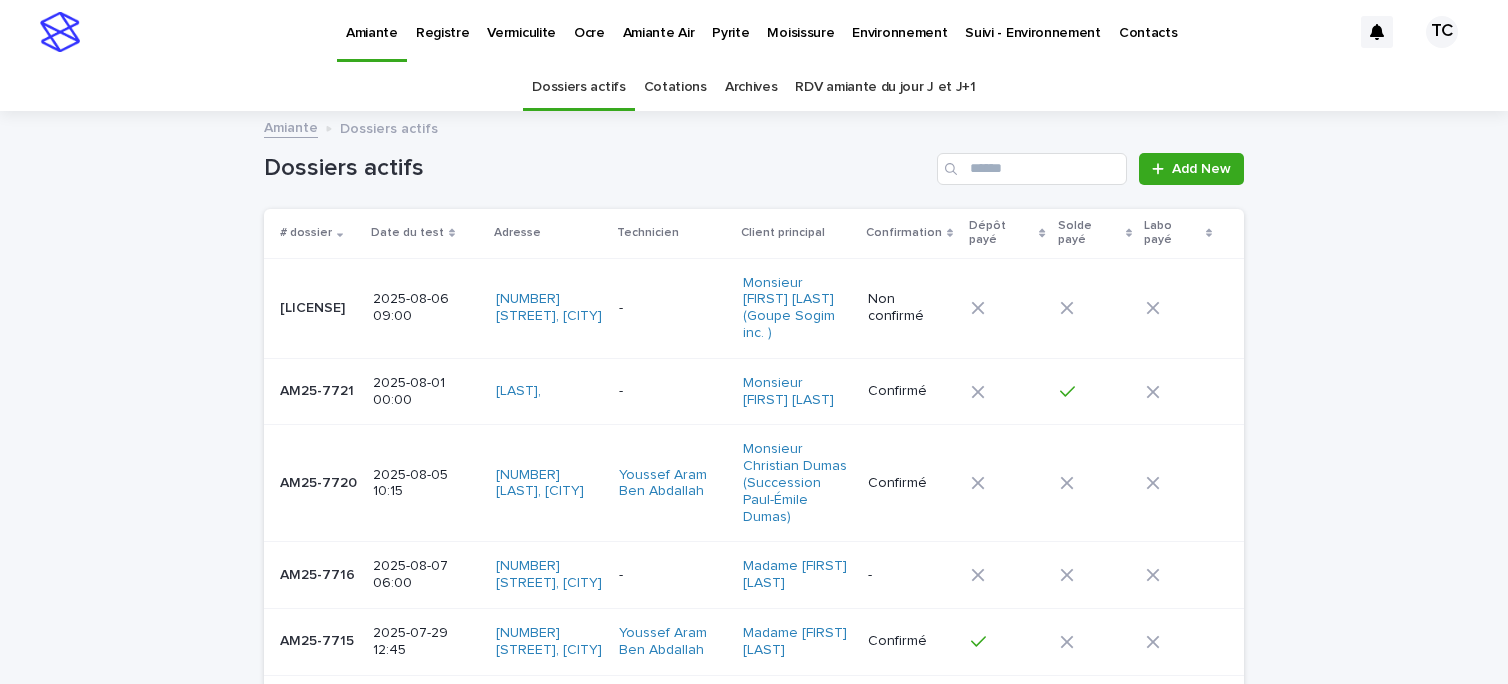 scroll, scrollTop: 0, scrollLeft: 0, axis: both 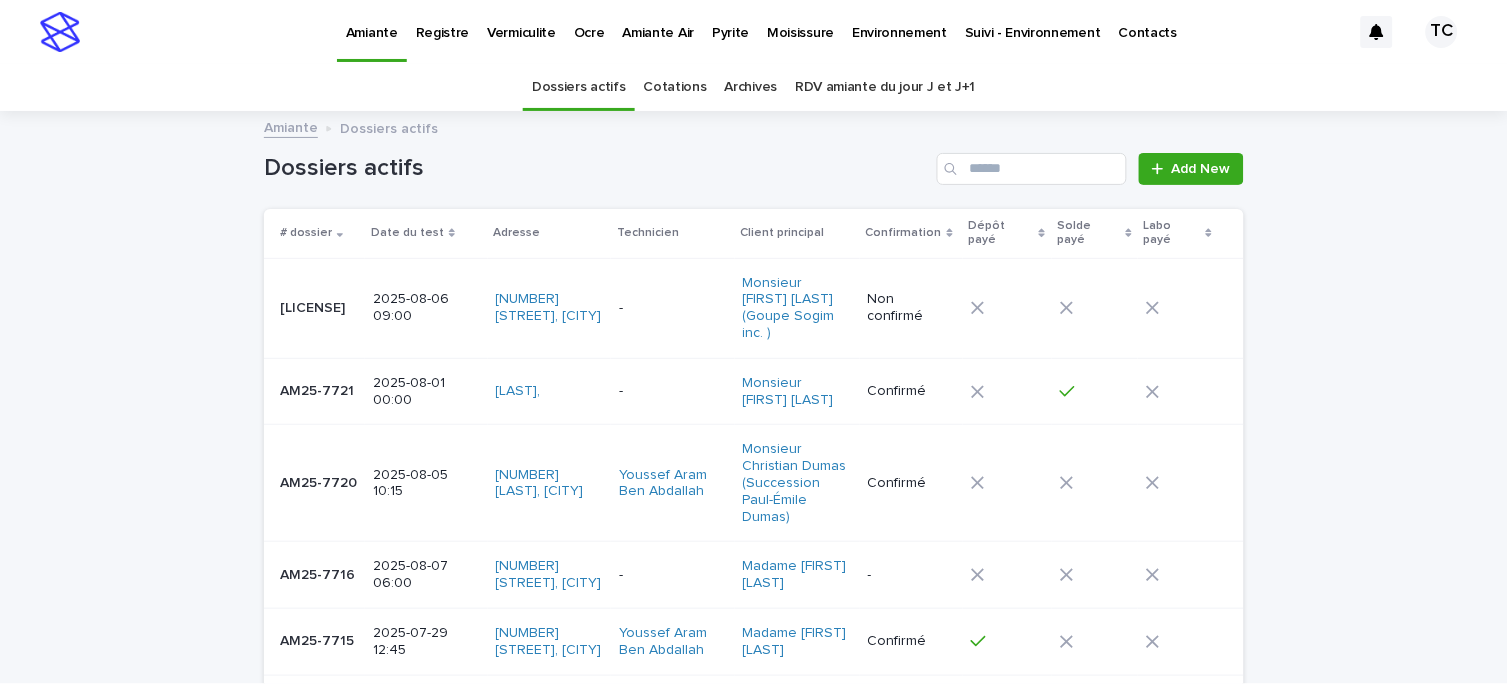 click on "Vermiculite" at bounding box center [521, 21] 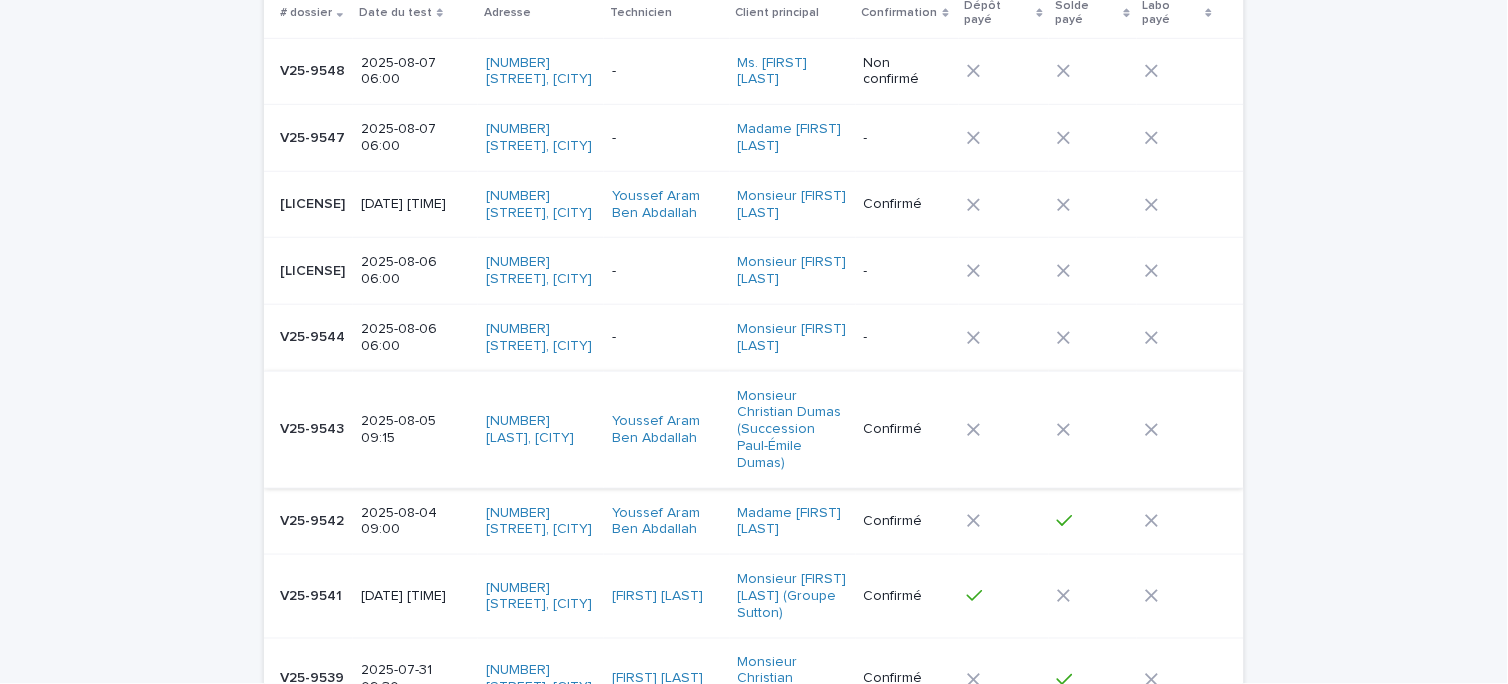 scroll, scrollTop: 0, scrollLeft: 0, axis: both 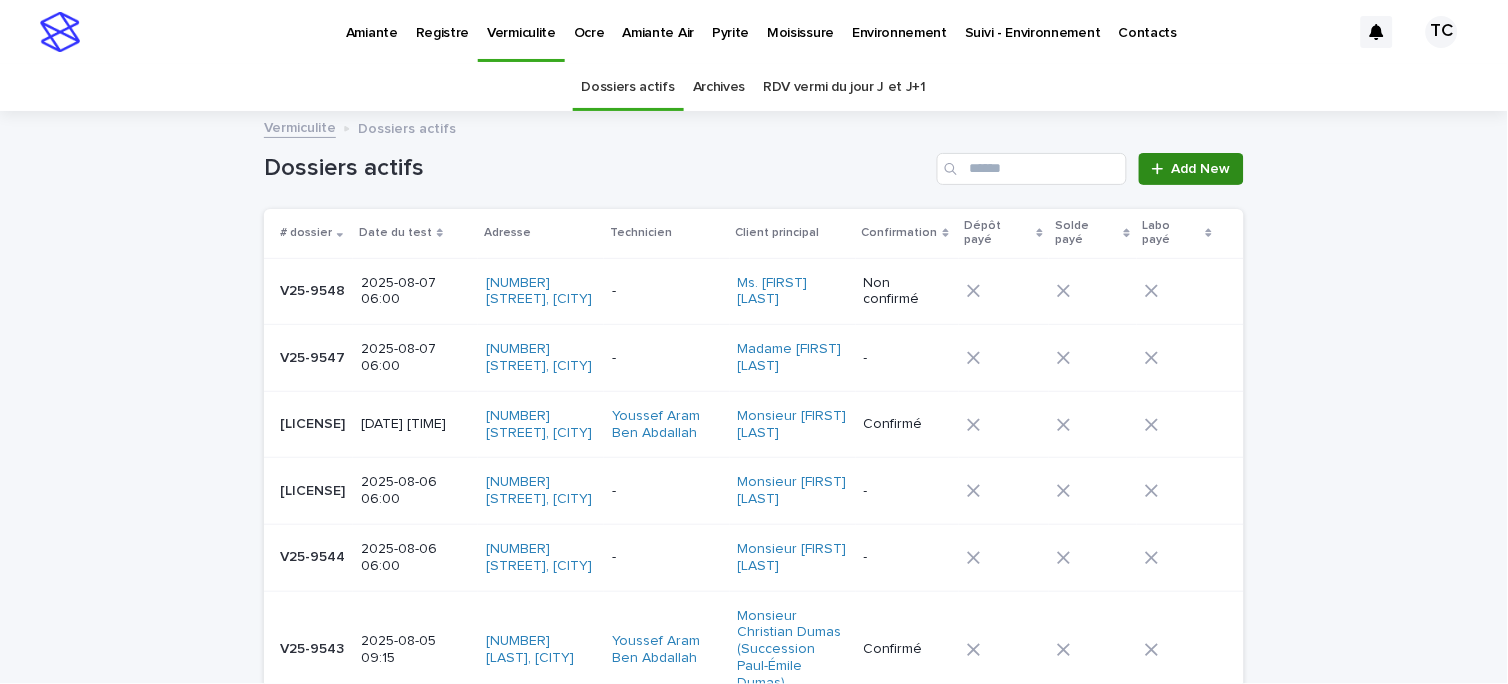 click on "Add New" at bounding box center [1201, 169] 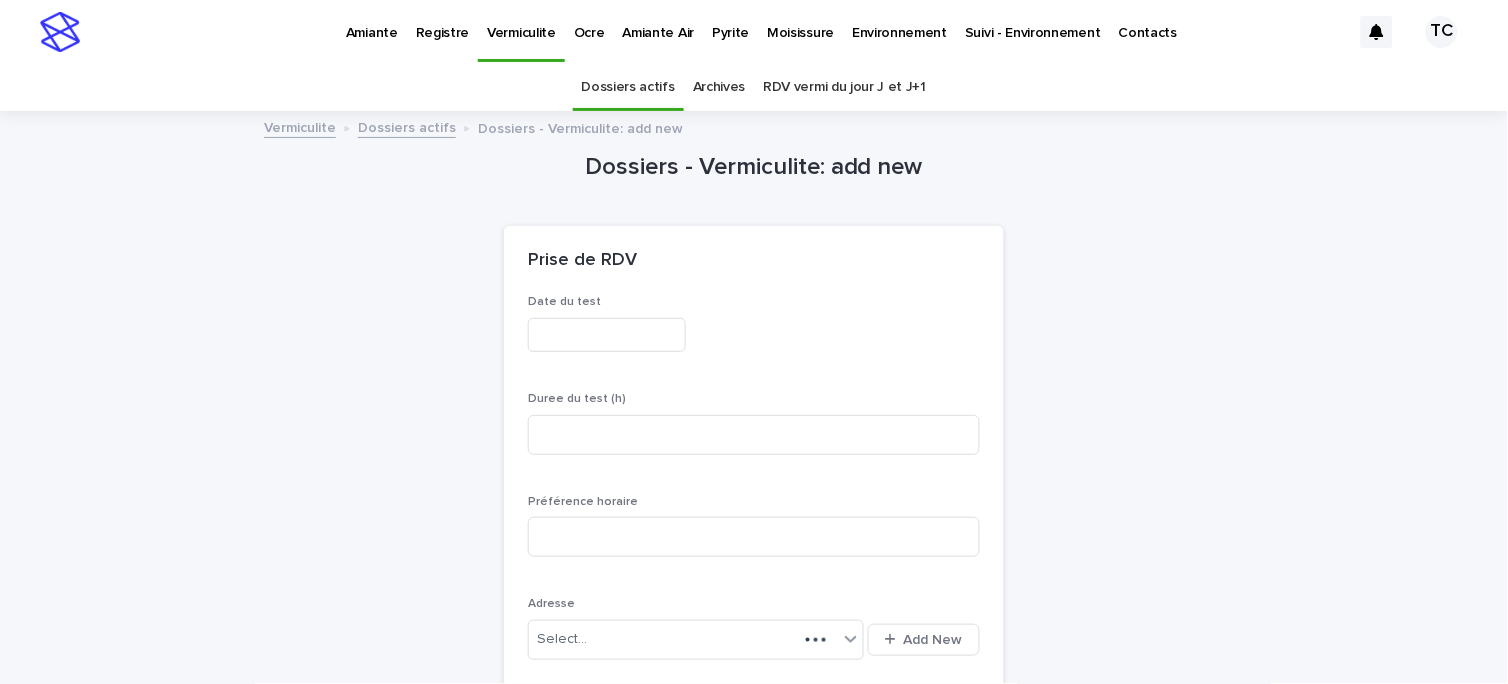 scroll, scrollTop: 64, scrollLeft: 0, axis: vertical 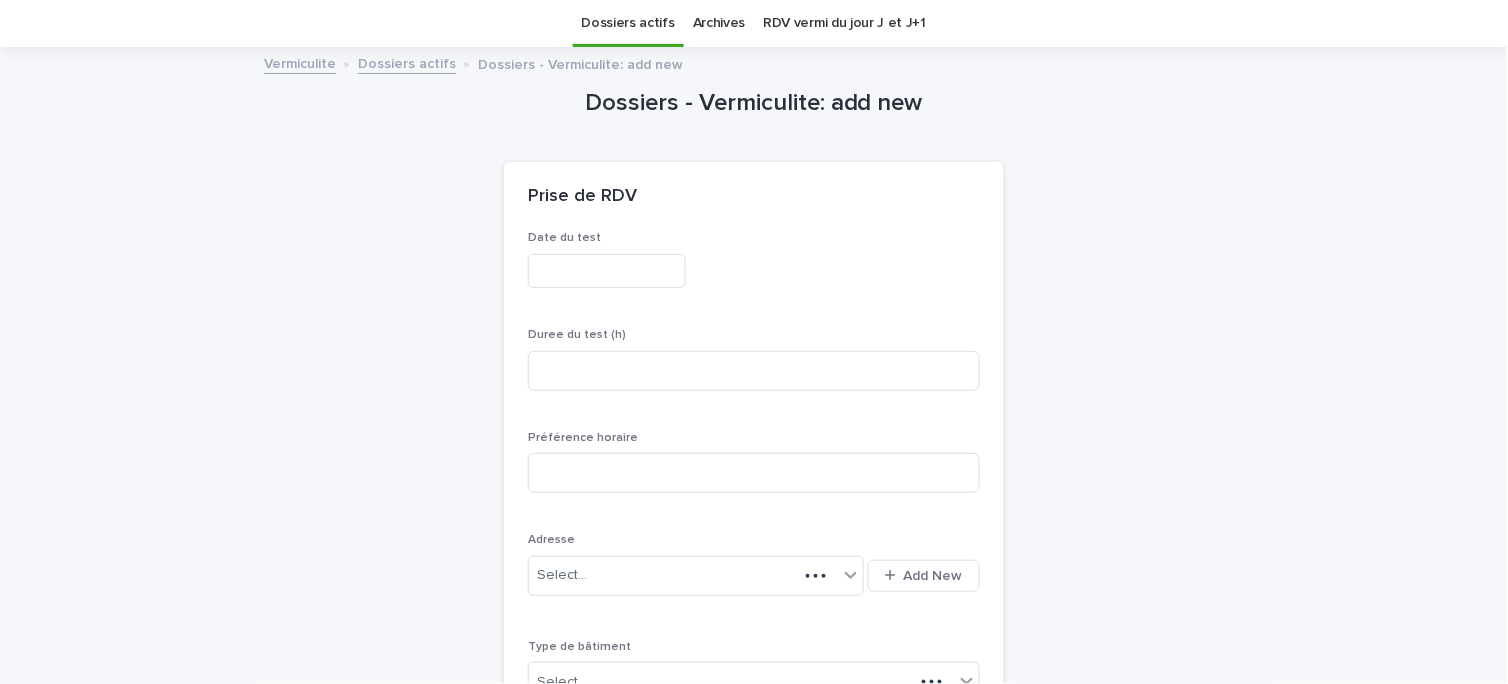click at bounding box center (607, 271) 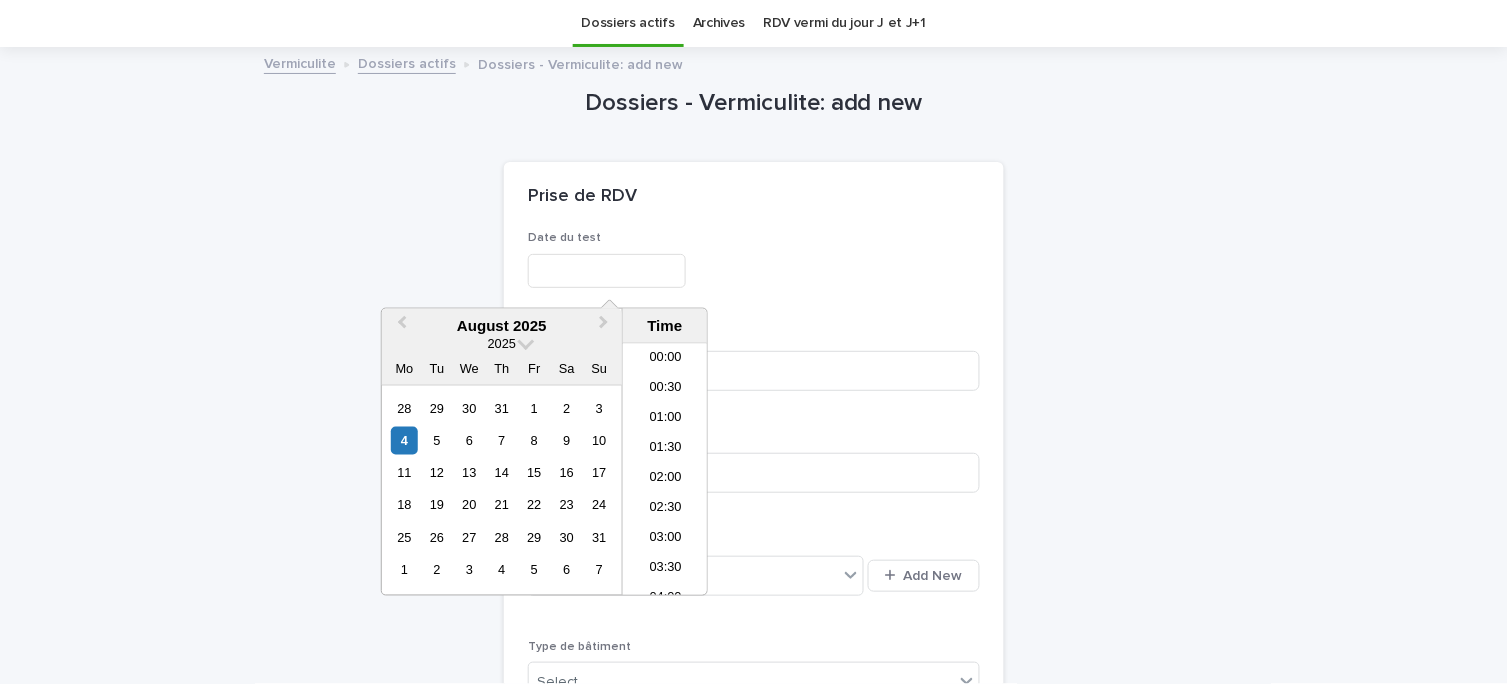 scroll, scrollTop: 760, scrollLeft: 0, axis: vertical 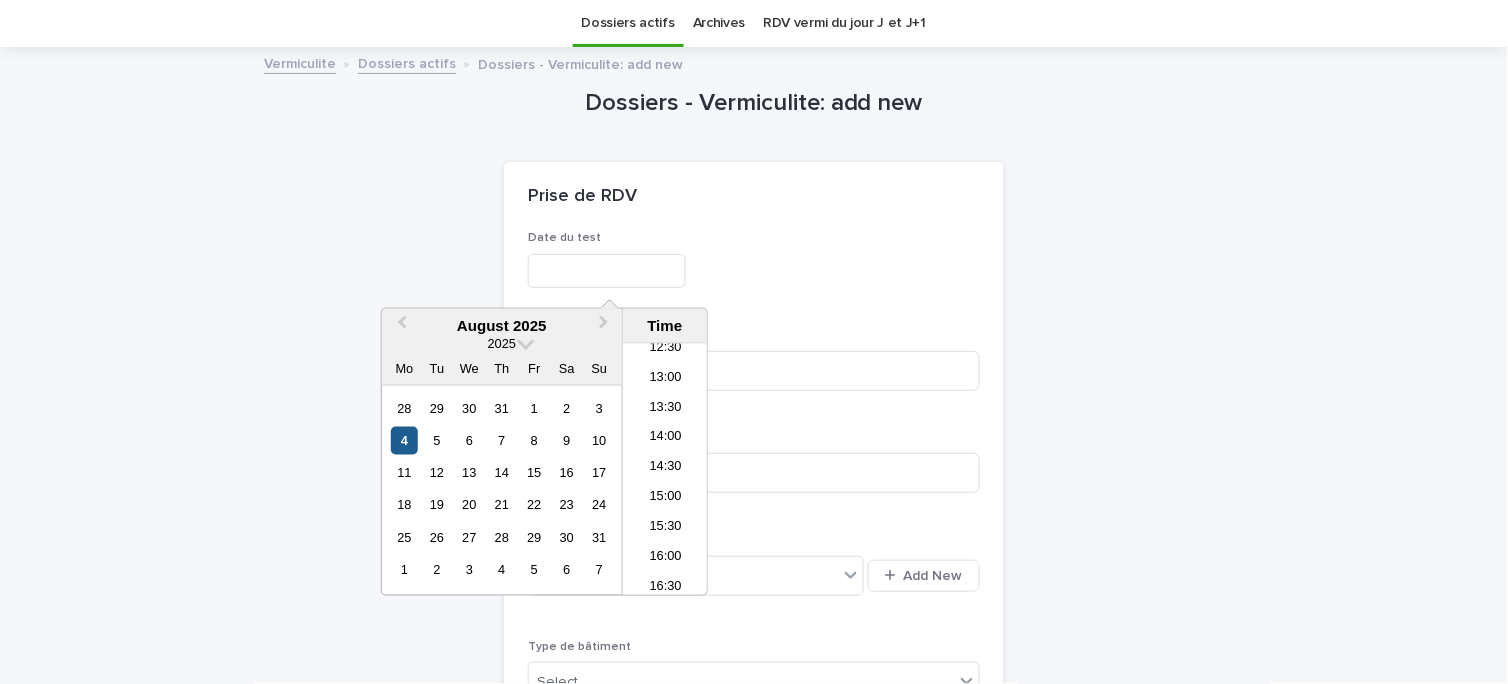 click on "4" at bounding box center (404, 440) 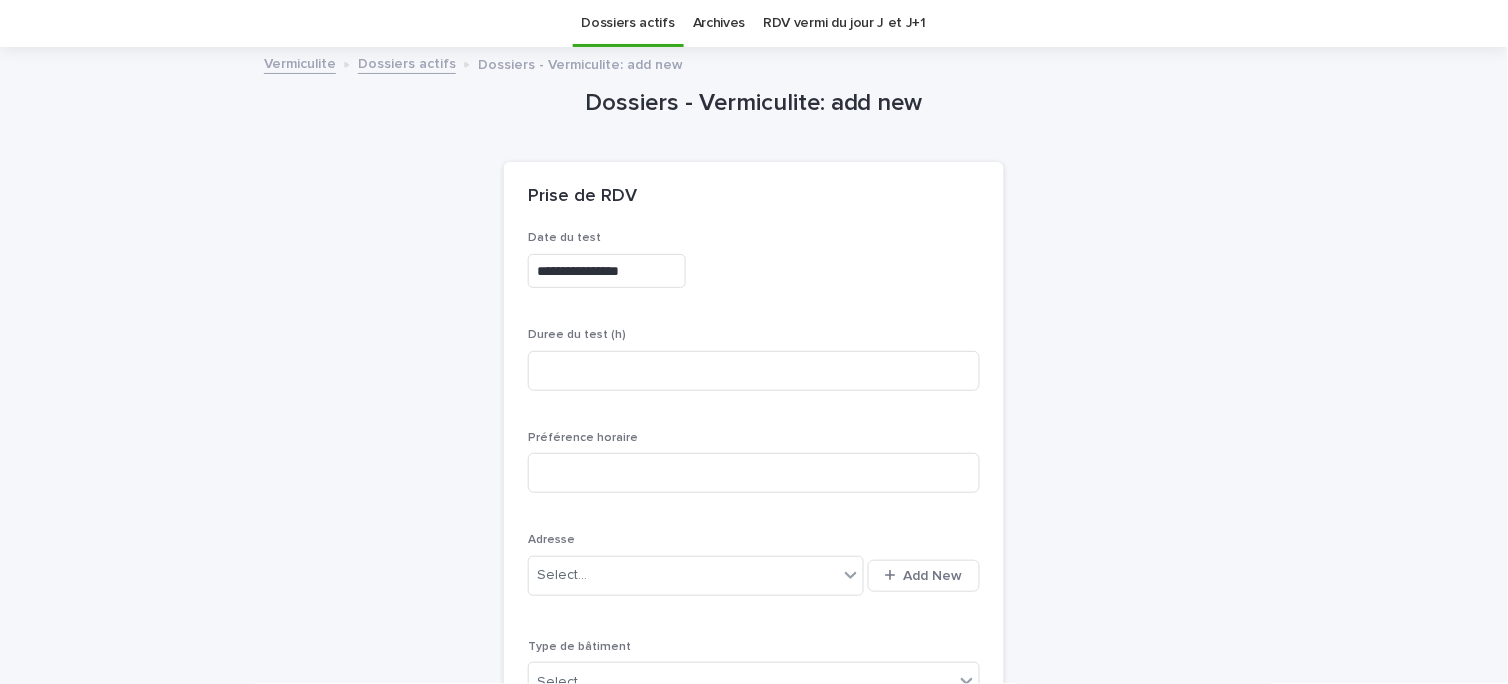 click on "Prise de RDV" at bounding box center [754, 197] 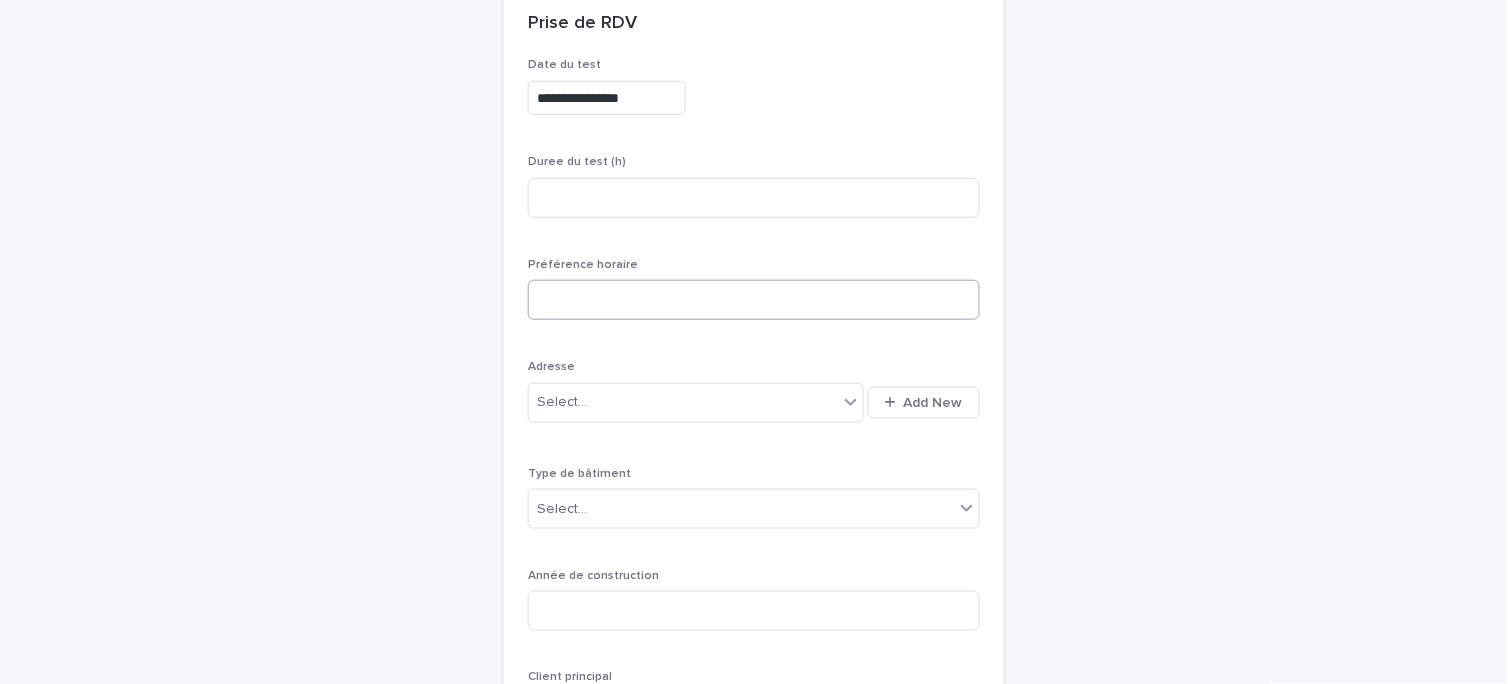 scroll, scrollTop: 508, scrollLeft: 0, axis: vertical 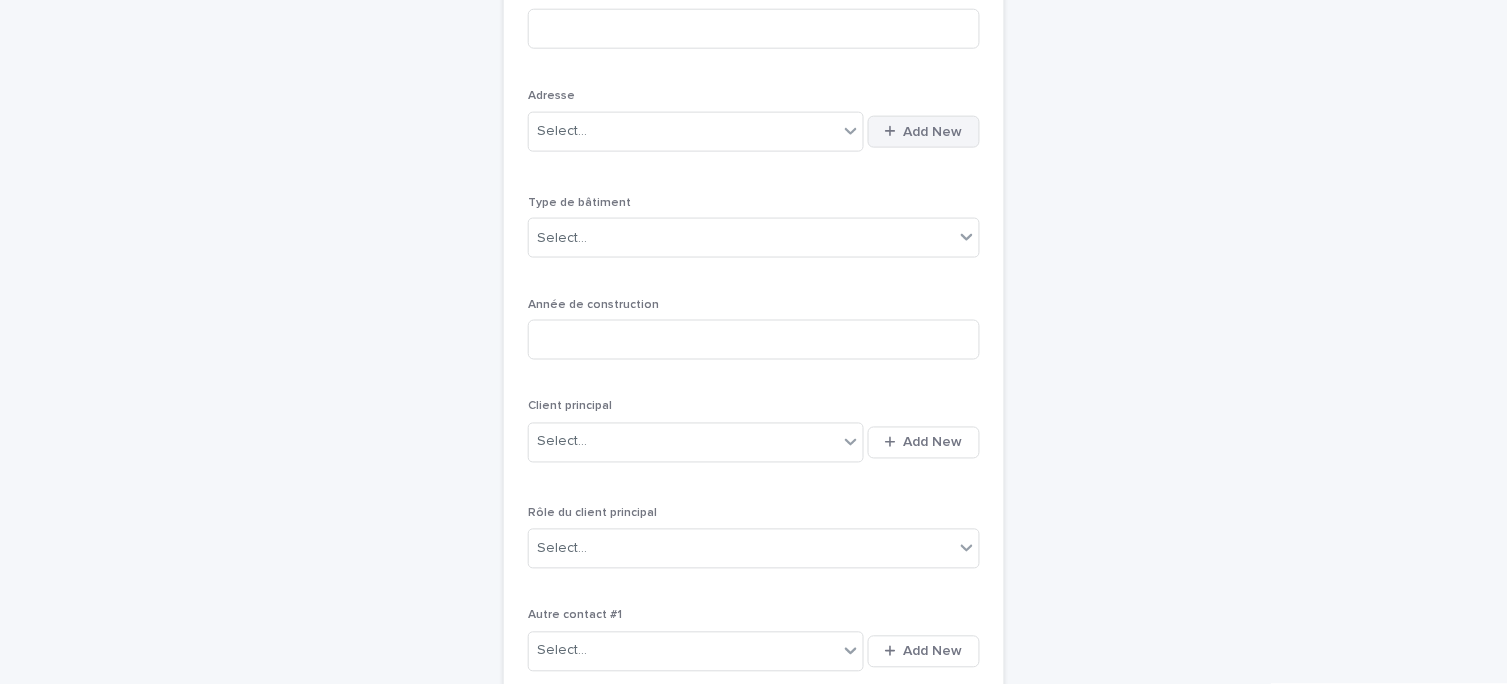 click on "Add New" at bounding box center (933, 132) 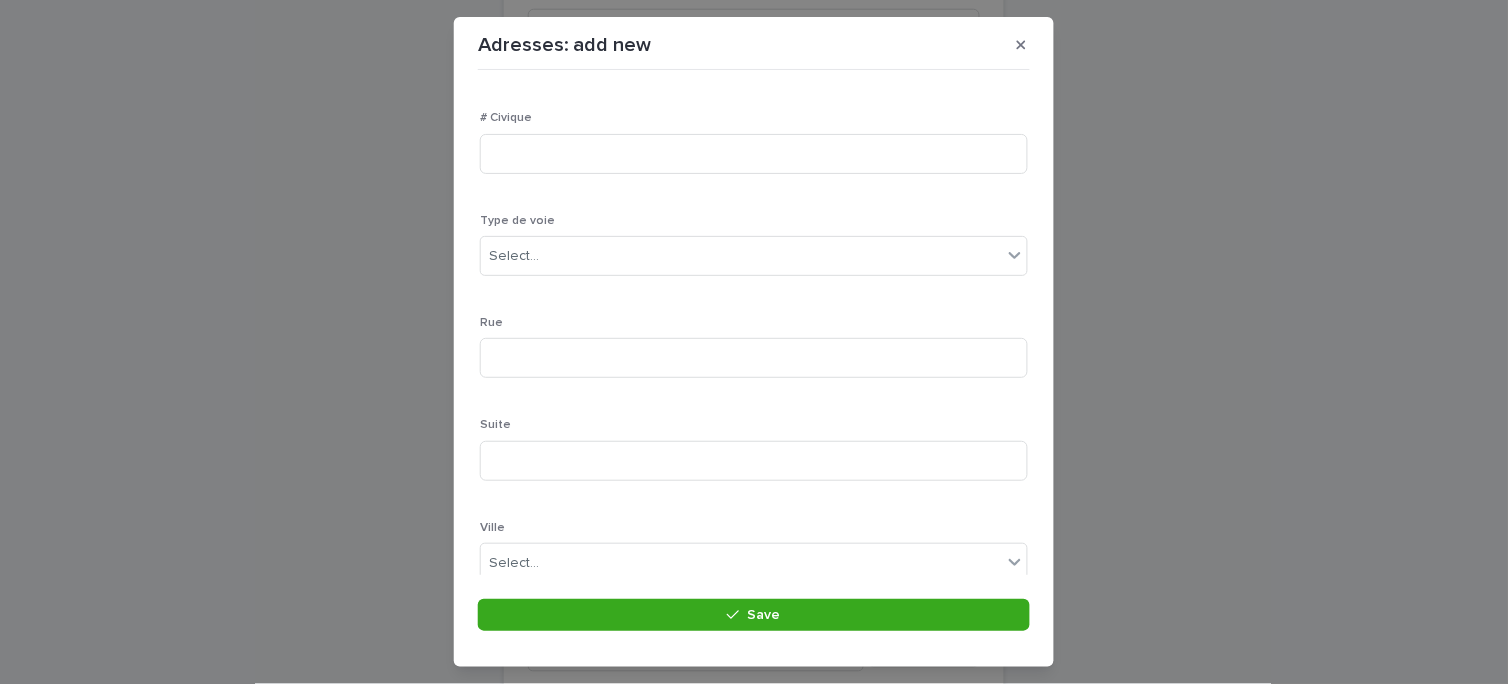 scroll, scrollTop: 111, scrollLeft: 0, axis: vertical 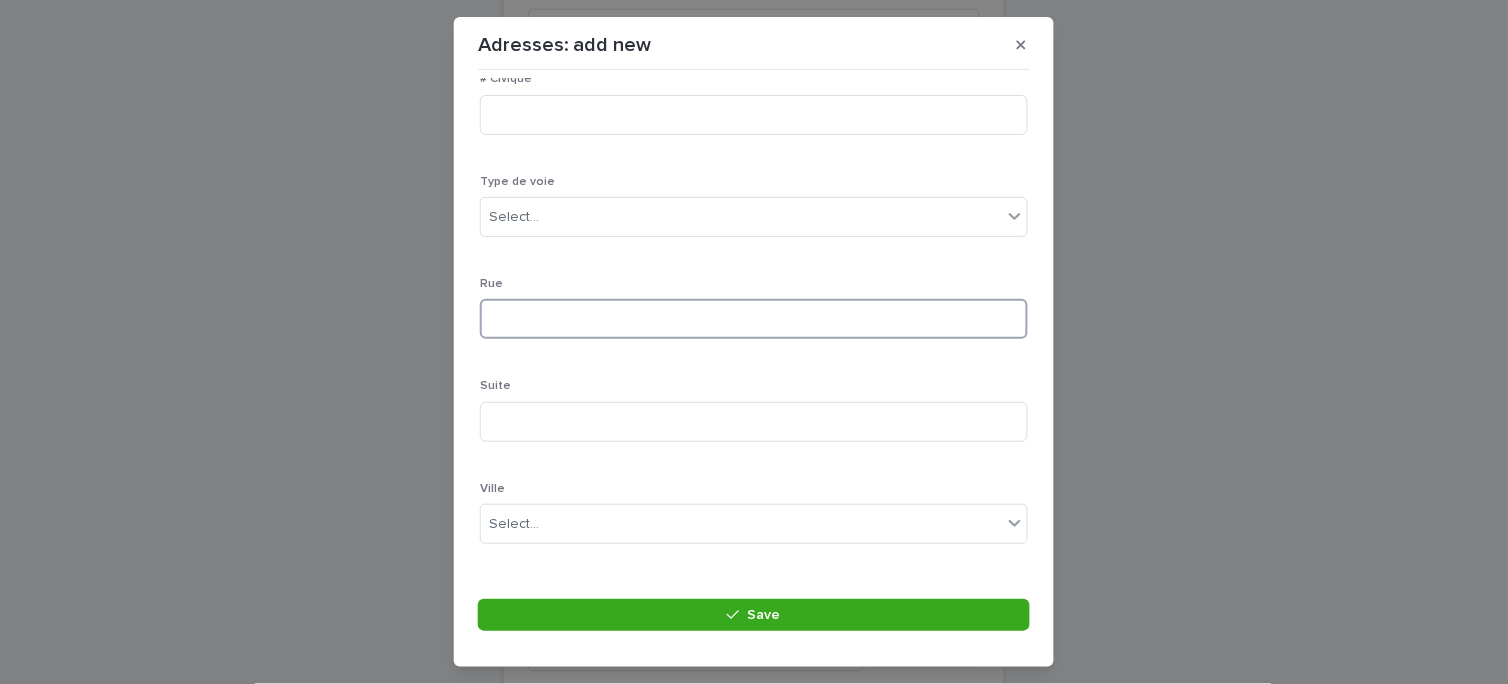 click at bounding box center [754, 319] 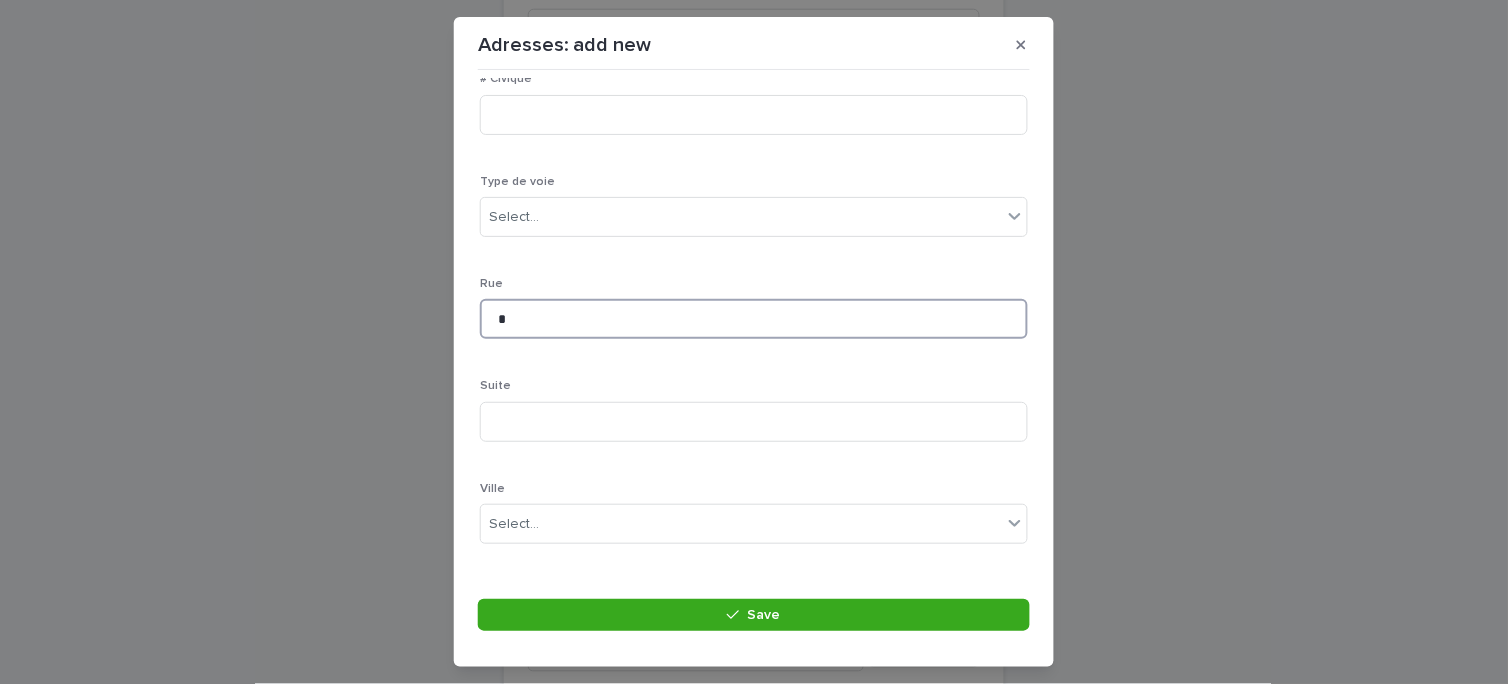 type 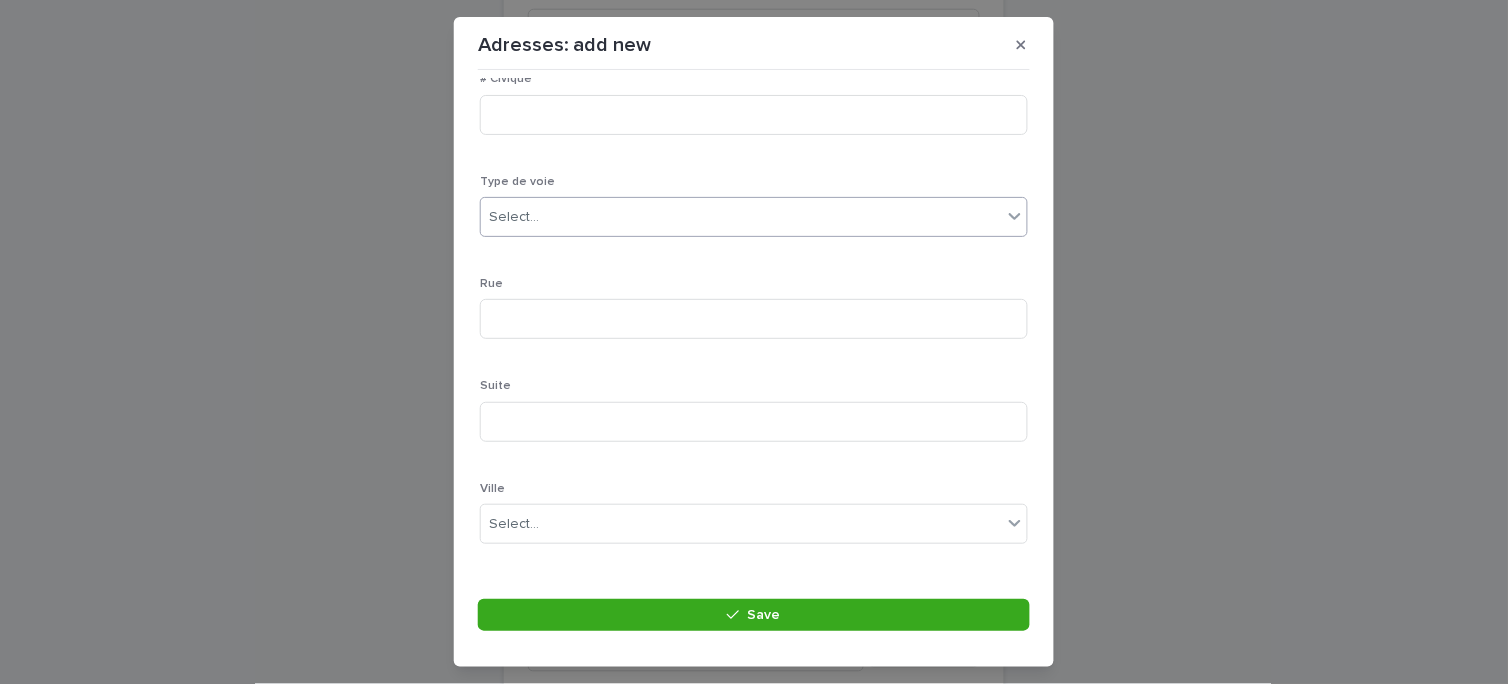 click on "Select..." at bounding box center [741, 217] 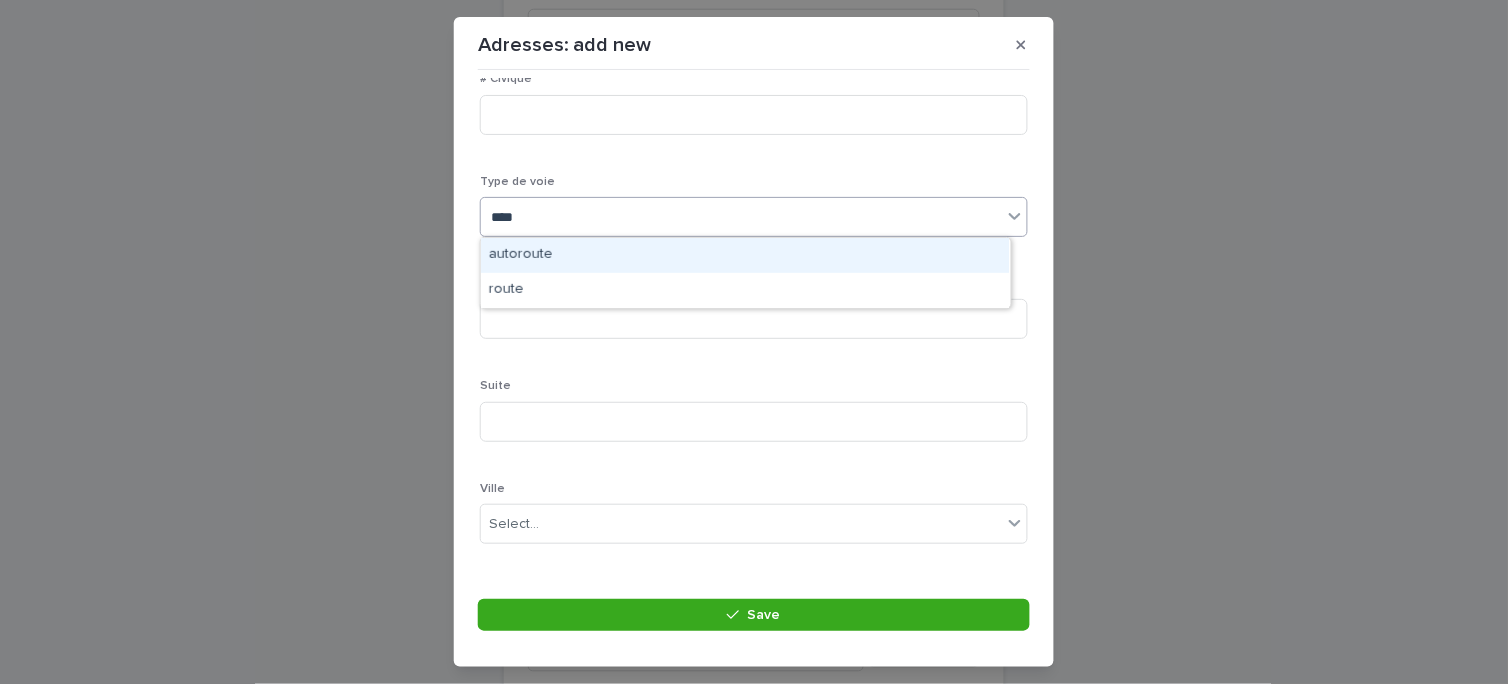 type on "*****" 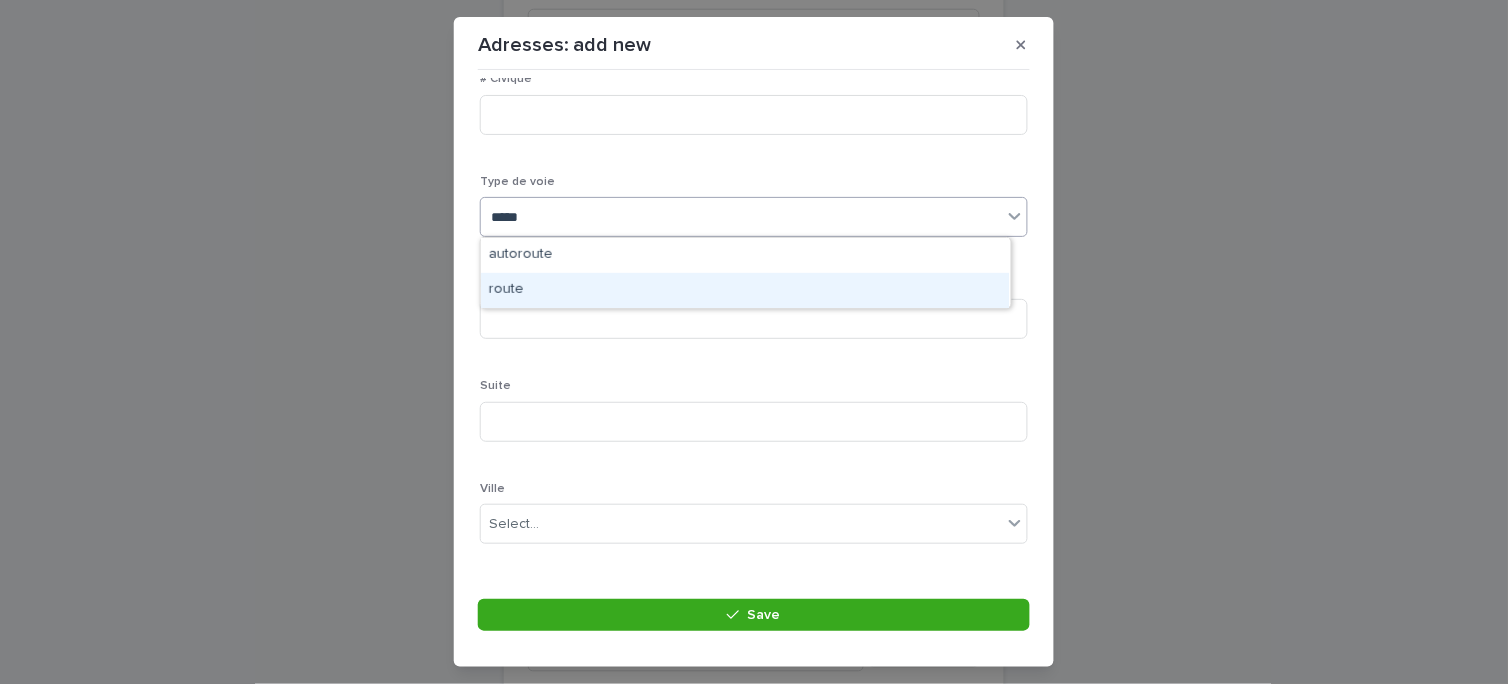click on "route" at bounding box center (745, 290) 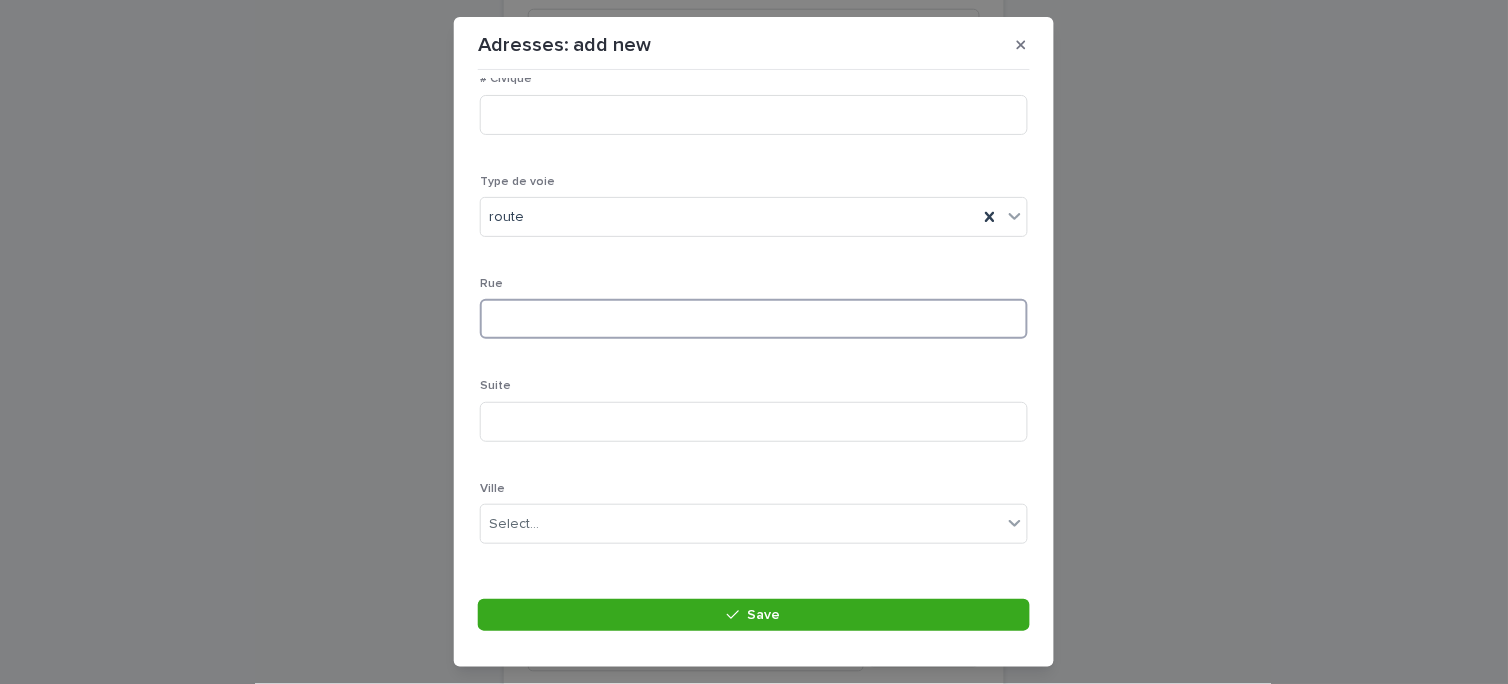 click at bounding box center [754, 319] 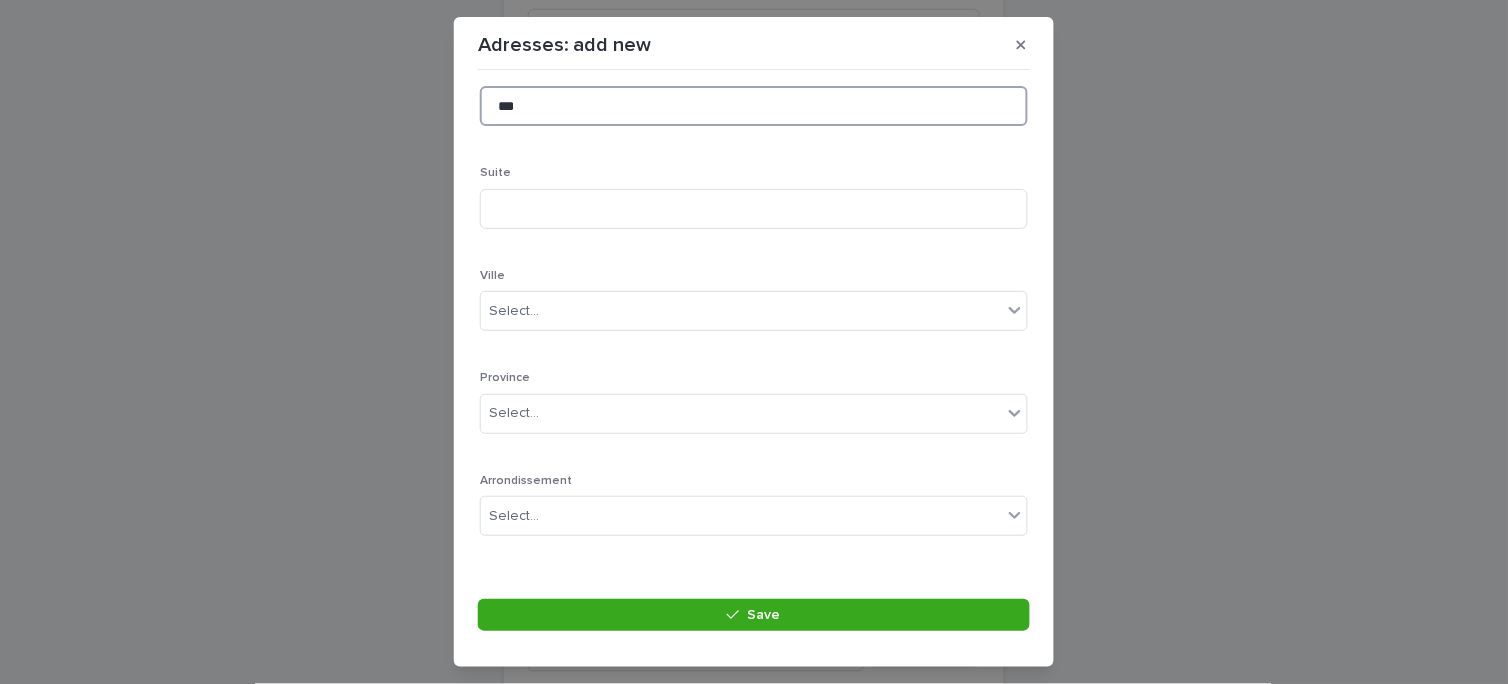 scroll, scrollTop: 333, scrollLeft: 0, axis: vertical 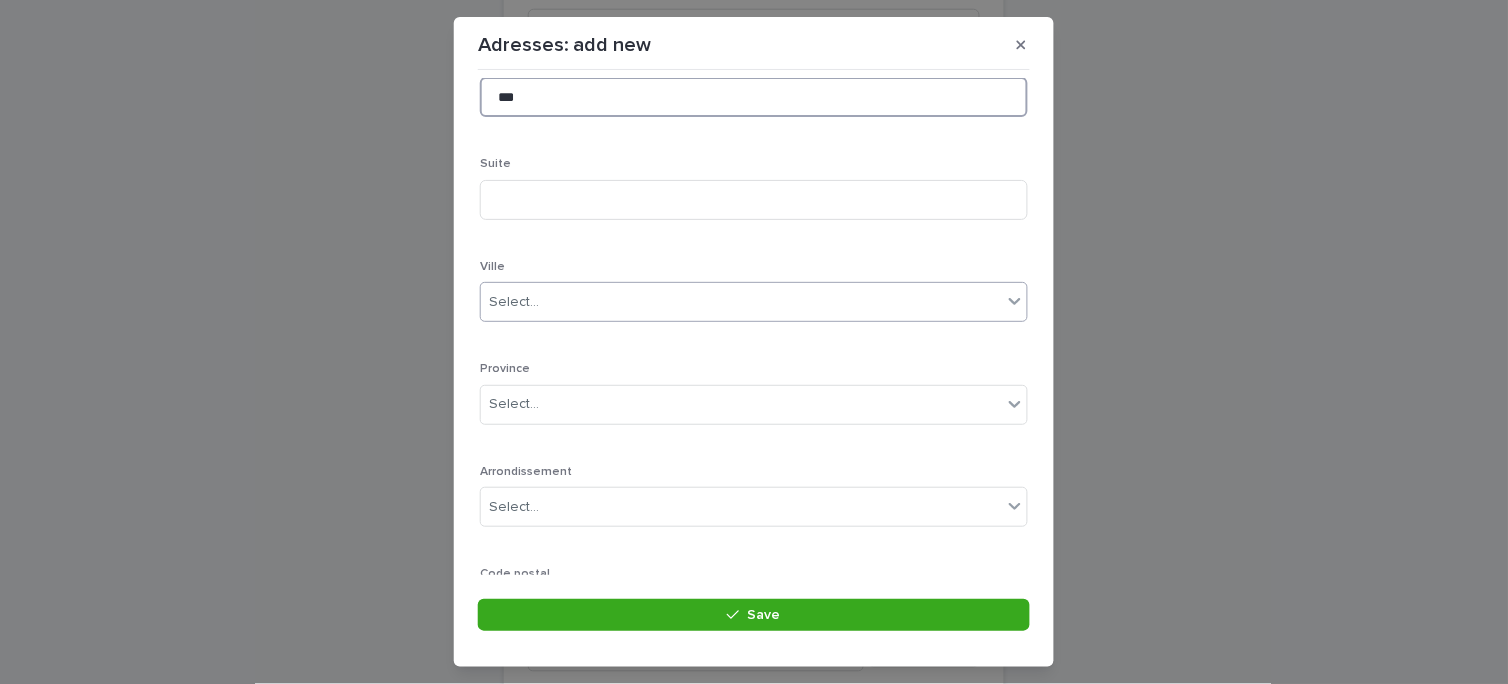 type on "***" 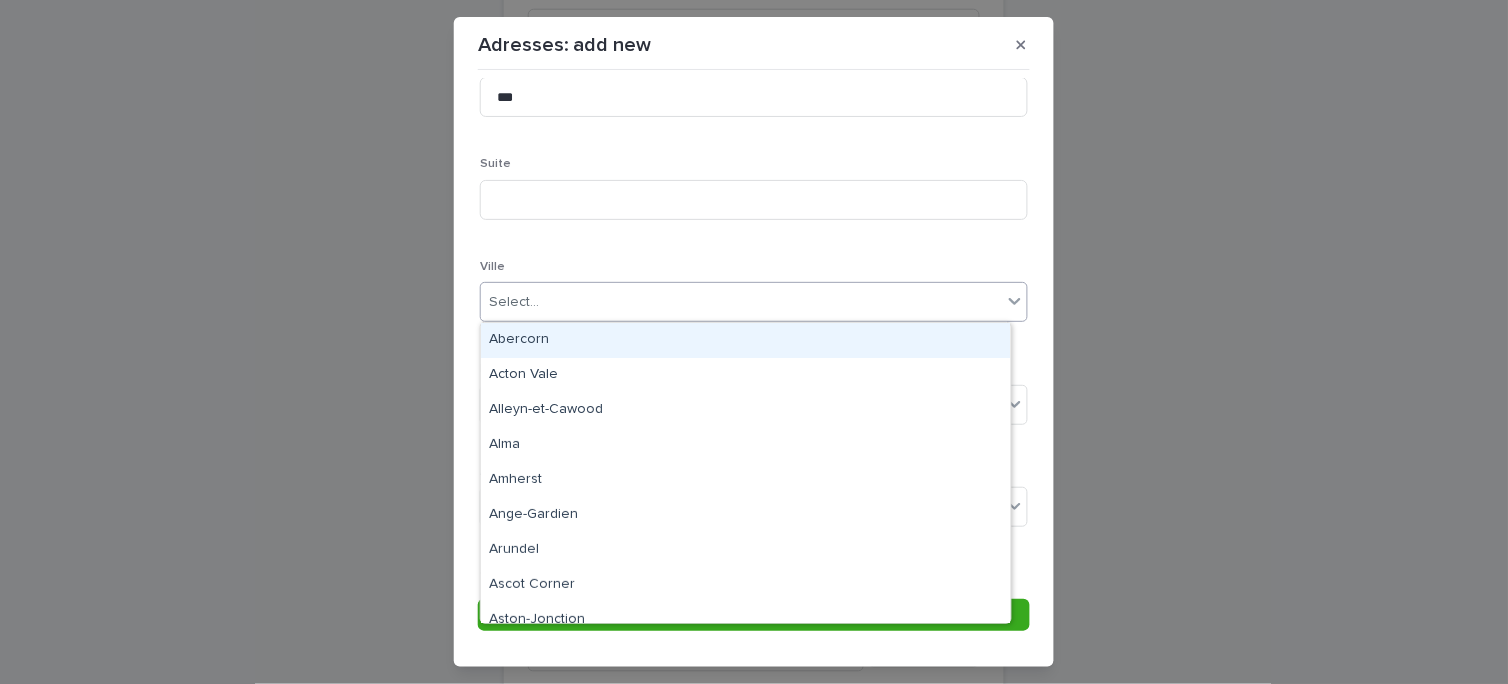 click on "Select..." at bounding box center [741, 302] 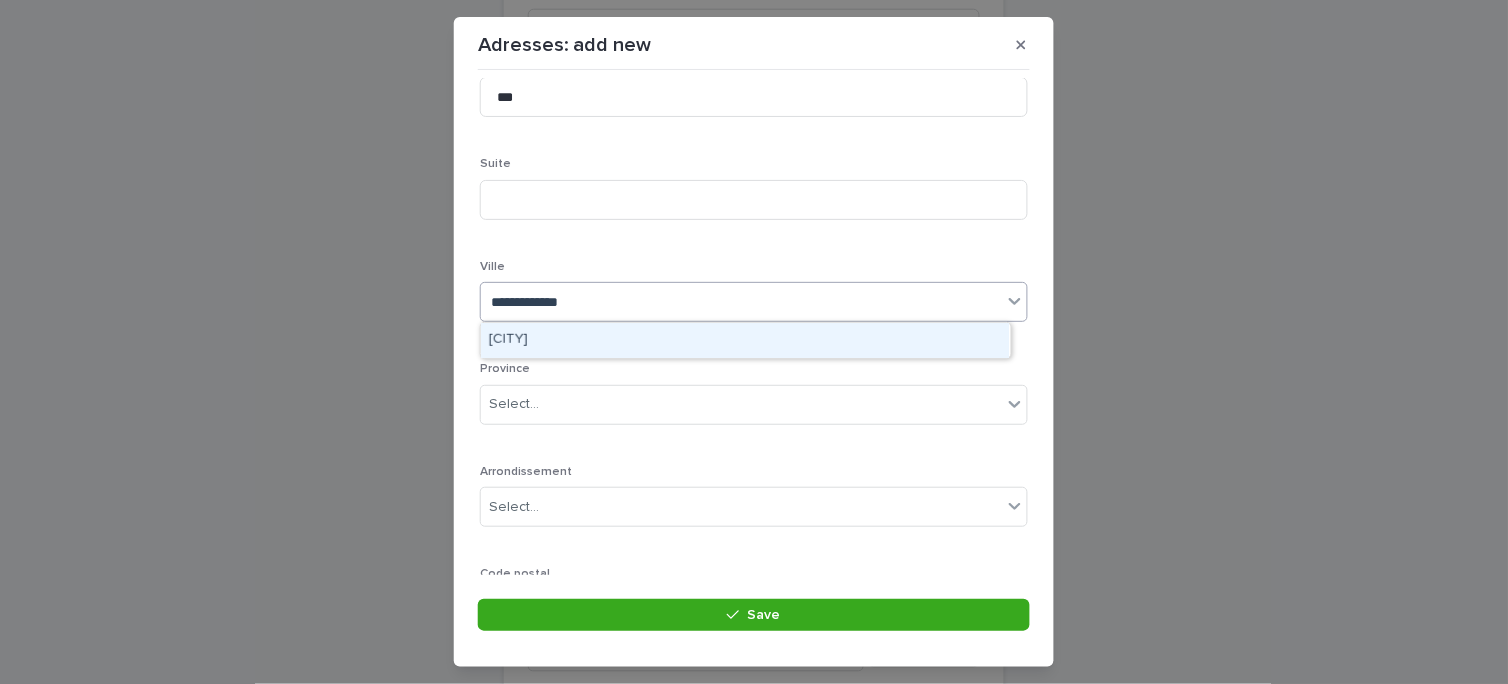 type on "**********" 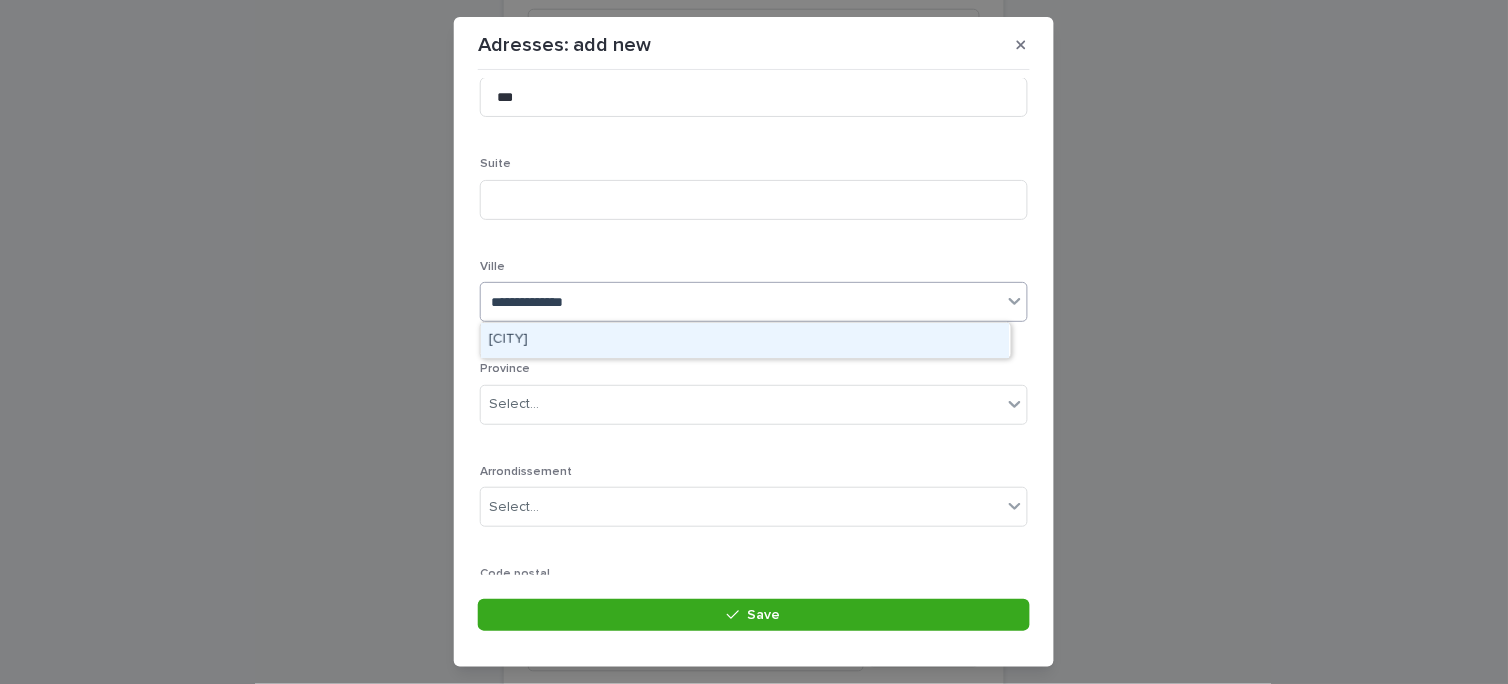 drag, startPoint x: 640, startPoint y: 352, endPoint x: 635, endPoint y: 342, distance: 11.18034 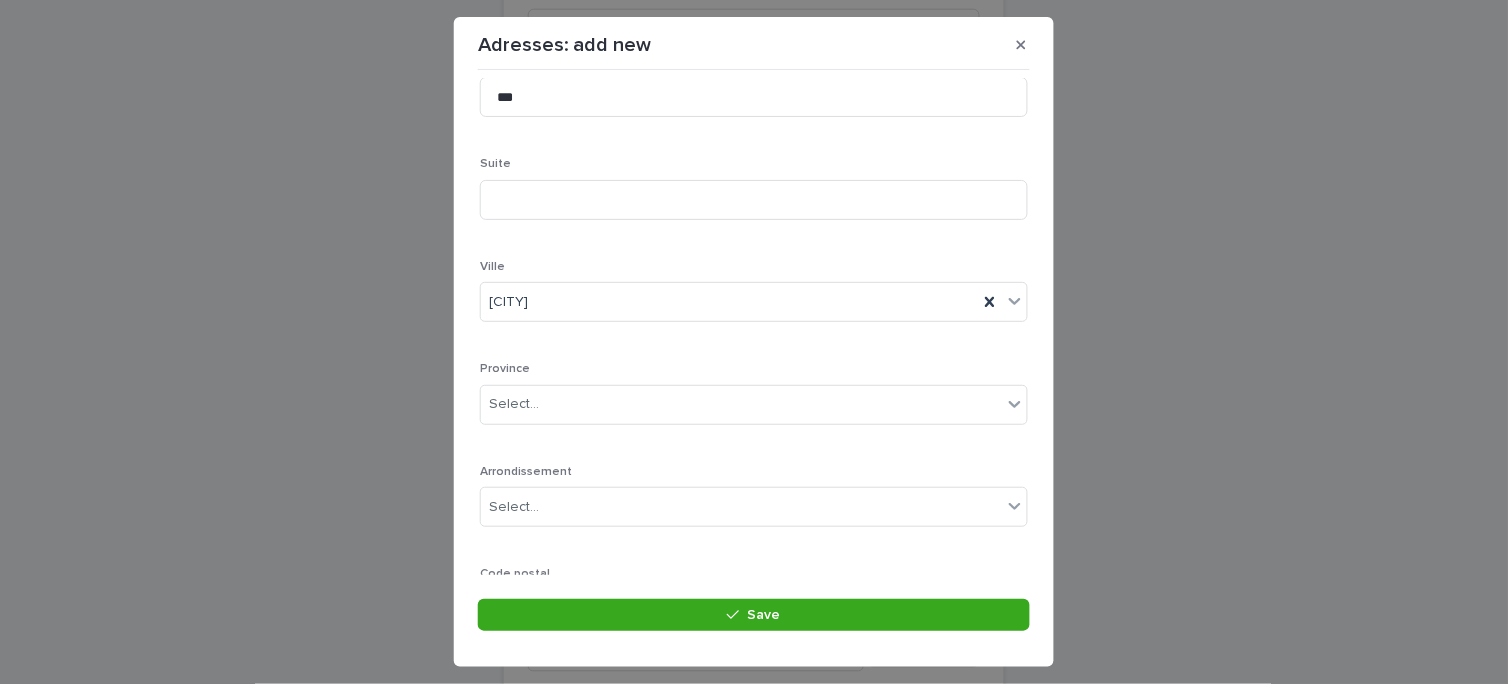 click on "Save" at bounding box center [754, 621] 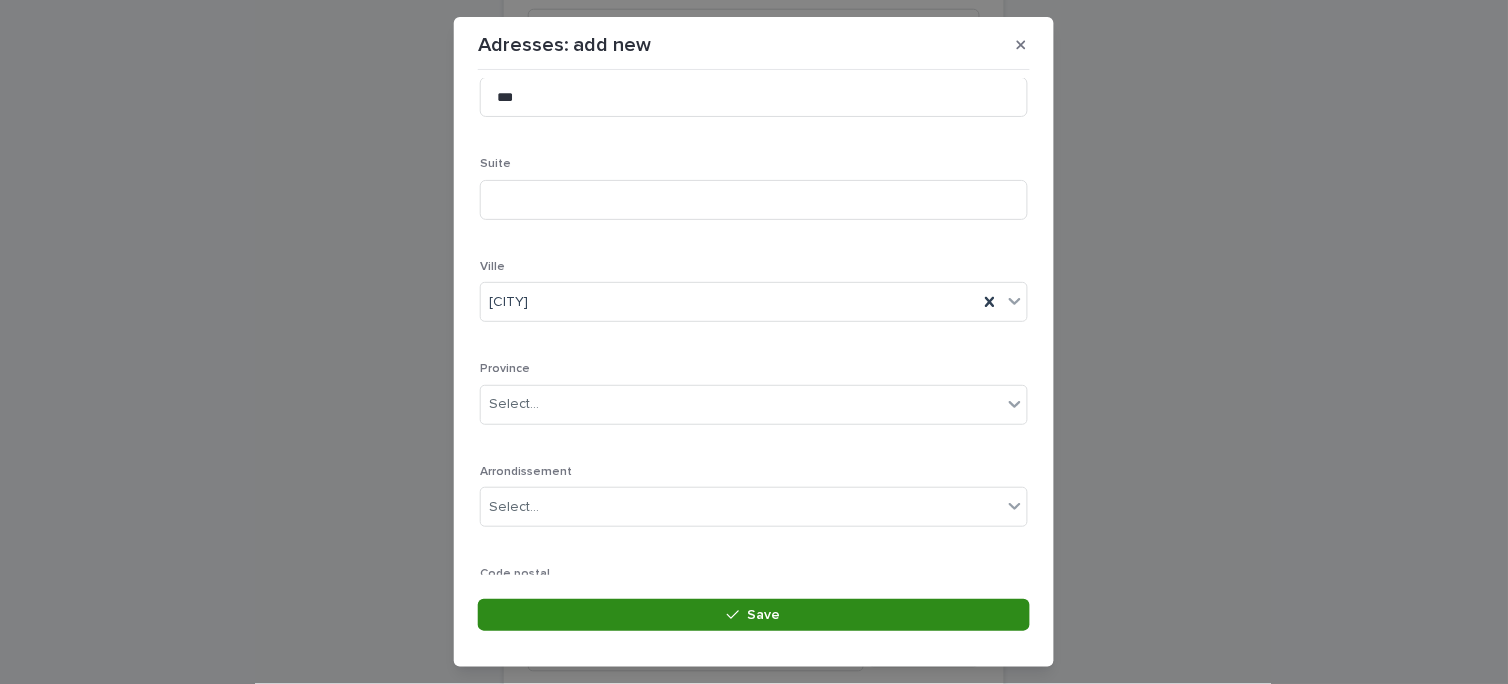 click on "Save" at bounding box center (754, 615) 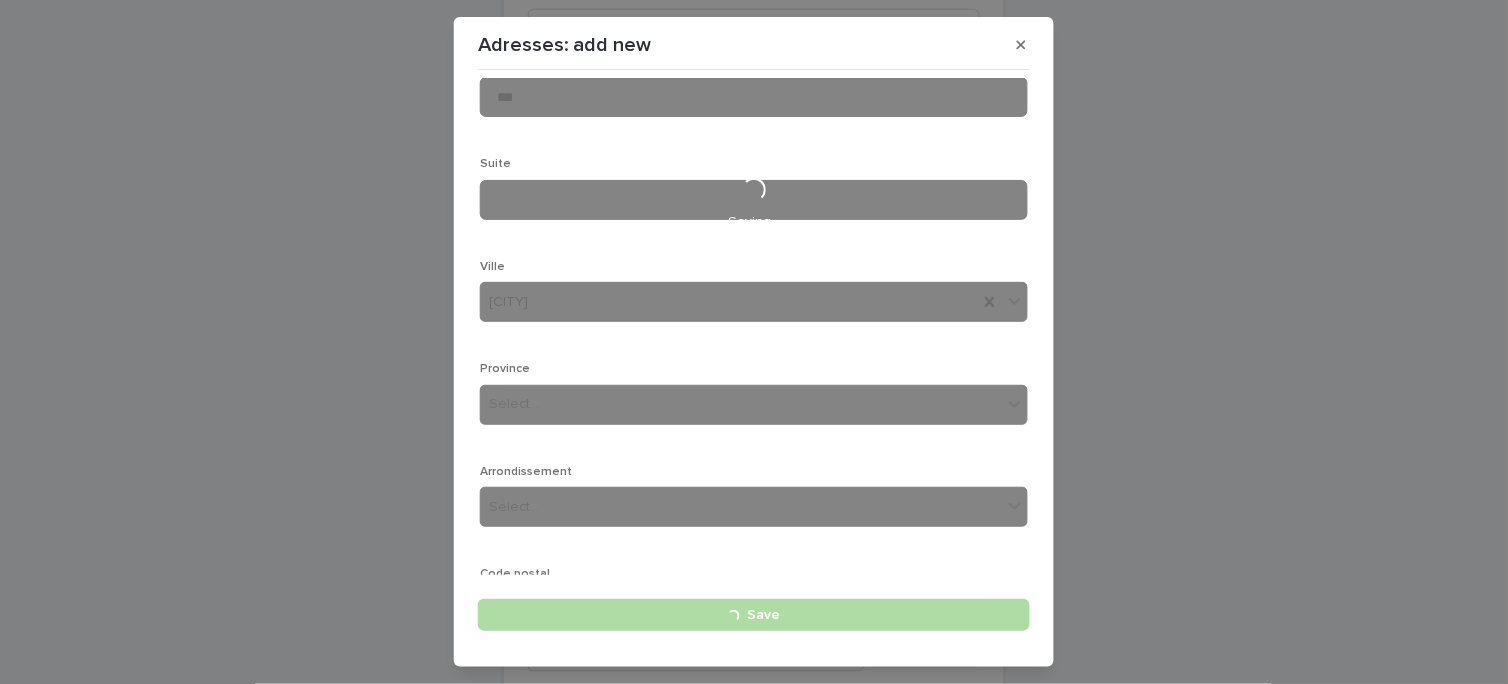 type 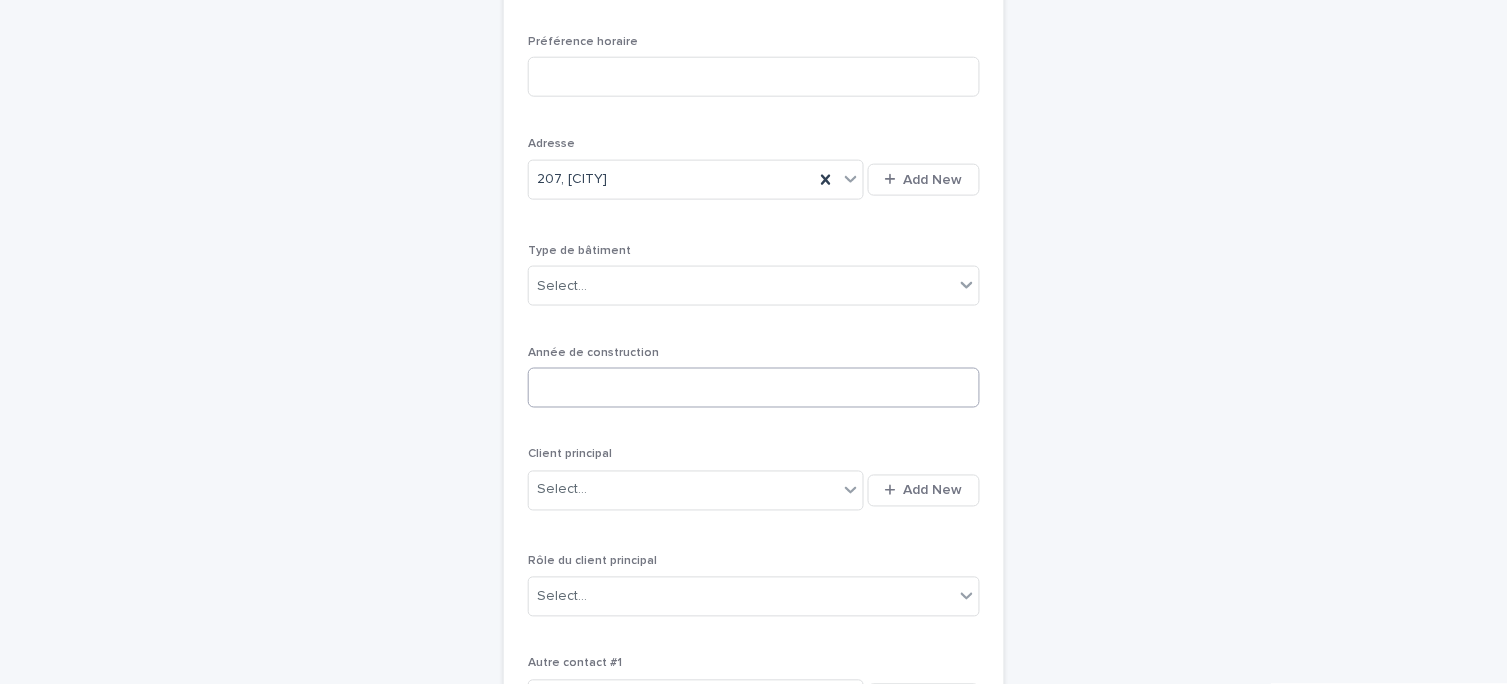 scroll, scrollTop: 397, scrollLeft: 0, axis: vertical 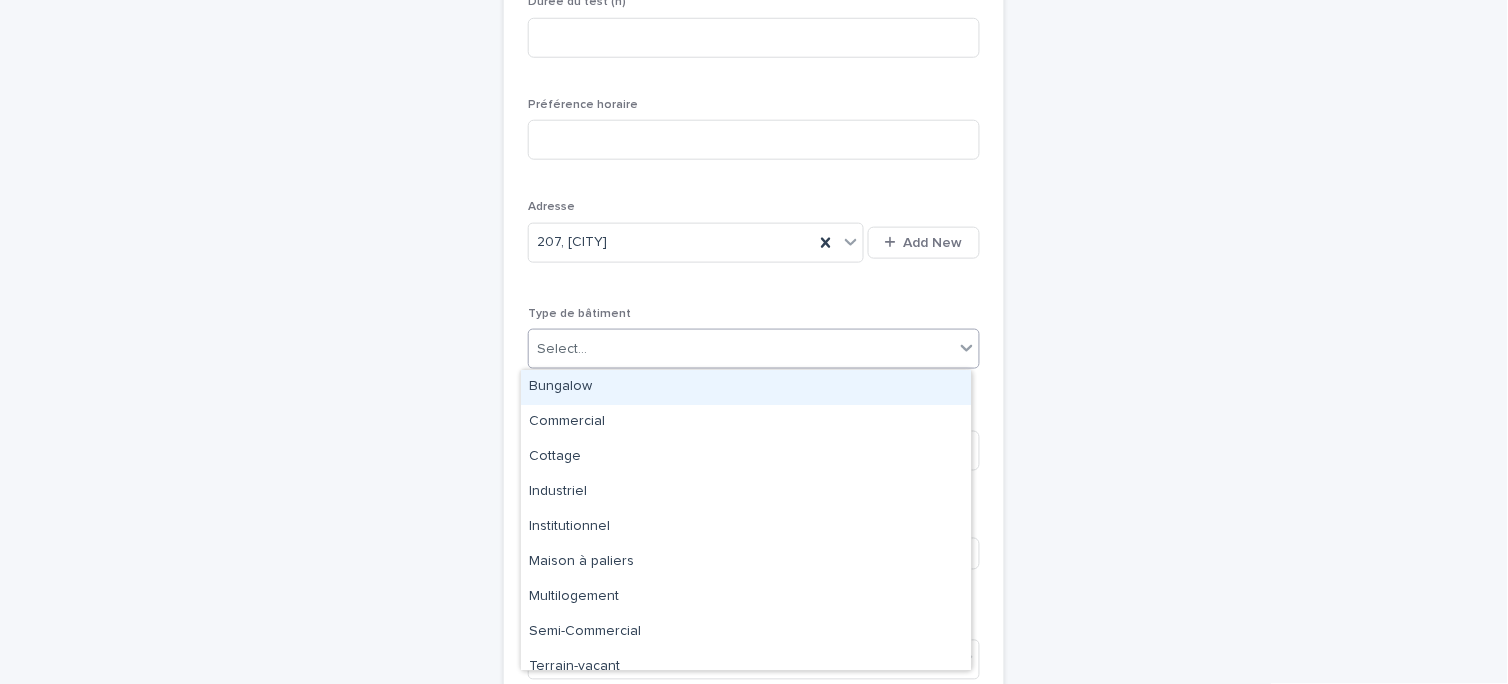 click on "Select..." at bounding box center (741, 349) 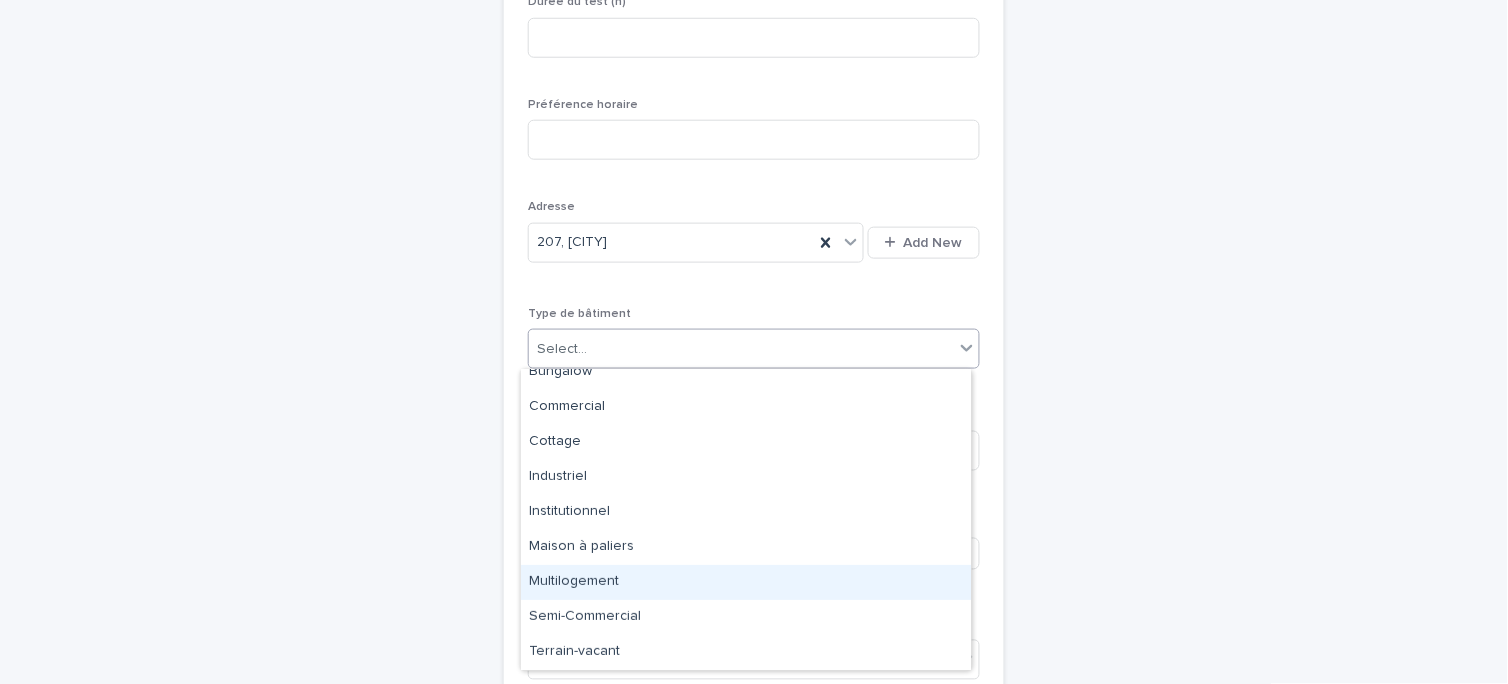 scroll, scrollTop: 0, scrollLeft: 0, axis: both 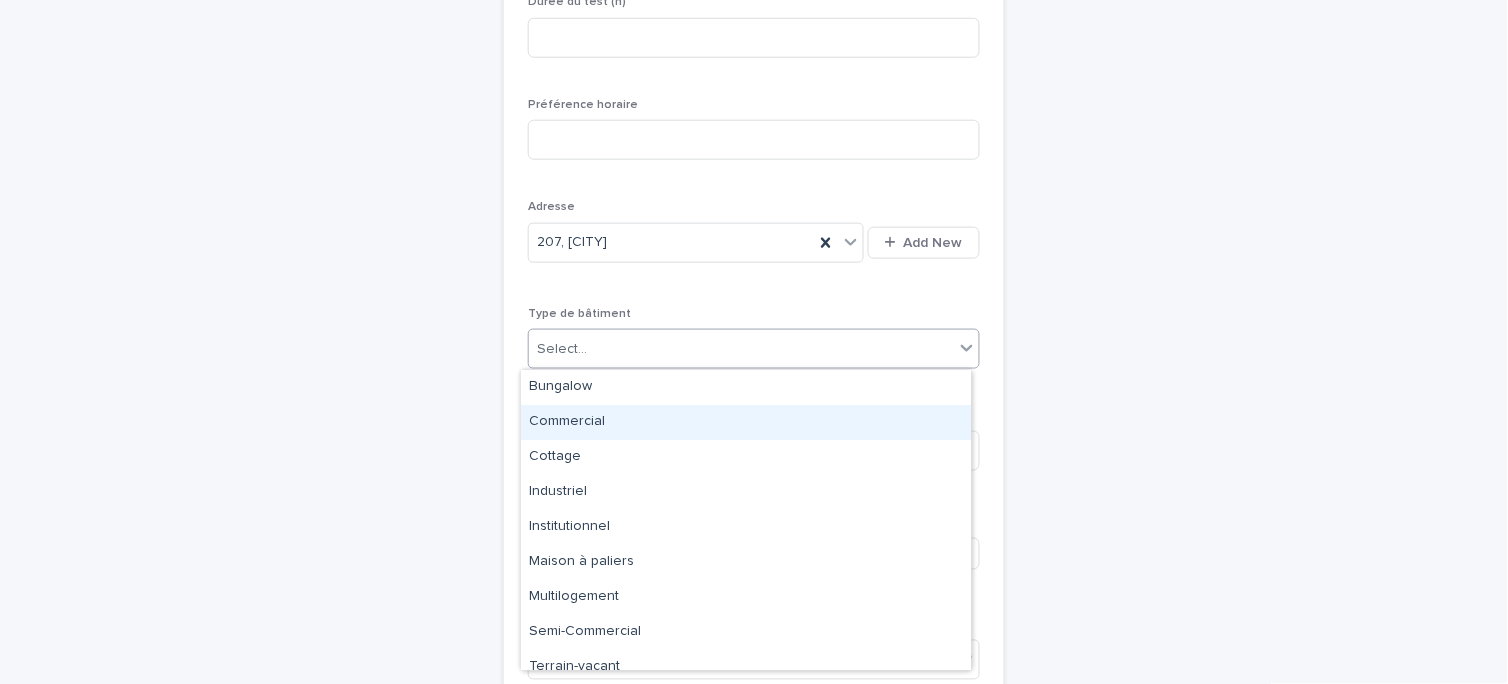click on "Commercial" at bounding box center [746, 422] 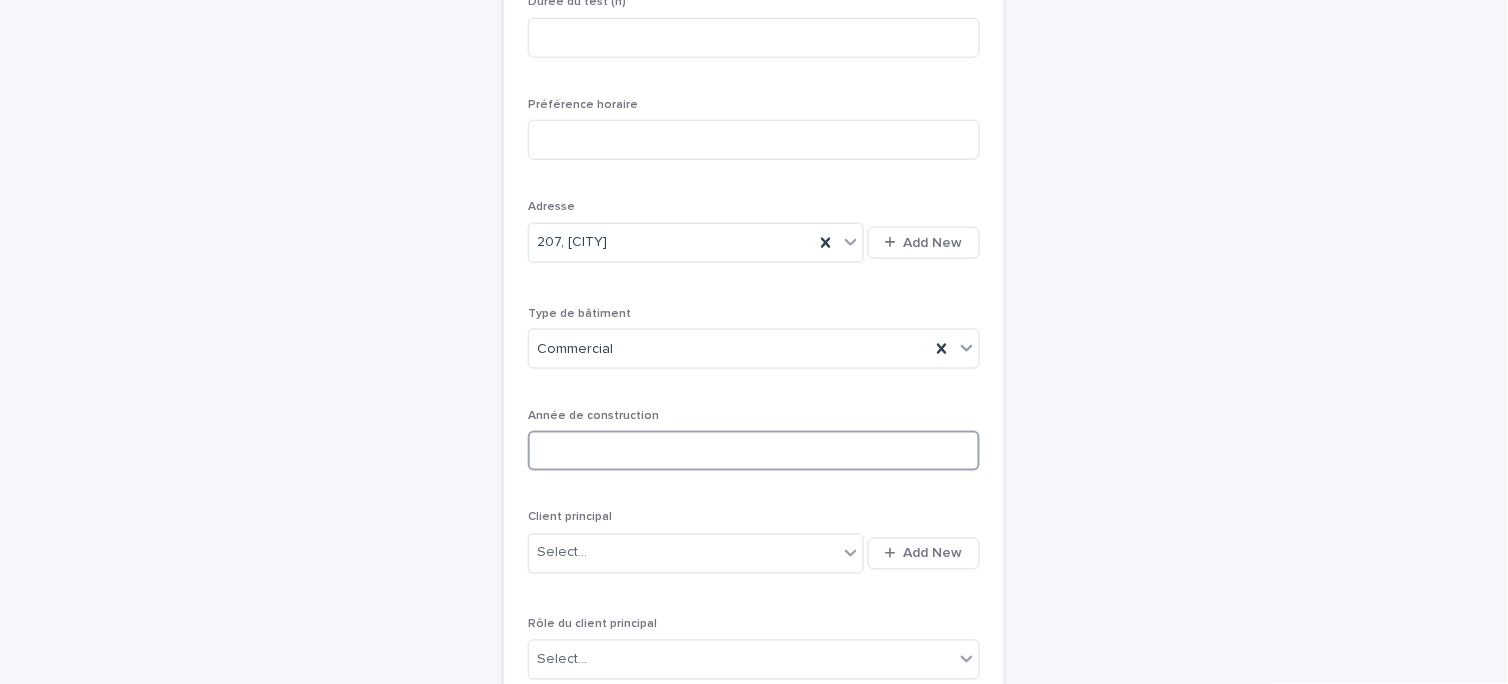click at bounding box center (754, 451) 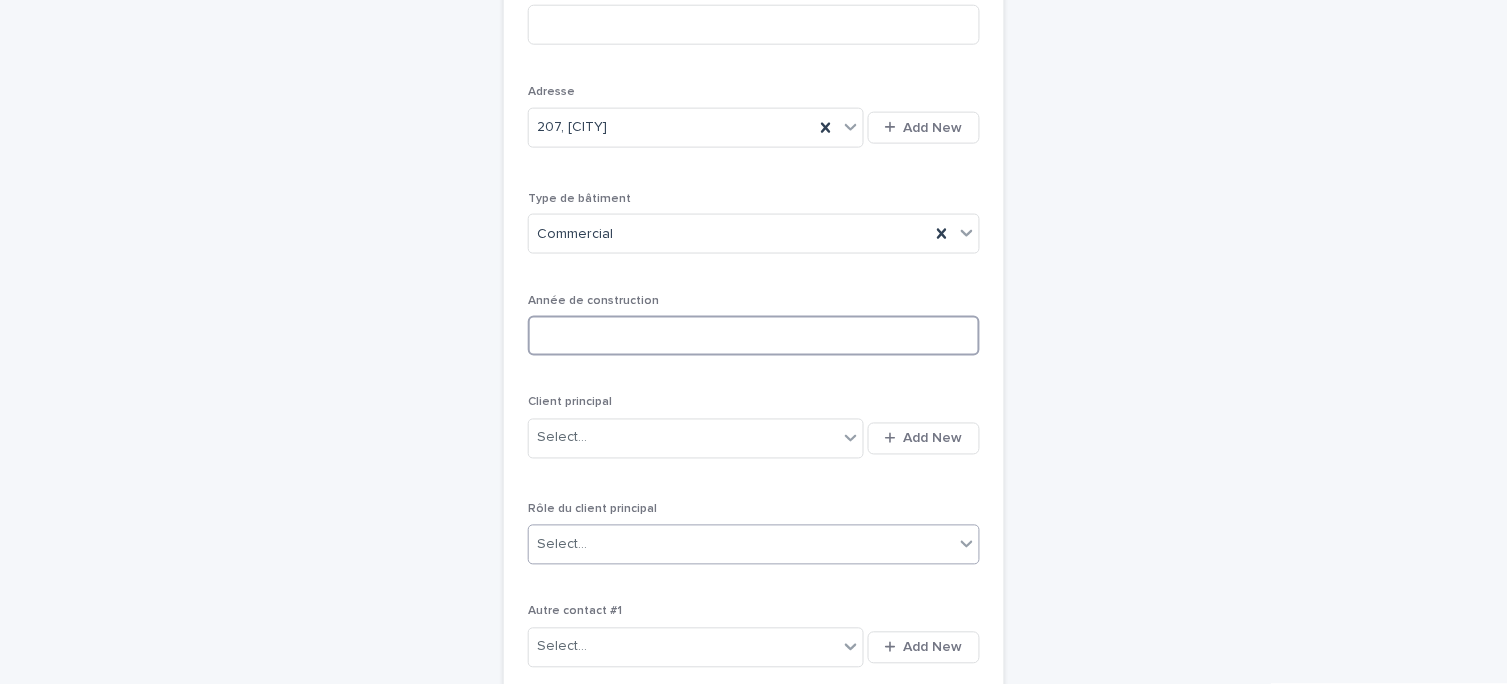 scroll, scrollTop: 620, scrollLeft: 0, axis: vertical 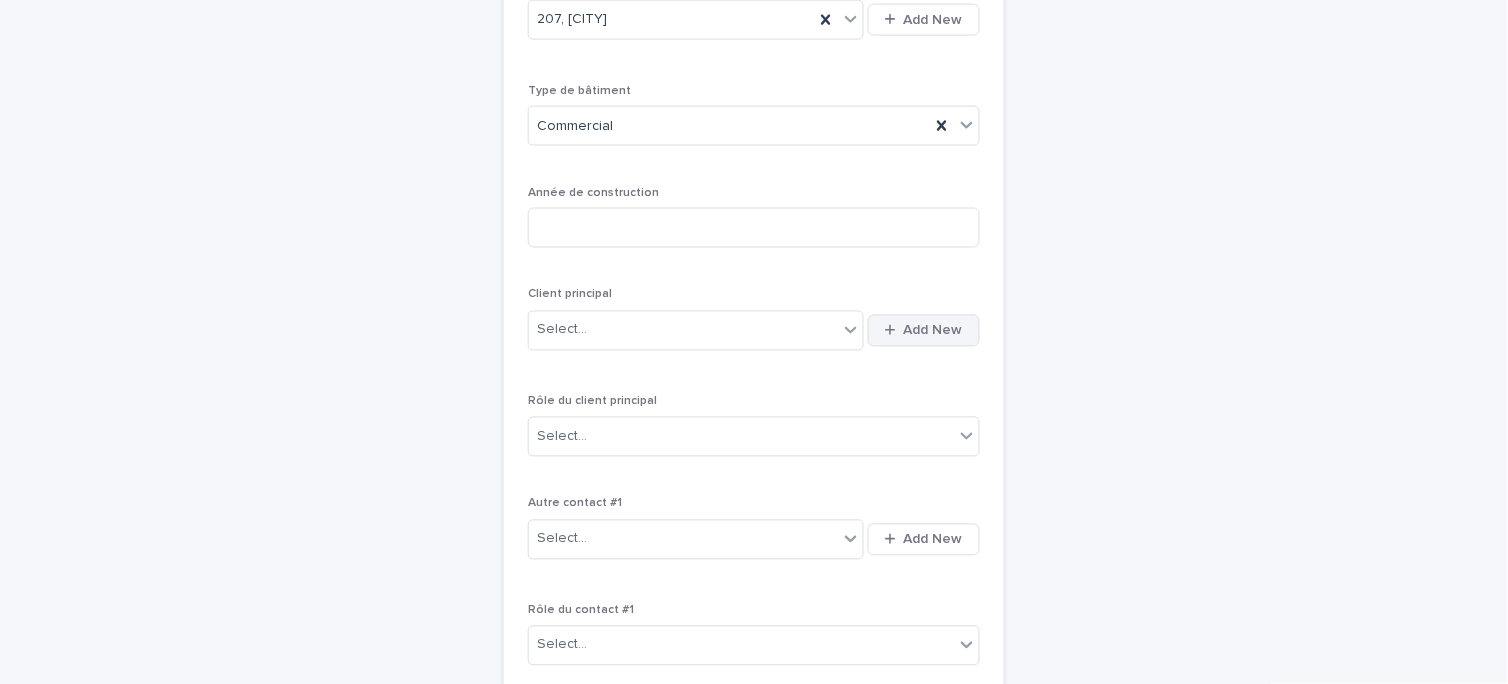 click on "Add New" at bounding box center [933, 331] 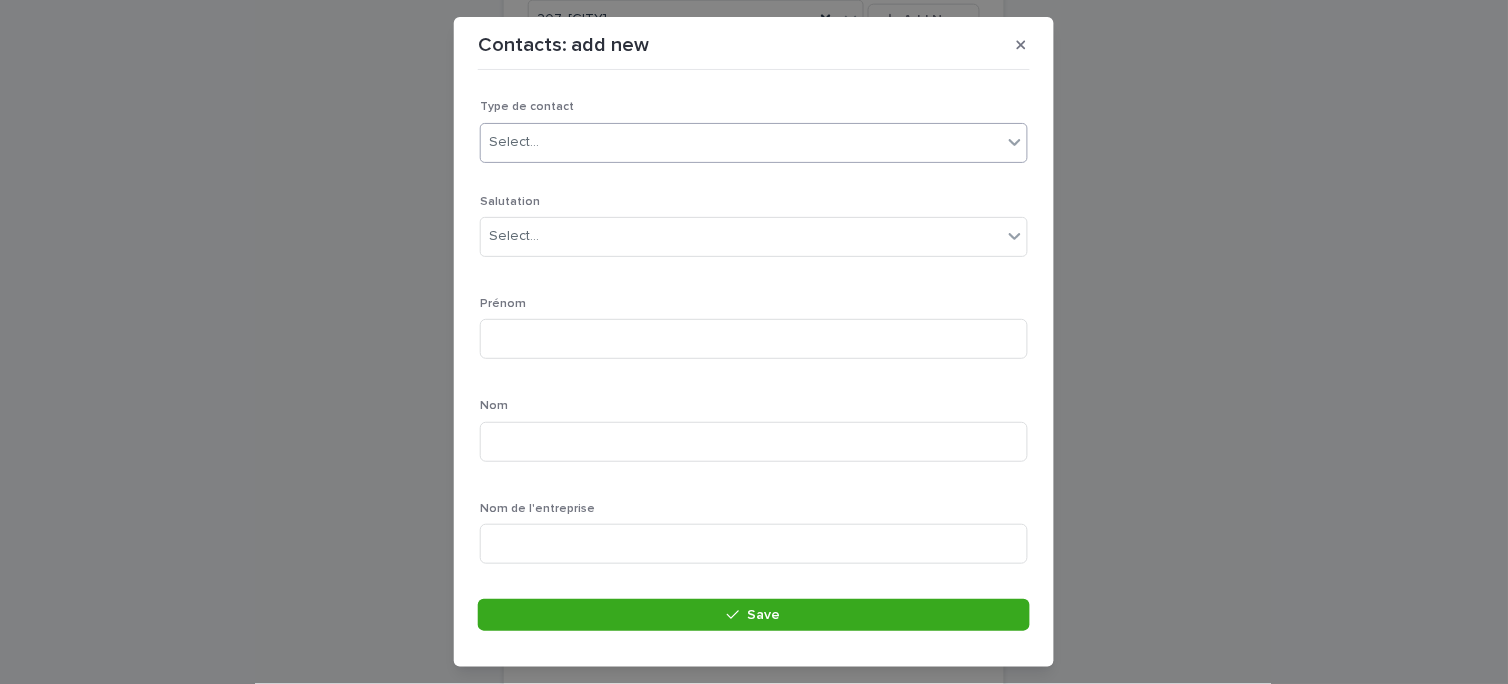 click on "Select..." at bounding box center [741, 142] 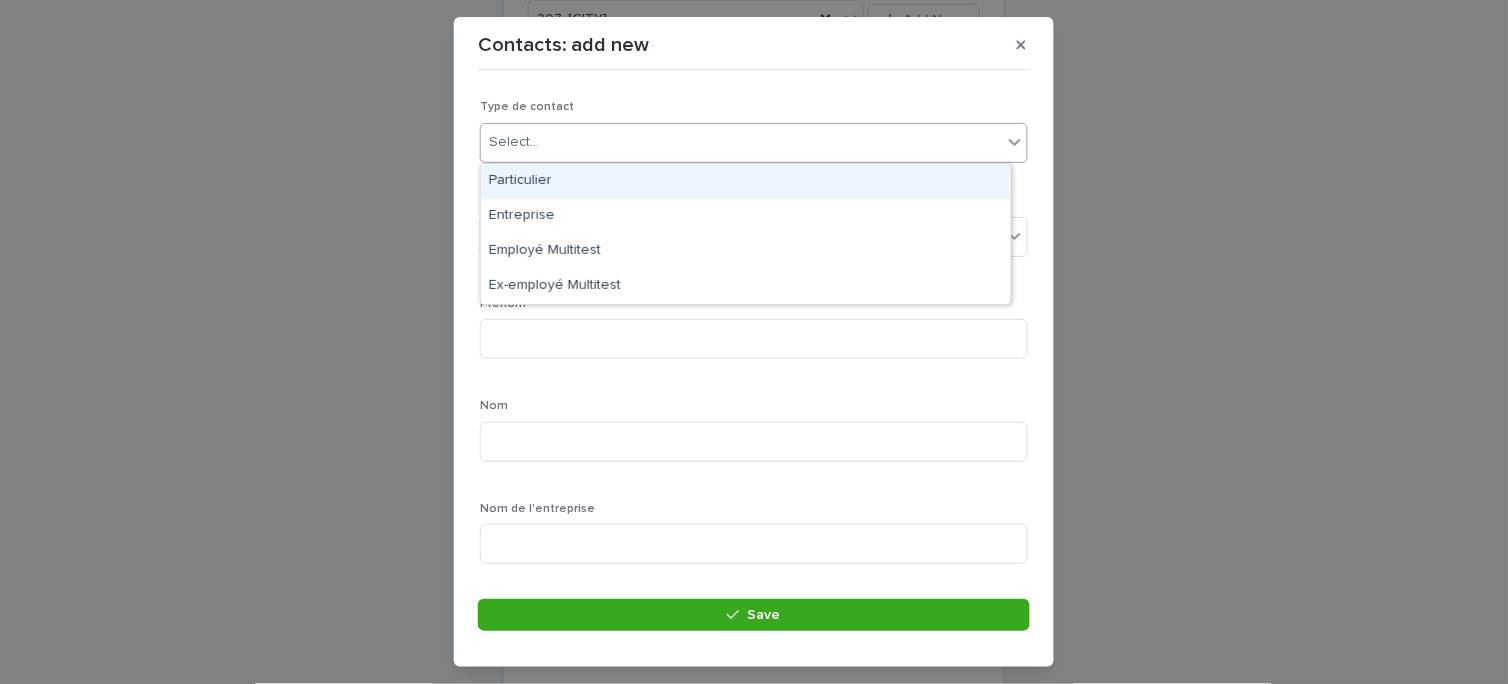 click on "Particulier" at bounding box center (745, 181) 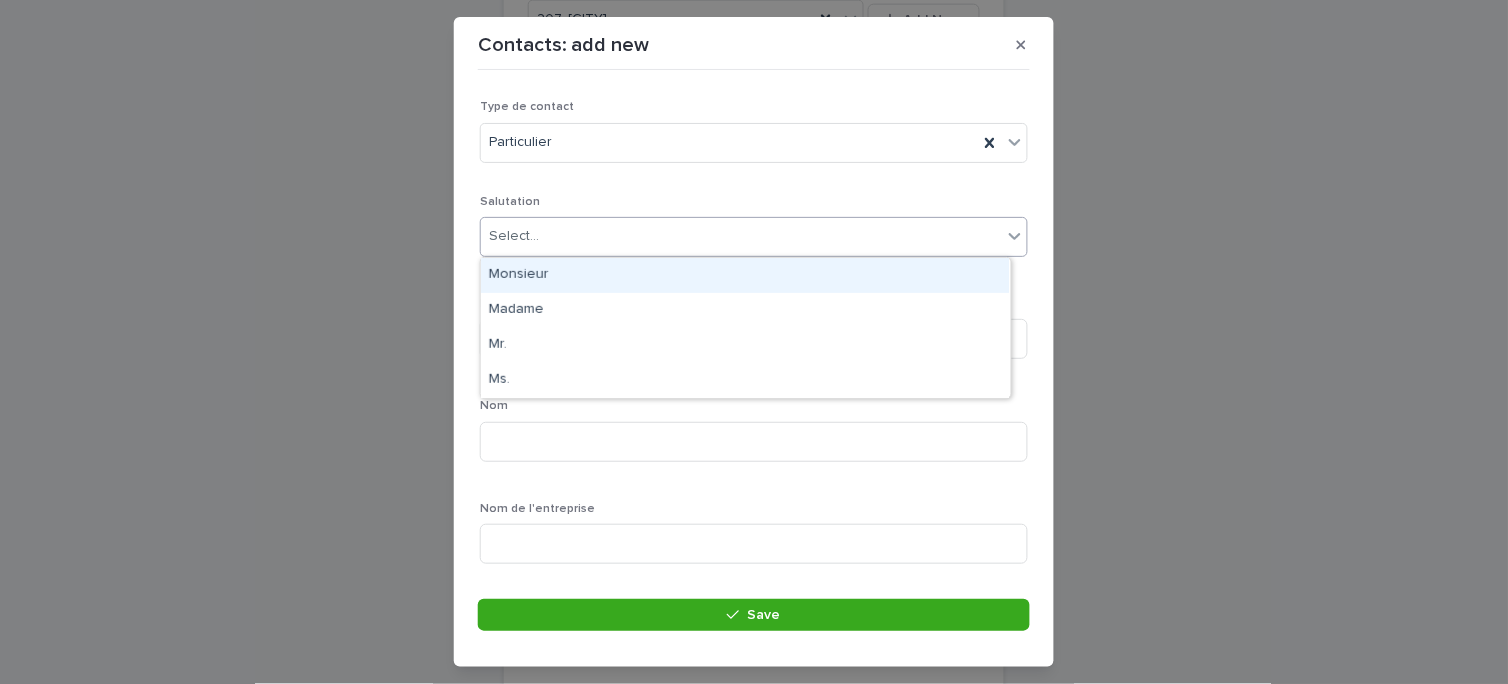 click on "Select..." at bounding box center (741, 236) 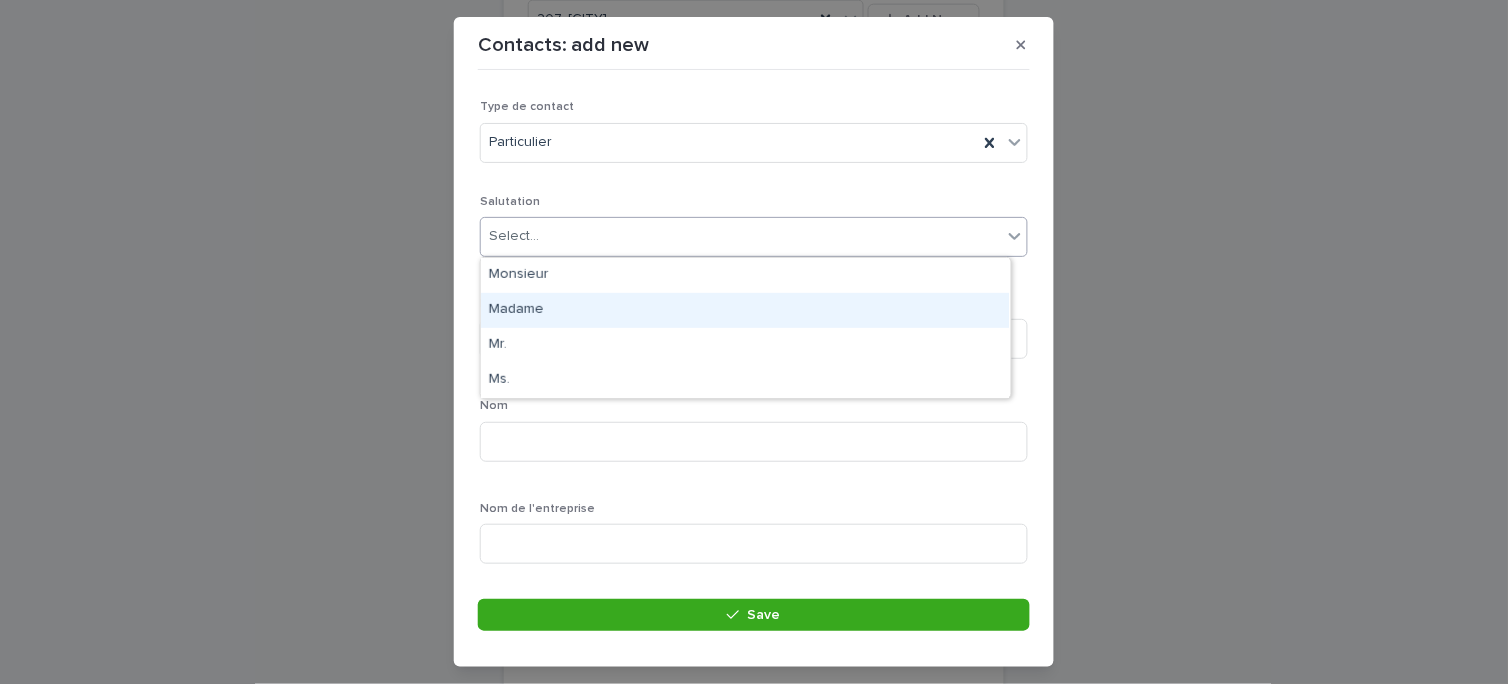 click on "Madame" at bounding box center [745, 310] 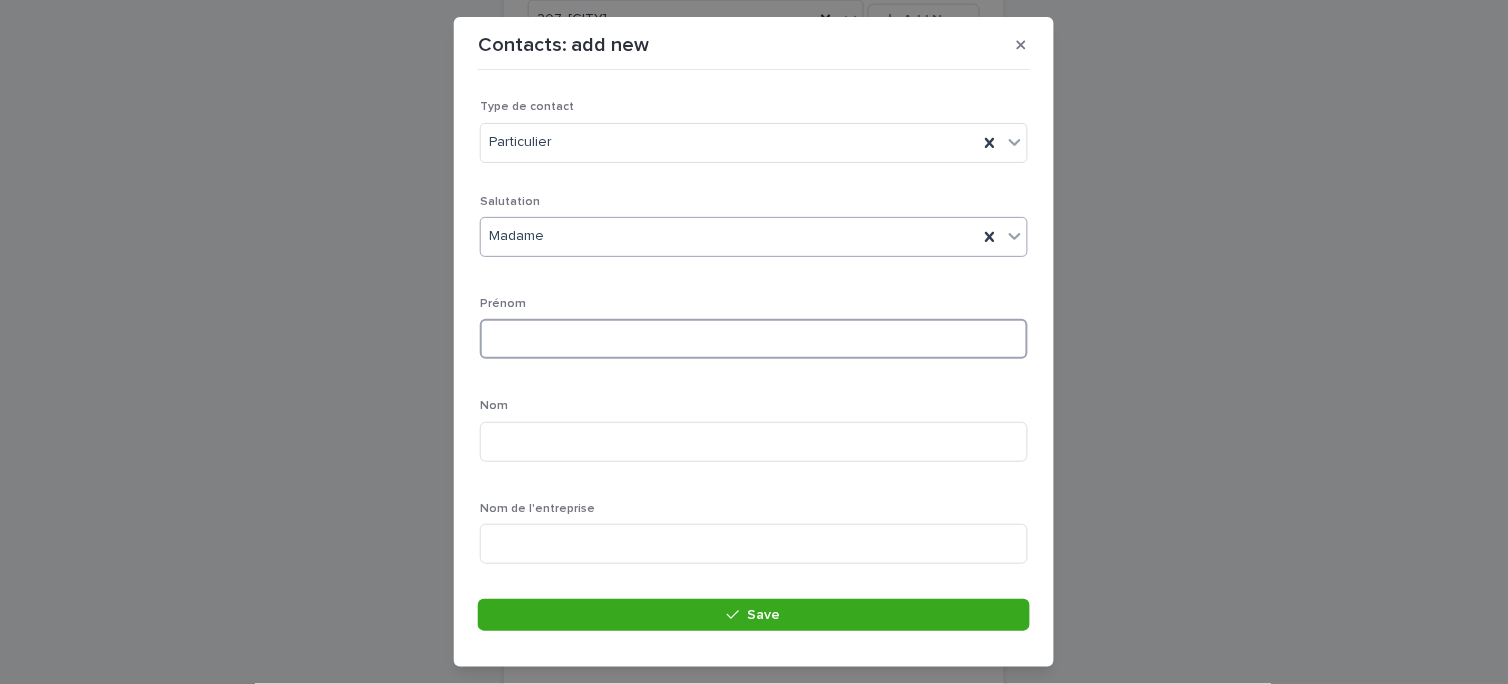 click at bounding box center (754, 339) 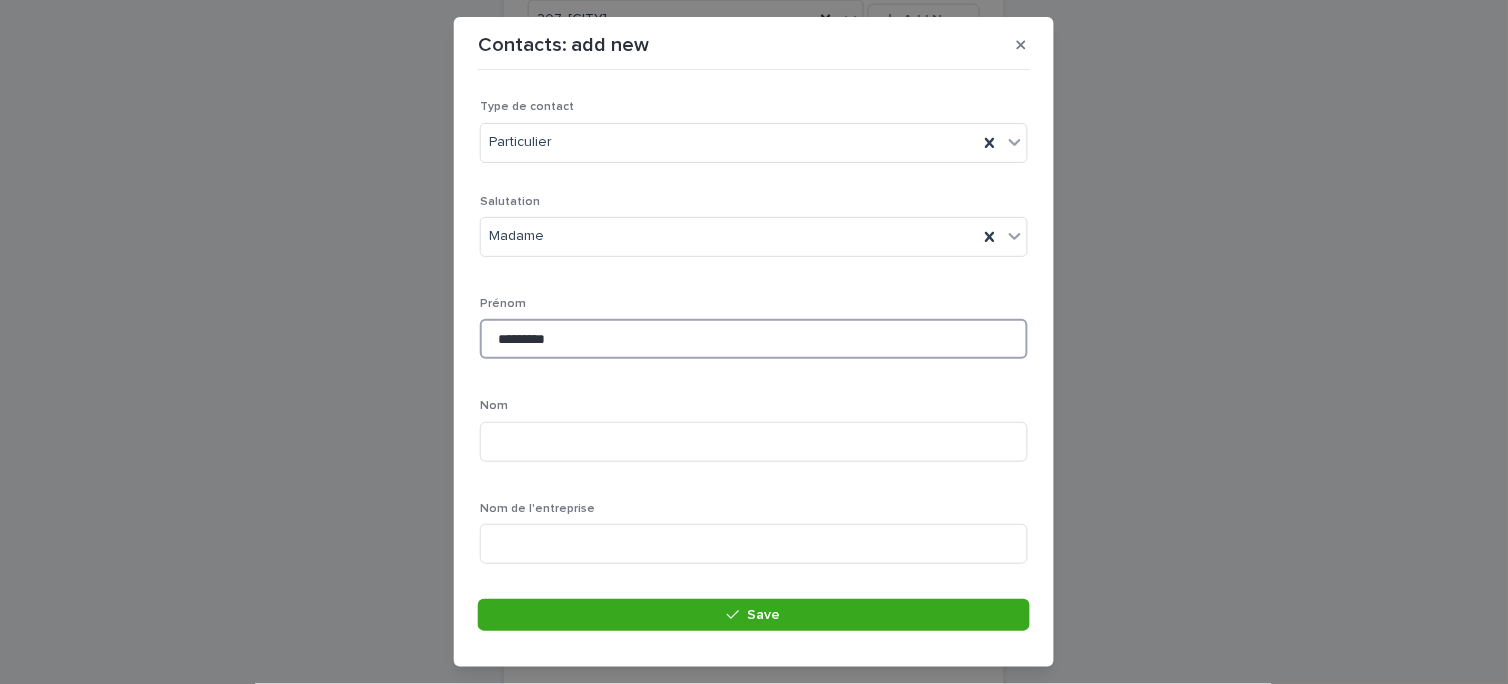 type on "*********" 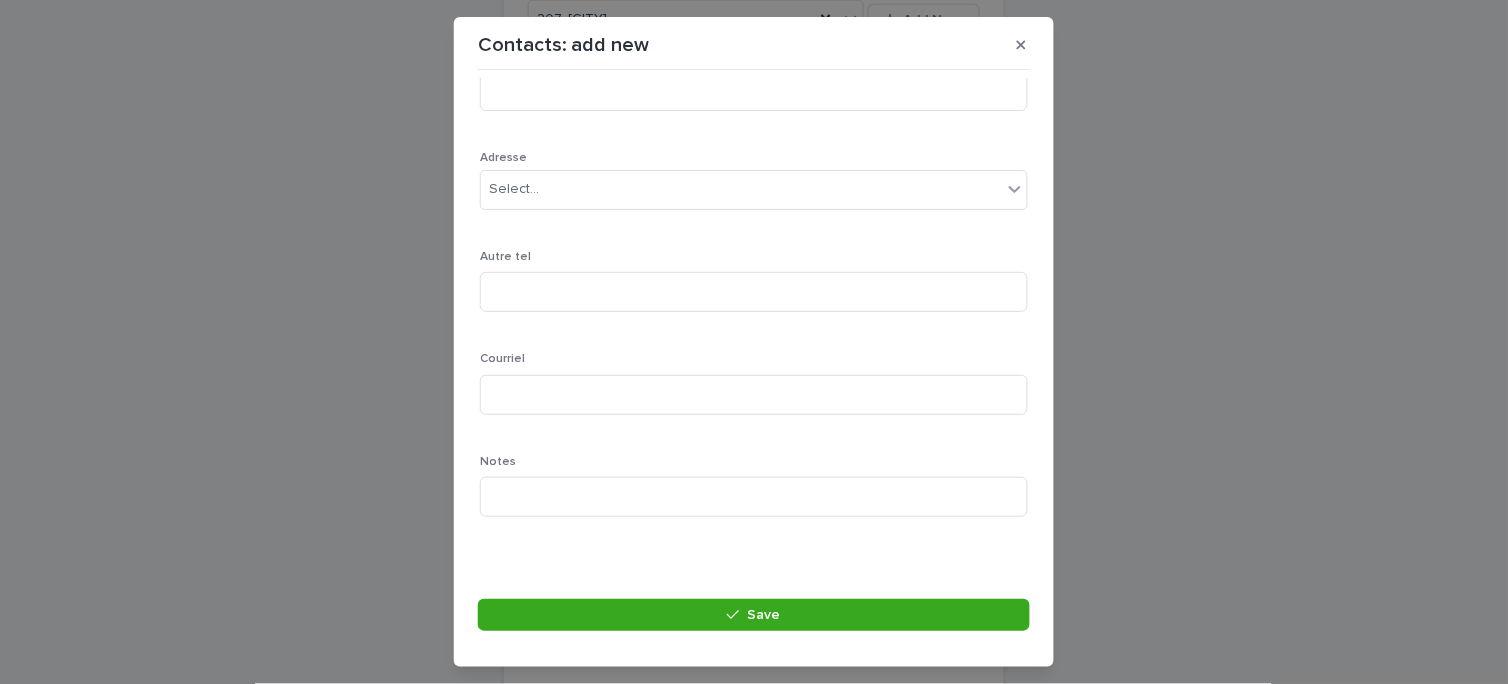scroll, scrollTop: 444, scrollLeft: 0, axis: vertical 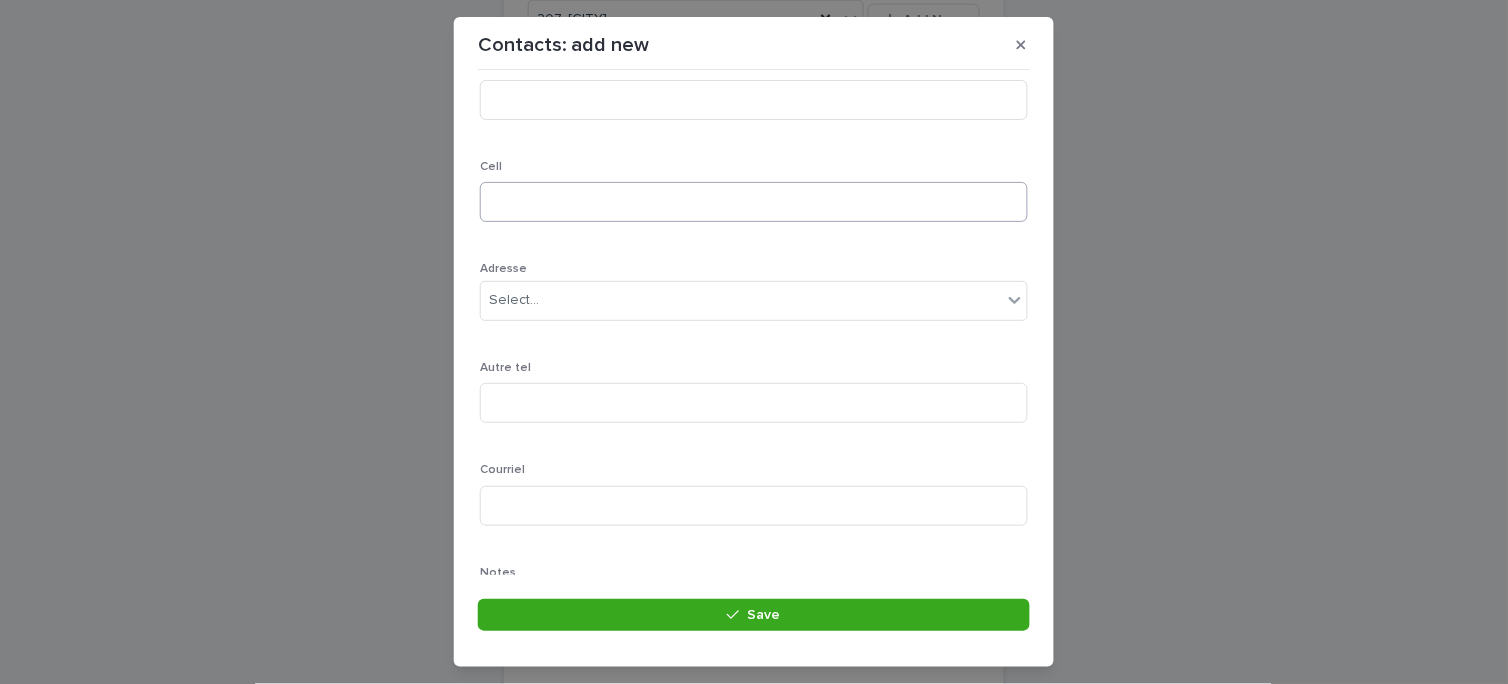 type on "******" 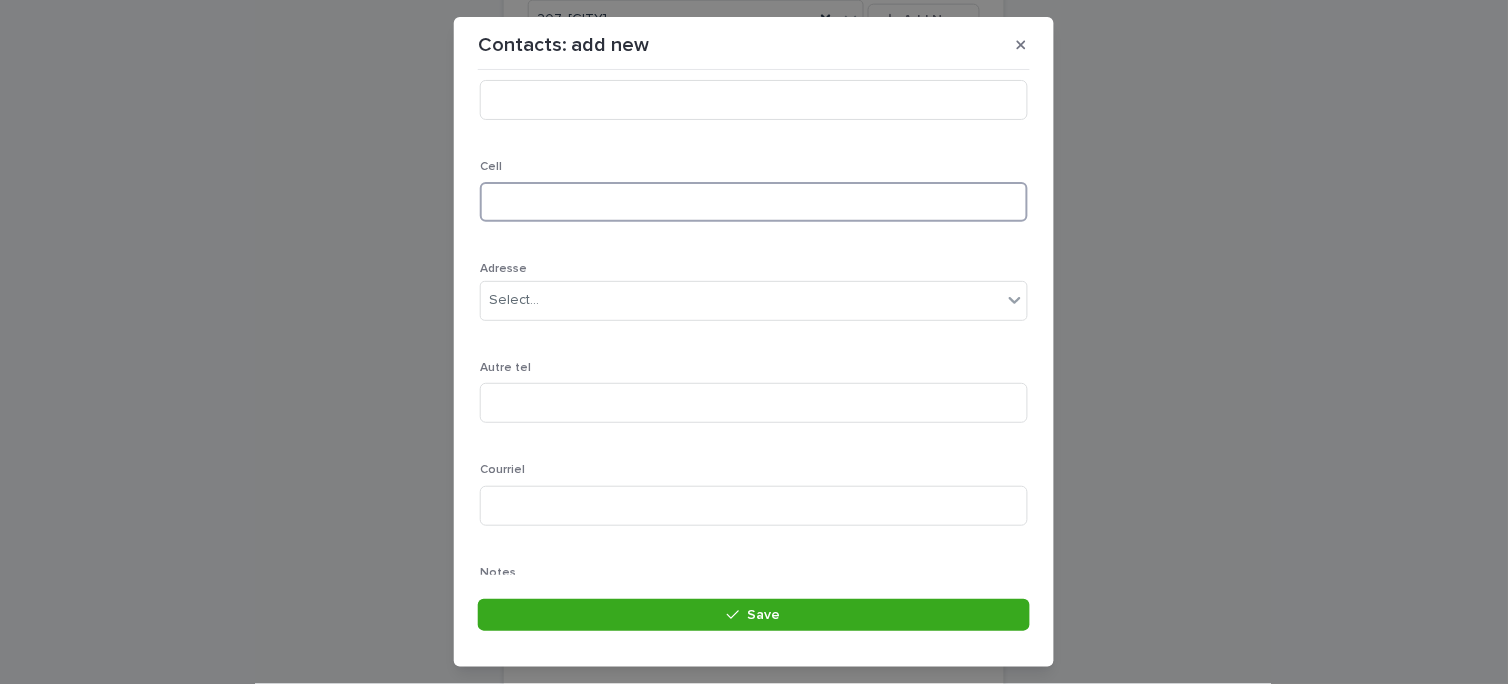 click at bounding box center (754, 202) 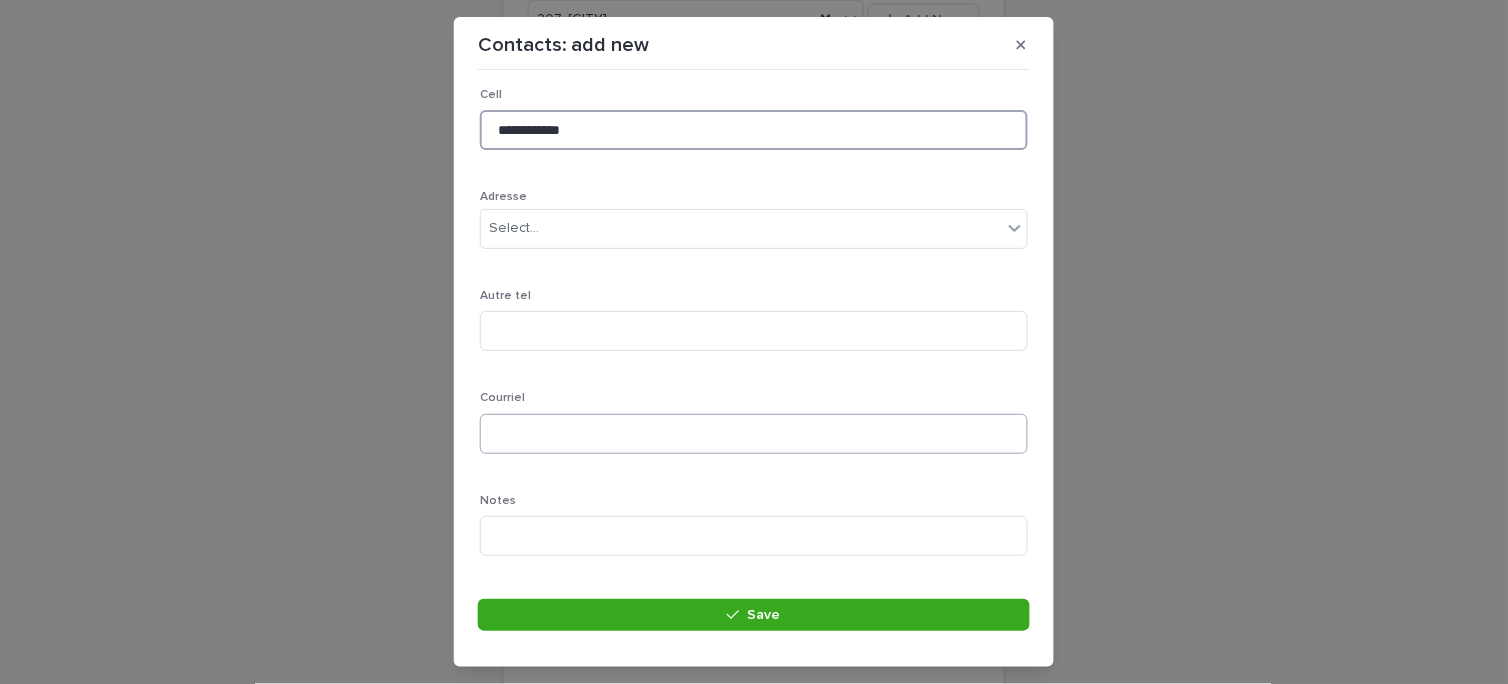 scroll, scrollTop: 555, scrollLeft: 0, axis: vertical 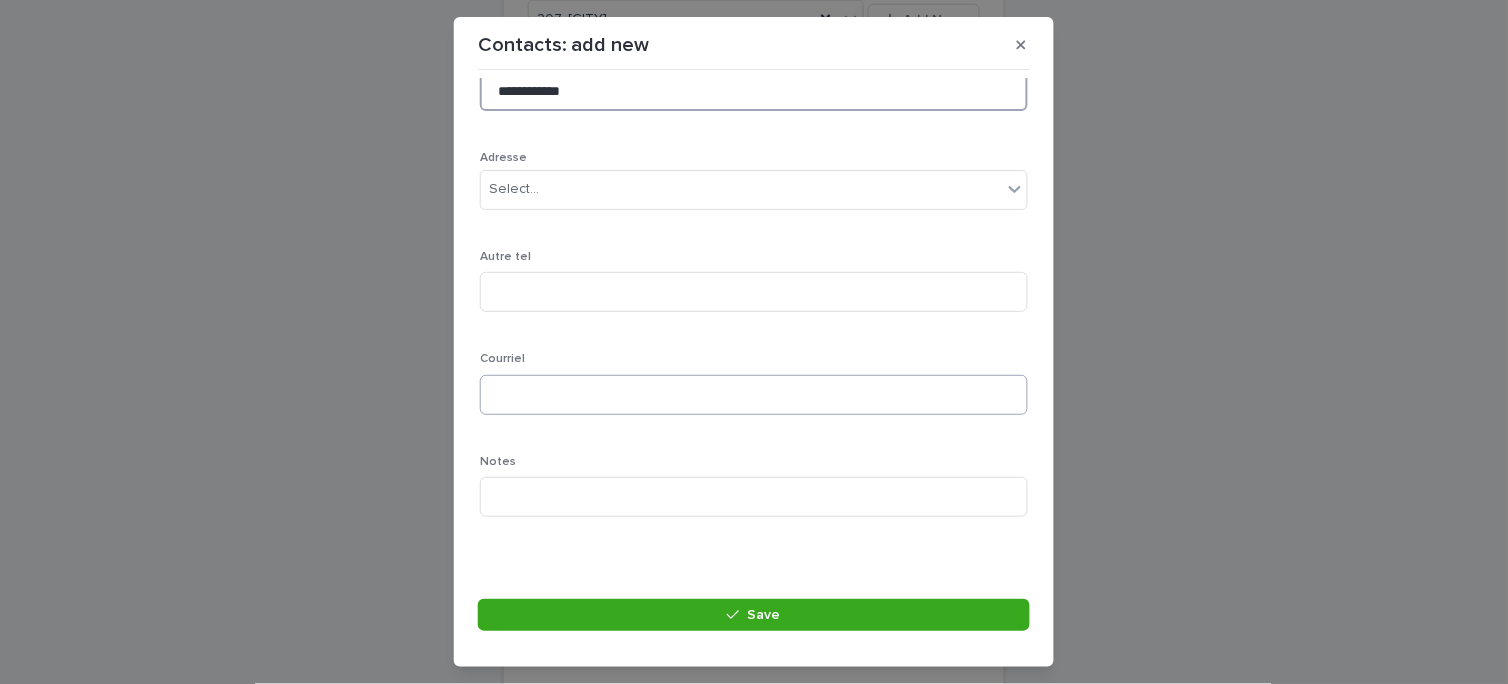 type on "**********" 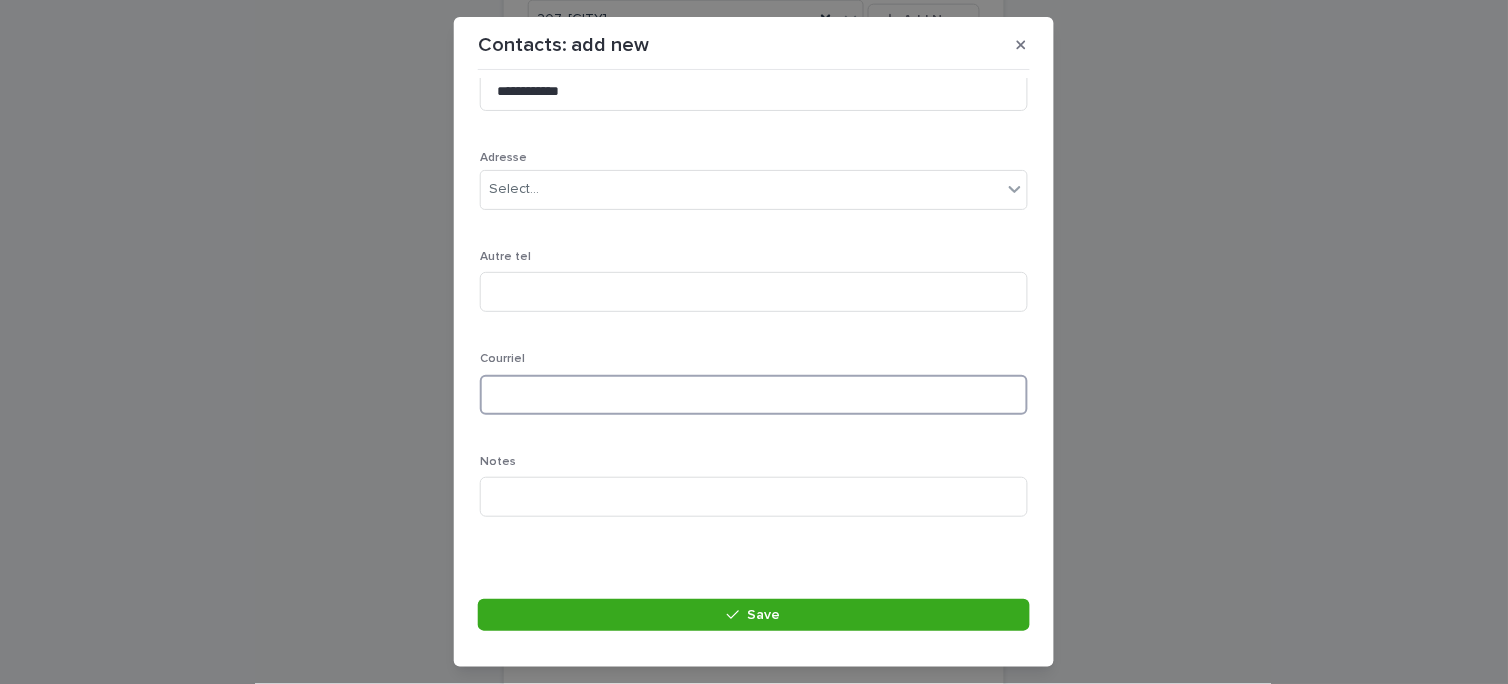 click at bounding box center [754, 395] 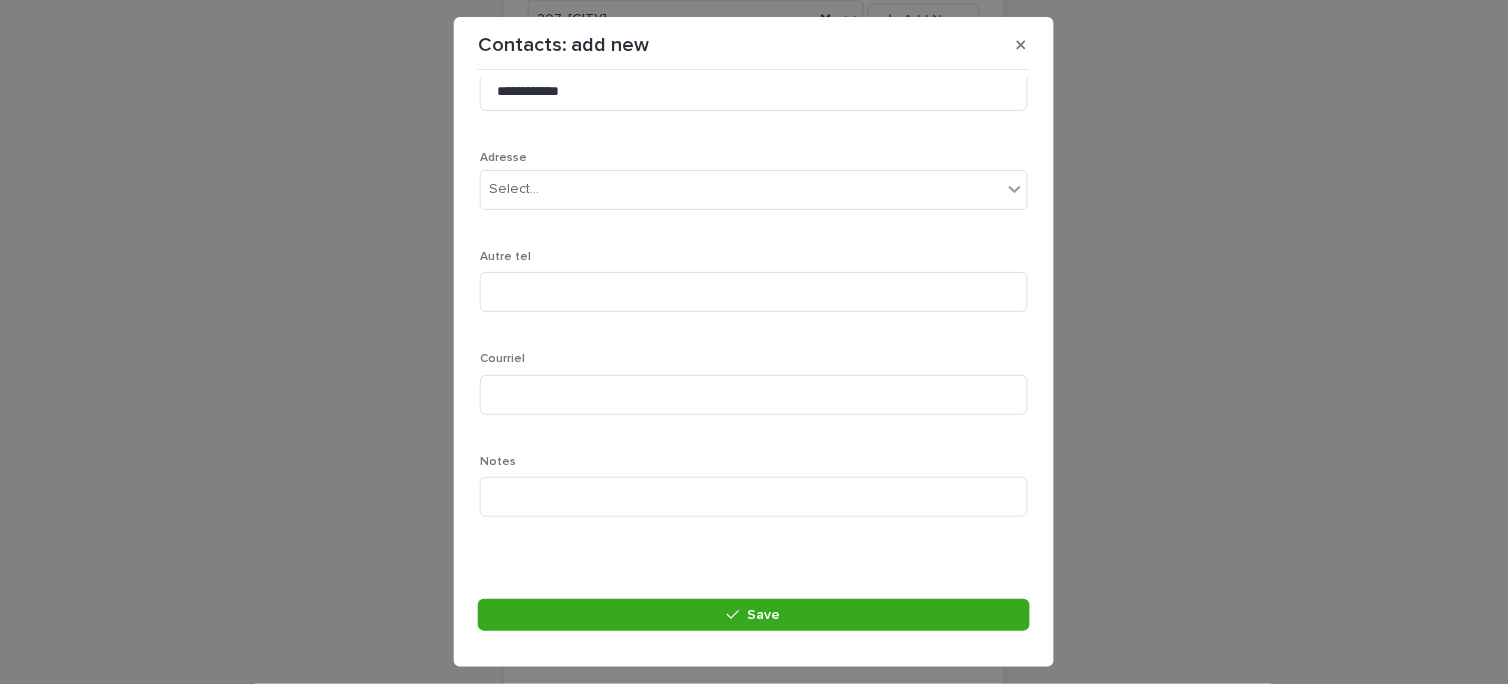 click on "**********" at bounding box center [754, 87] 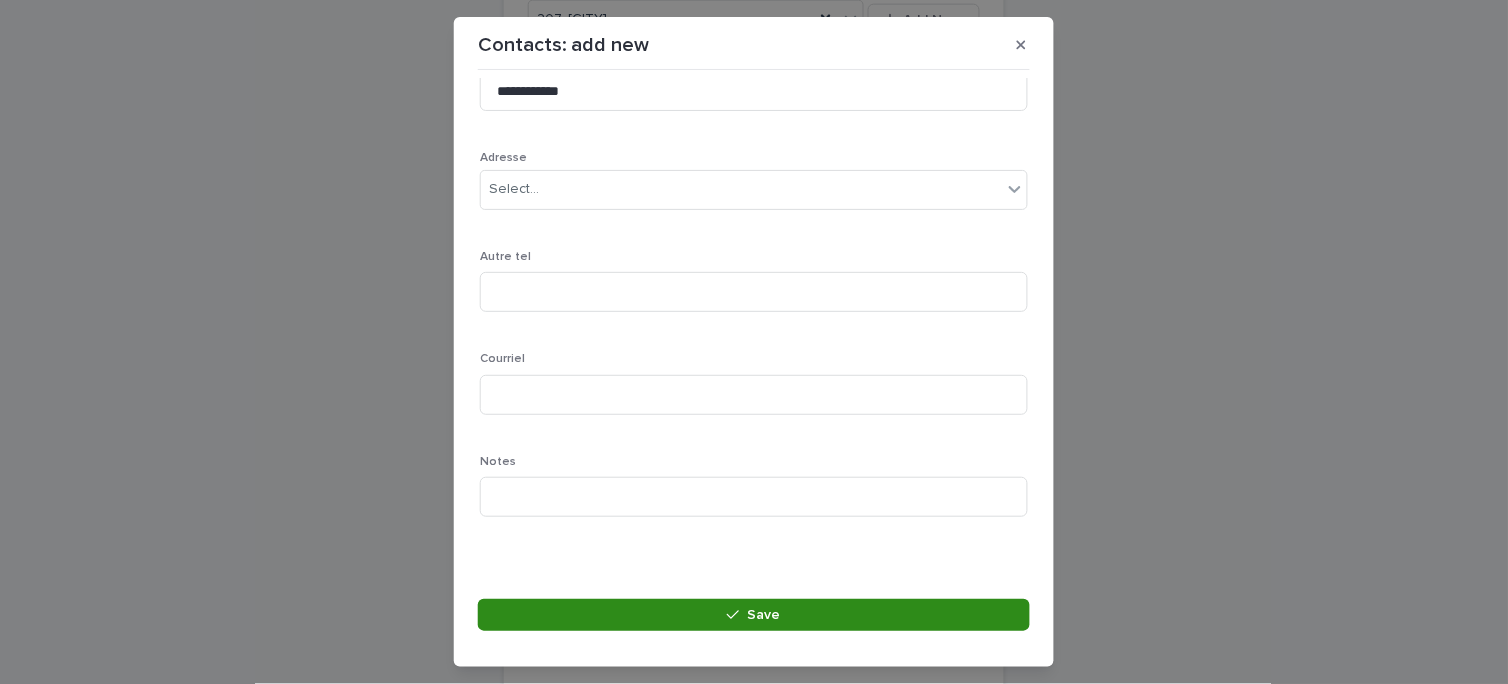 click on "Save" at bounding box center (754, 615) 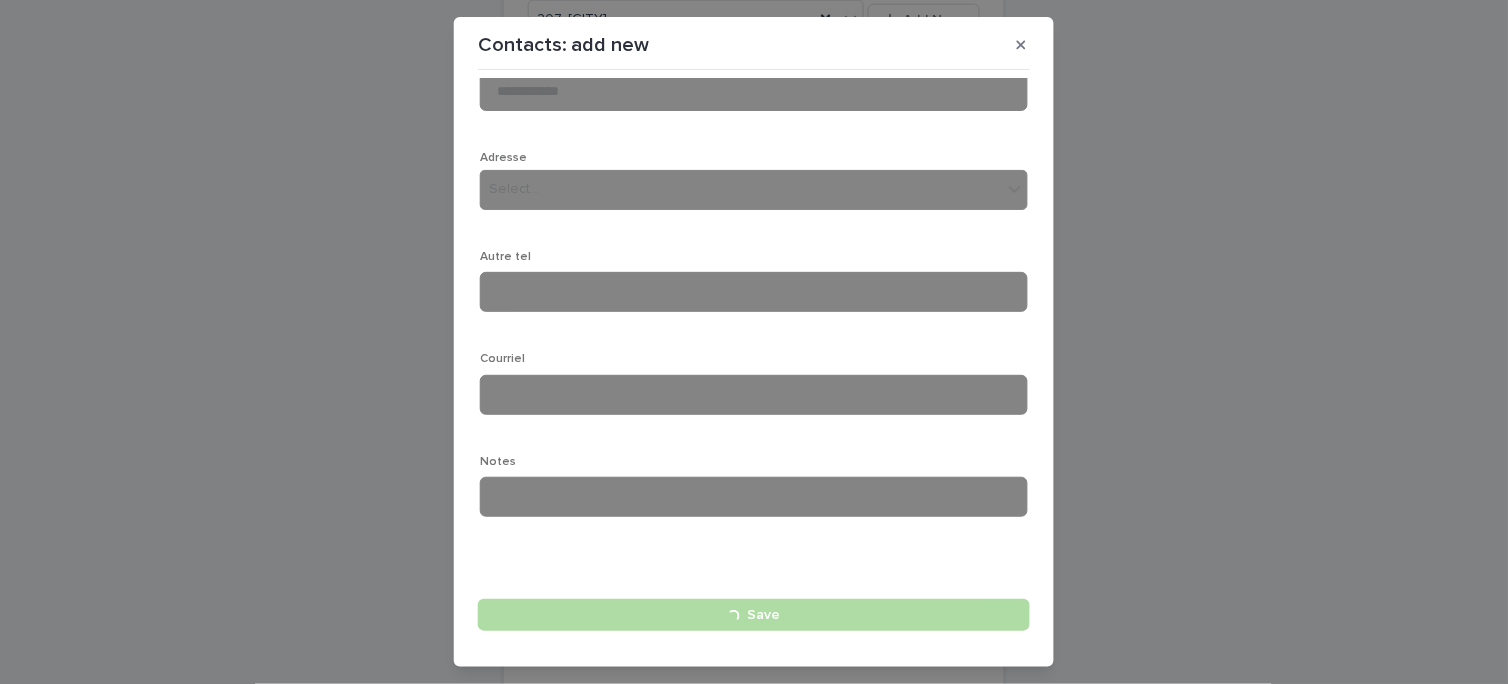 type 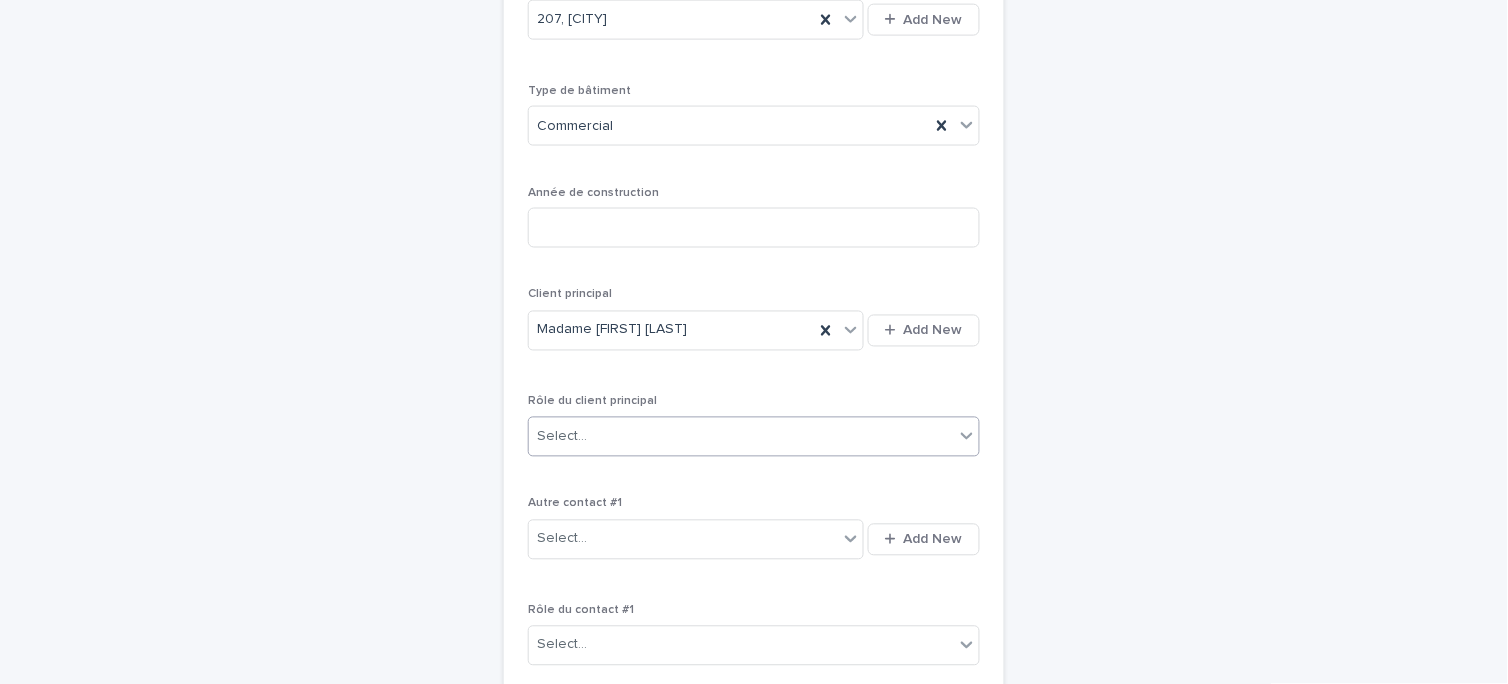click on "Select..." at bounding box center (741, 437) 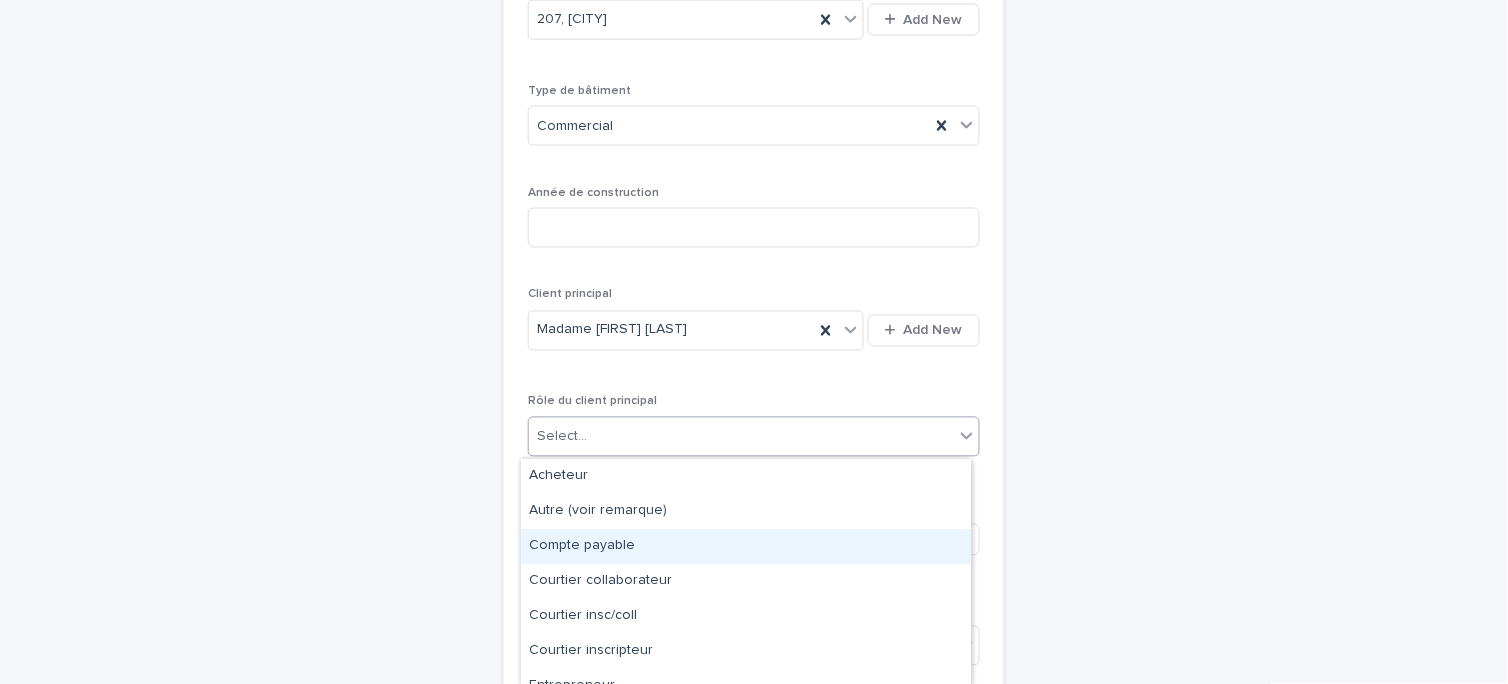 scroll, scrollTop: 123, scrollLeft: 0, axis: vertical 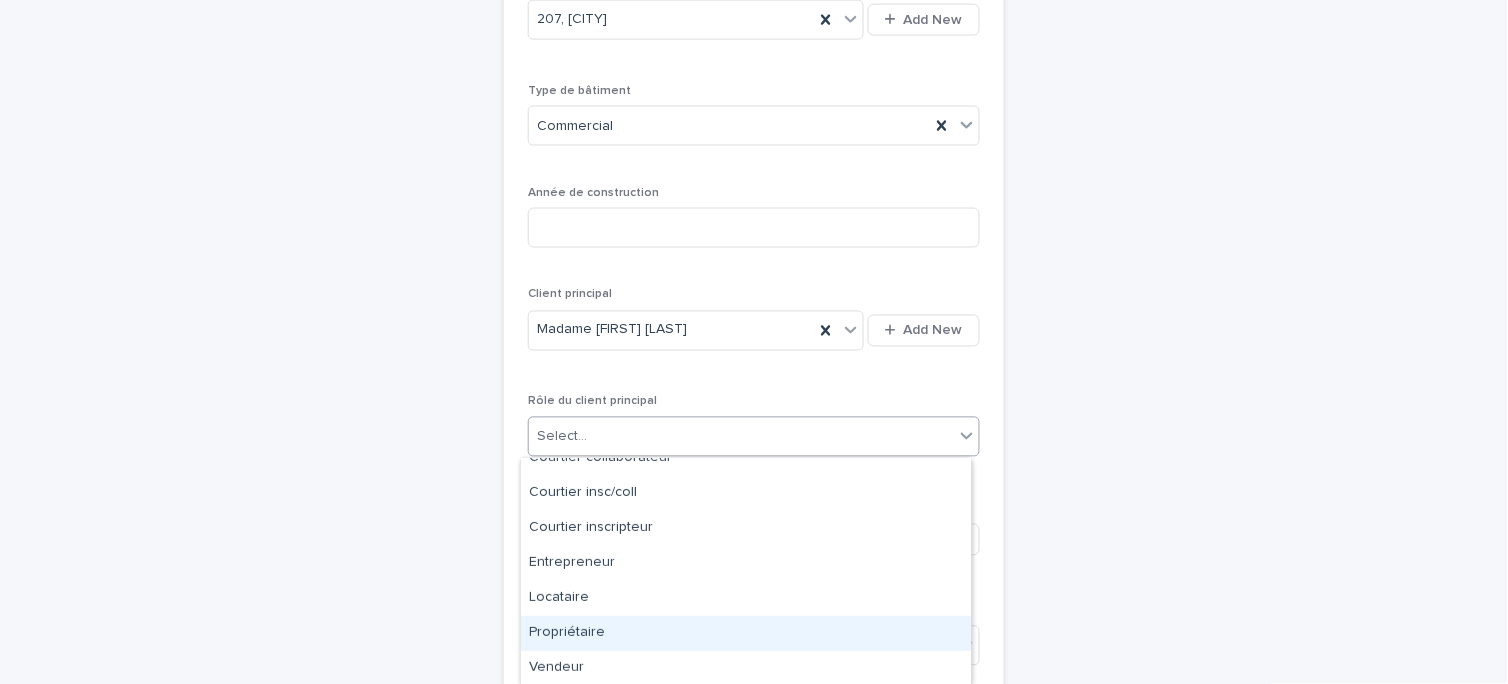 click on "Propriétaire" at bounding box center (746, 633) 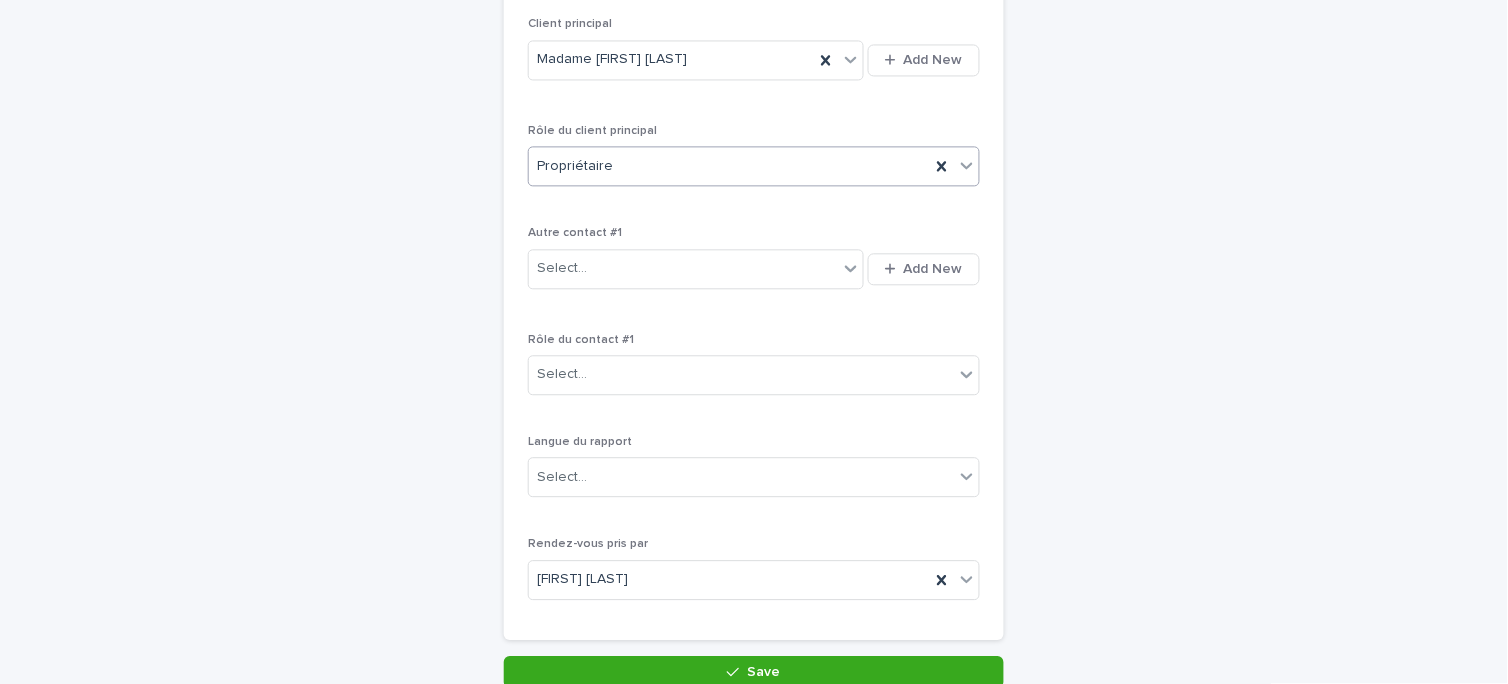 scroll, scrollTop: 953, scrollLeft: 0, axis: vertical 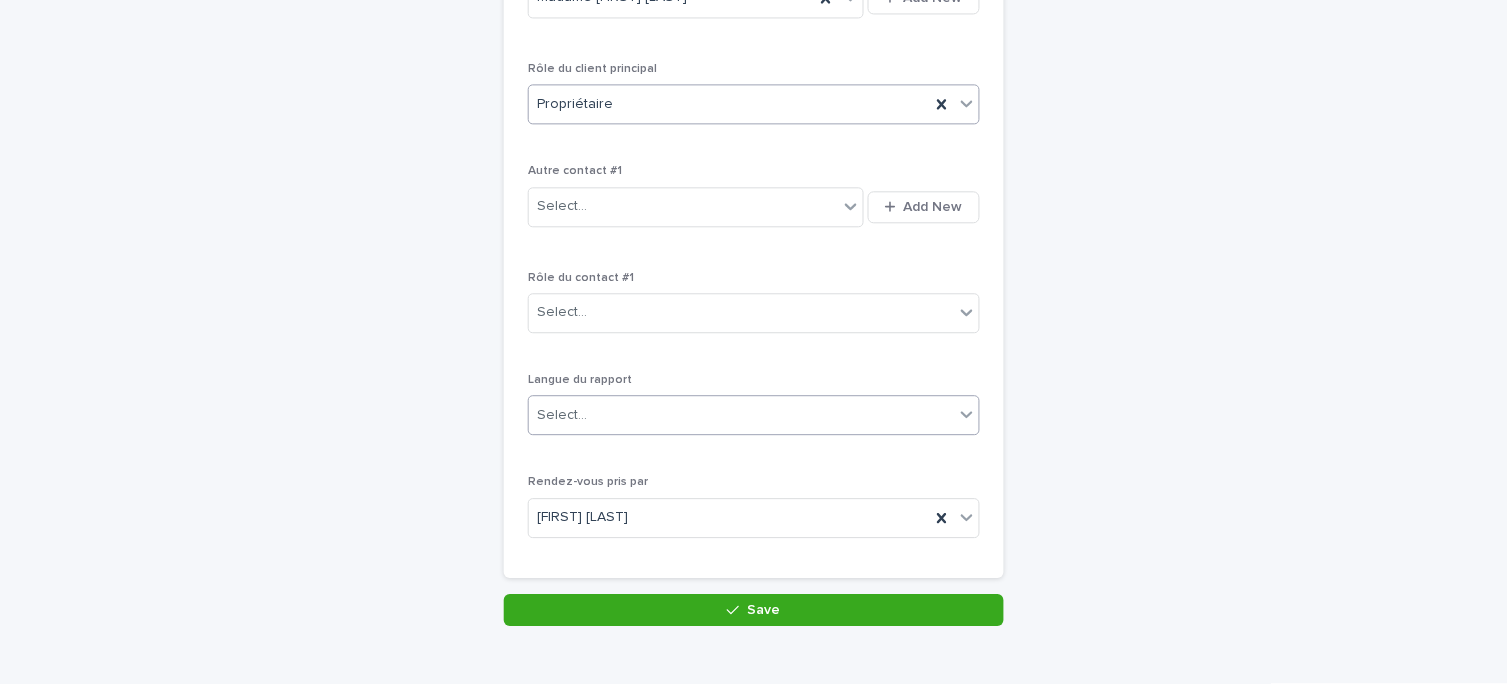 click on "Select..." at bounding box center (741, 415) 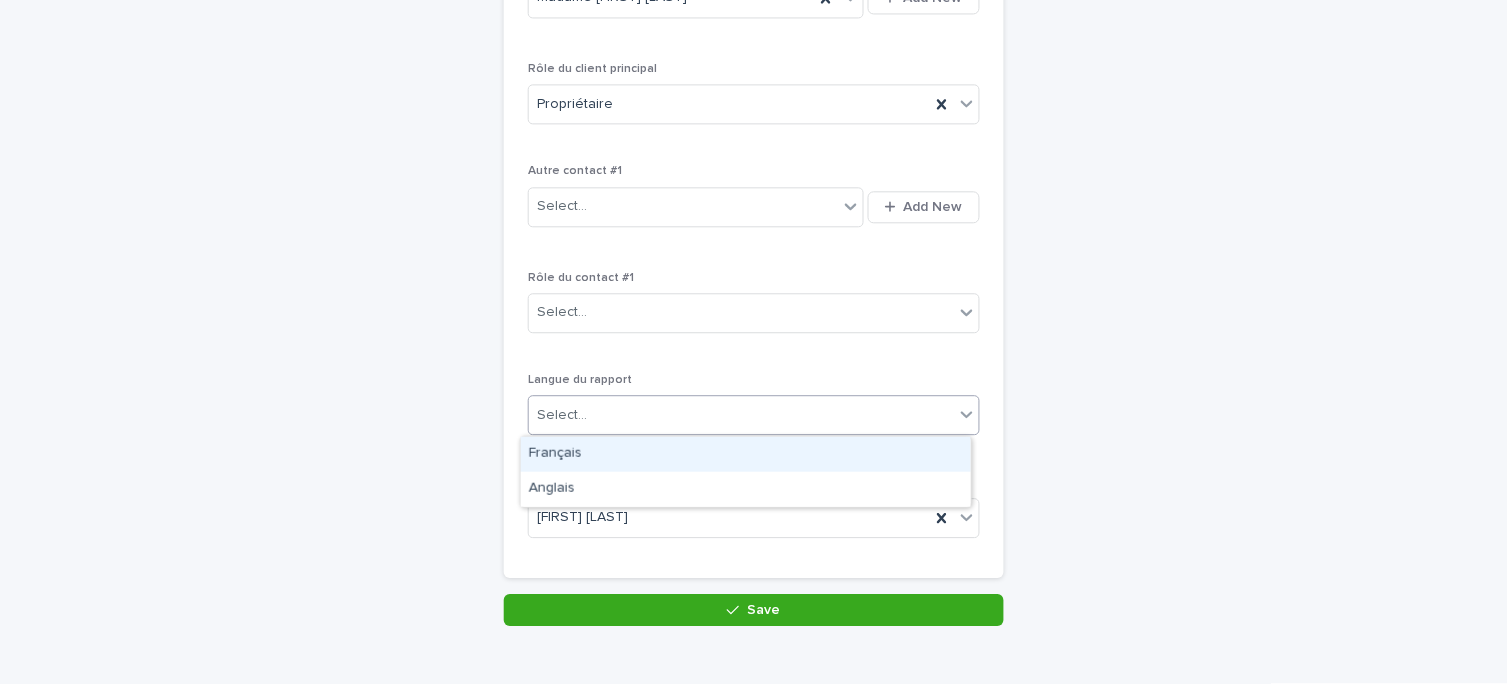 click on "Français" at bounding box center (746, 454) 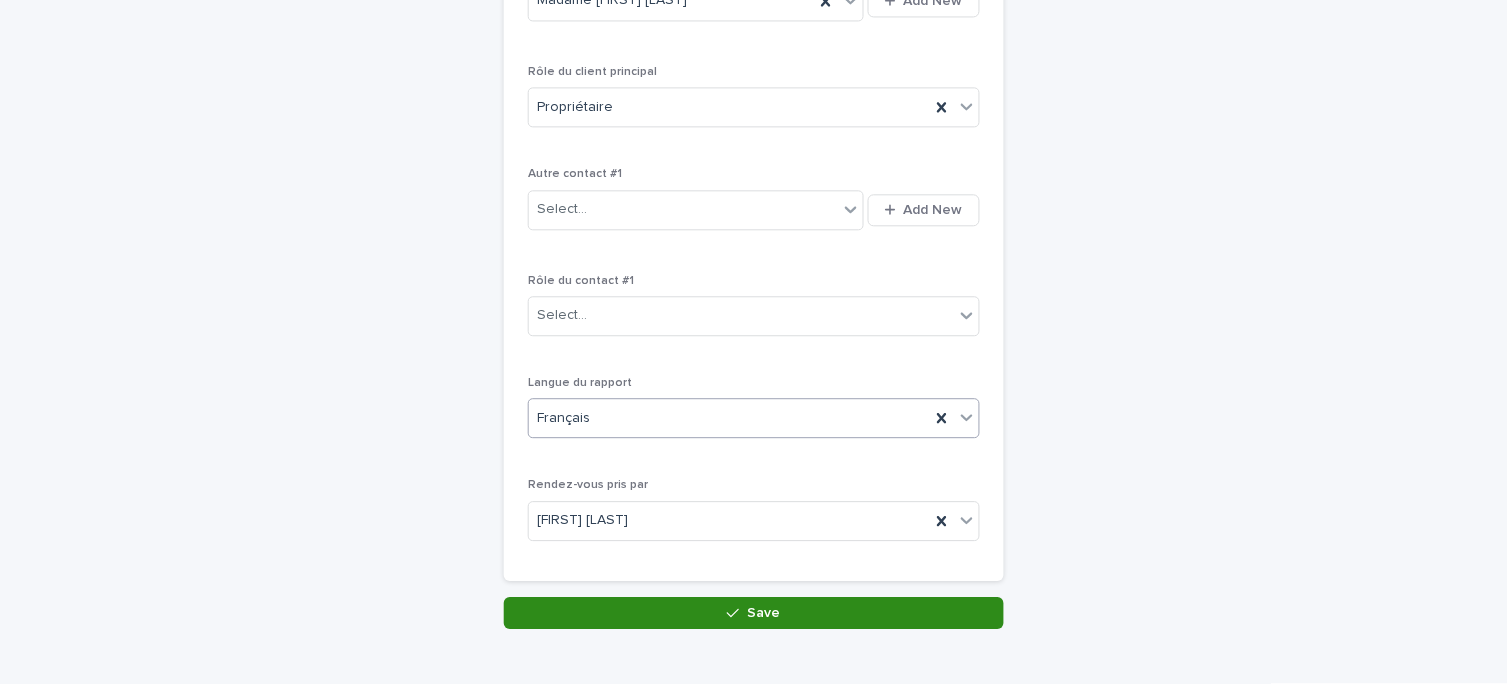 scroll, scrollTop: 1052, scrollLeft: 0, axis: vertical 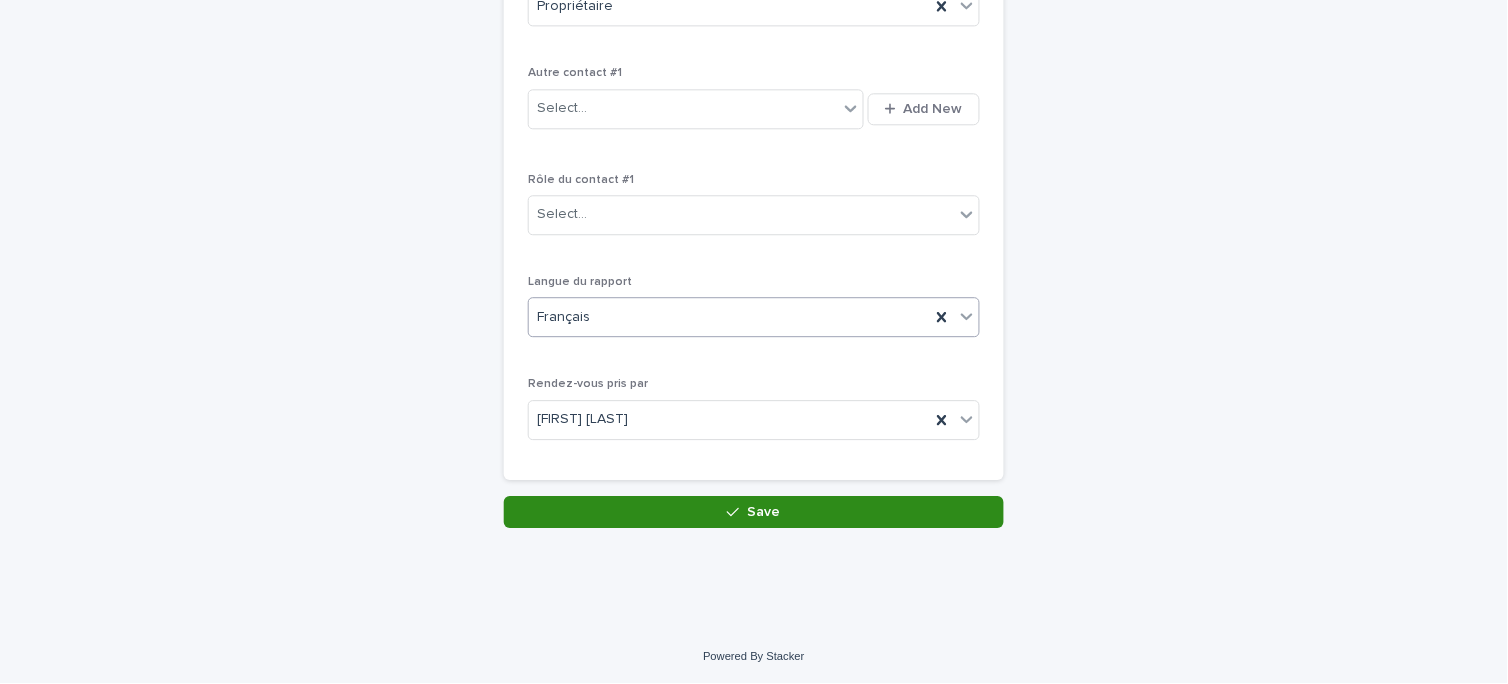click on "Save" at bounding box center [754, 512] 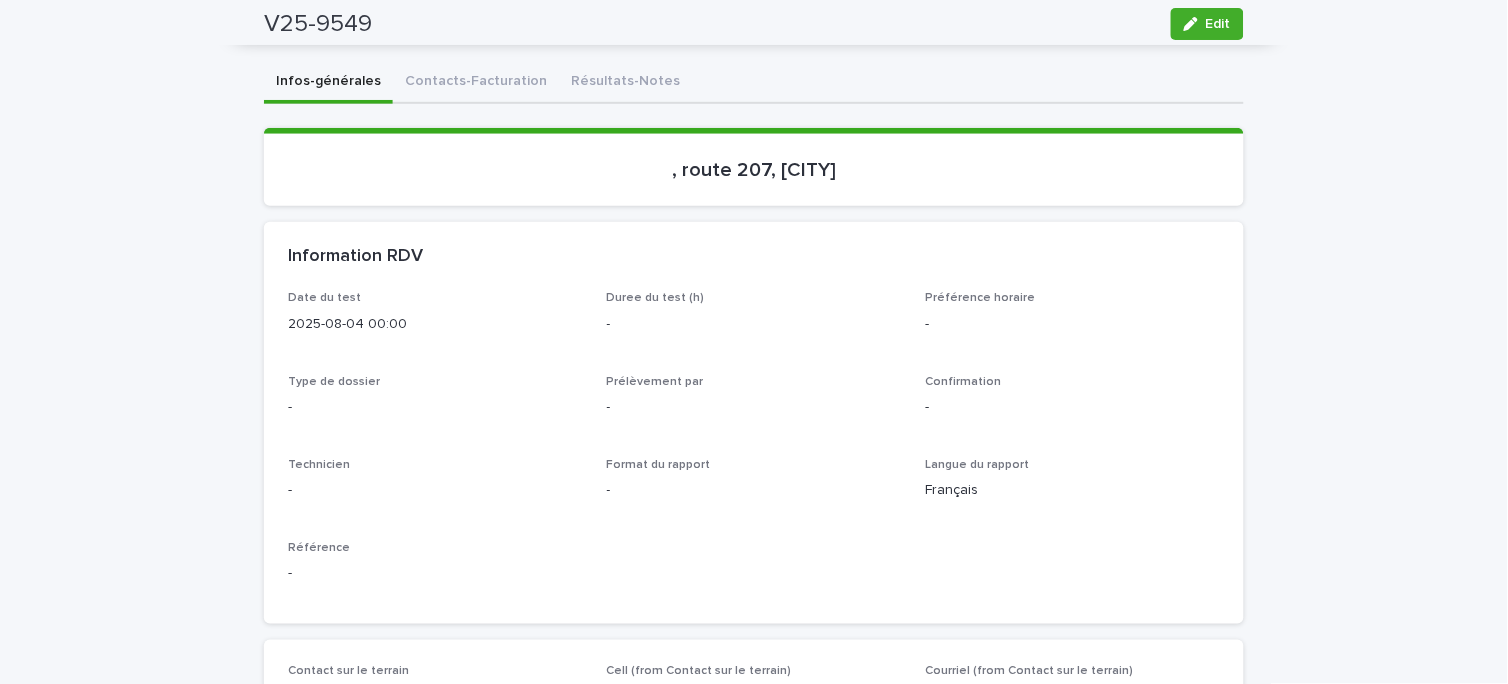 scroll, scrollTop: 0, scrollLeft: 0, axis: both 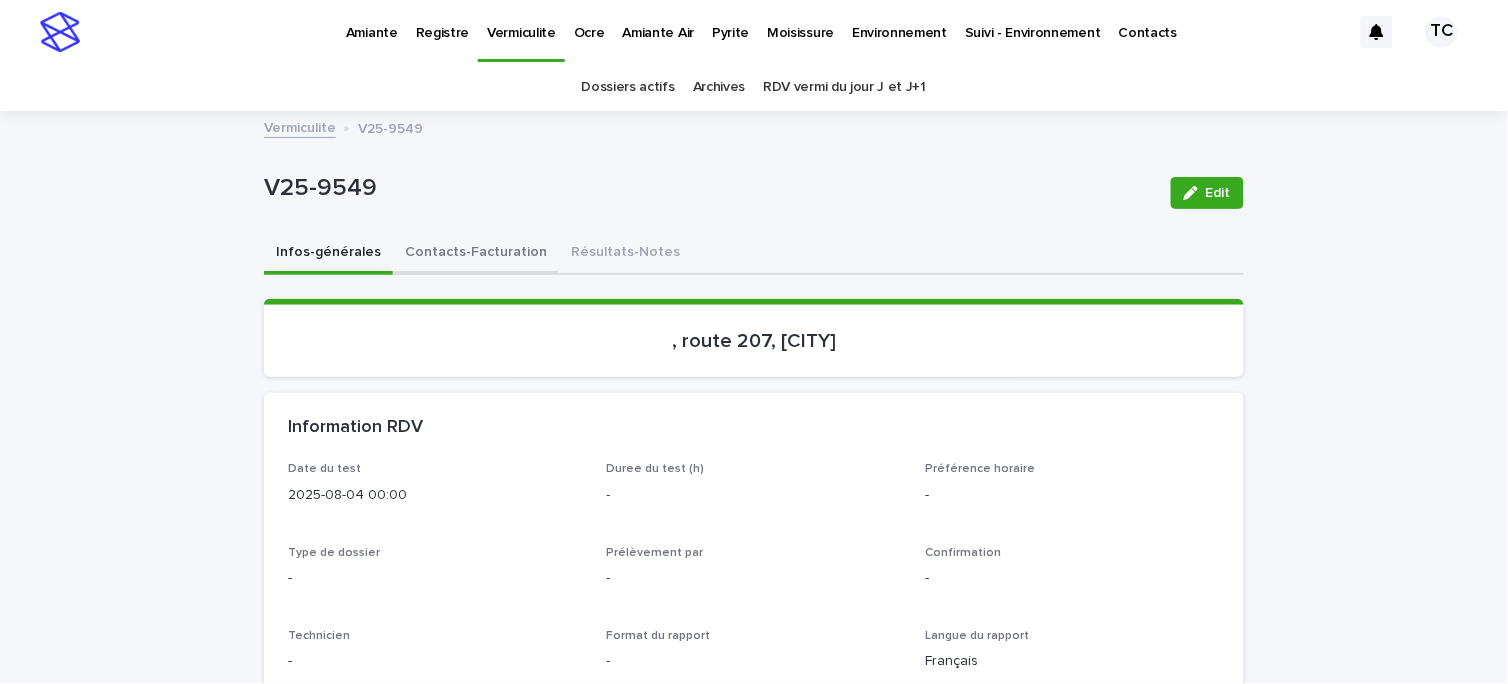 click on "Contacts-Facturation" at bounding box center (476, 254) 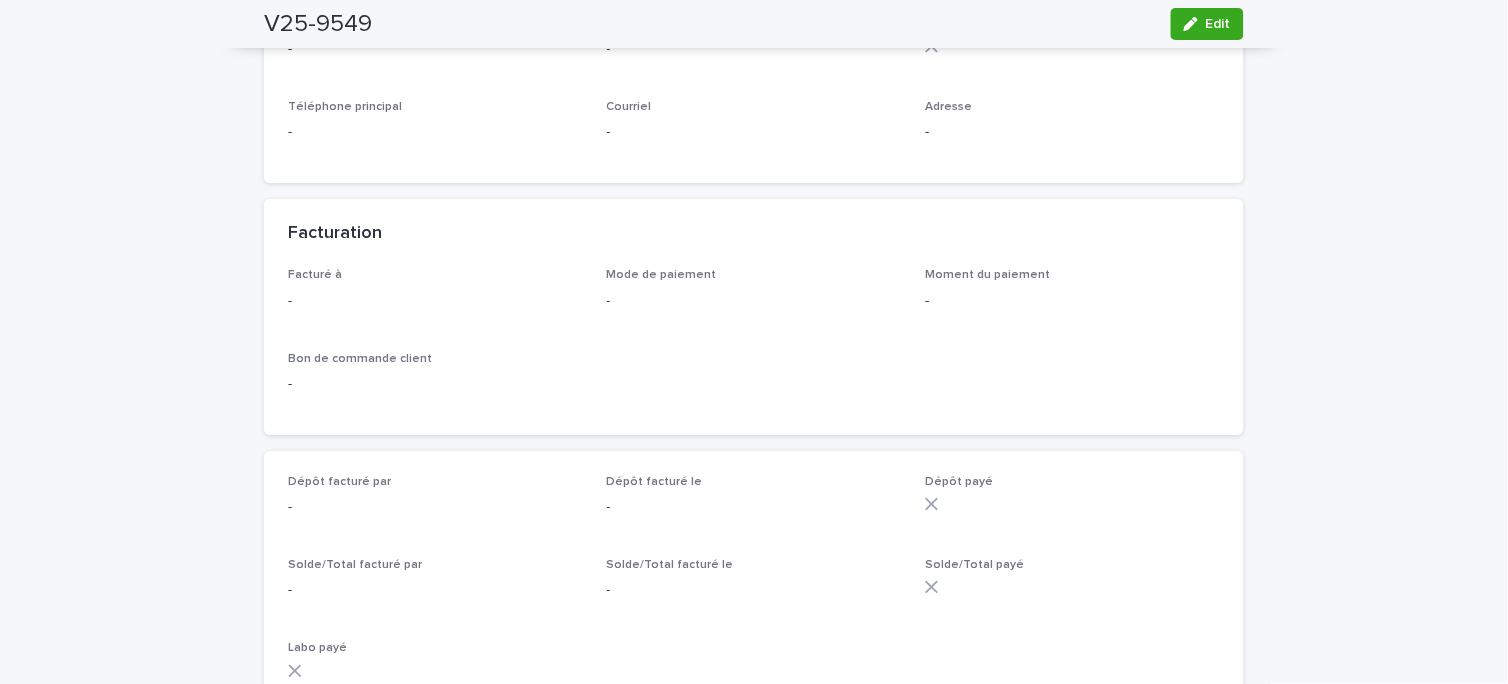 scroll, scrollTop: 1444, scrollLeft: 0, axis: vertical 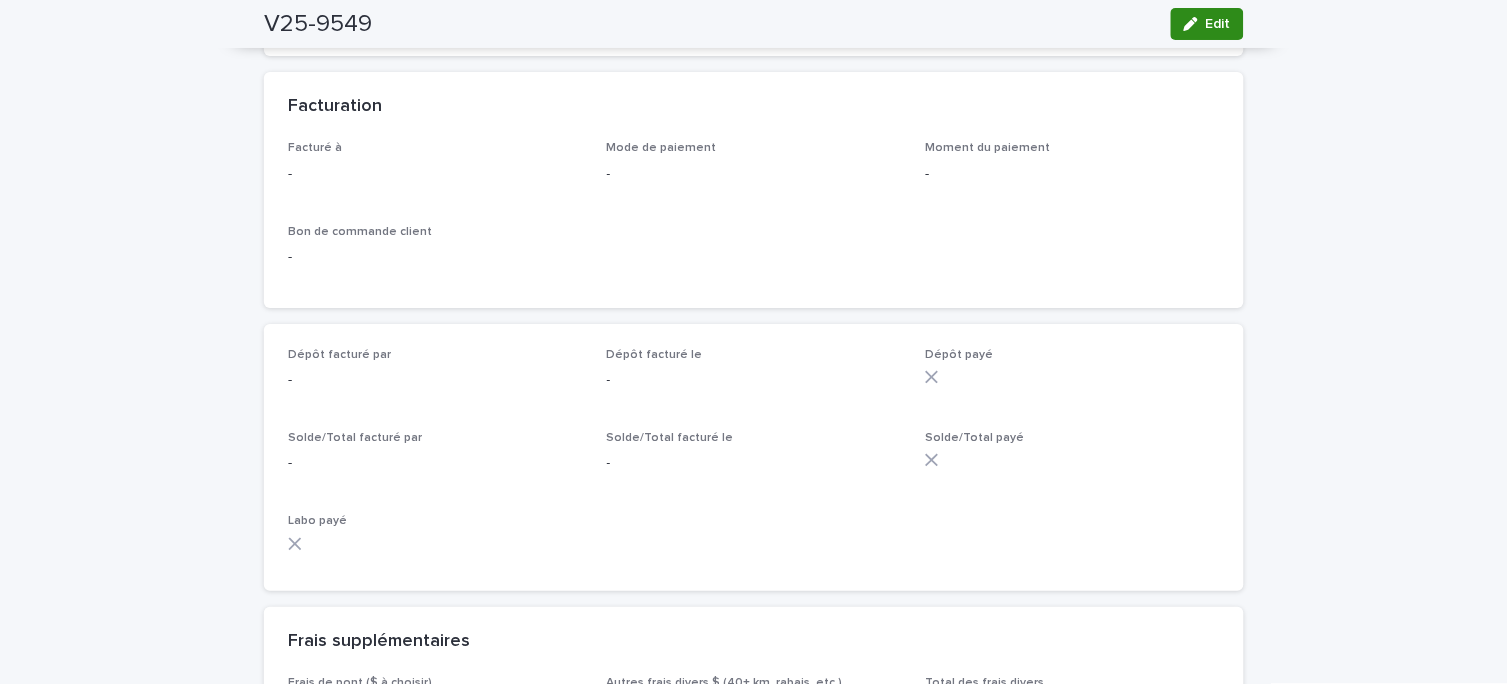 click 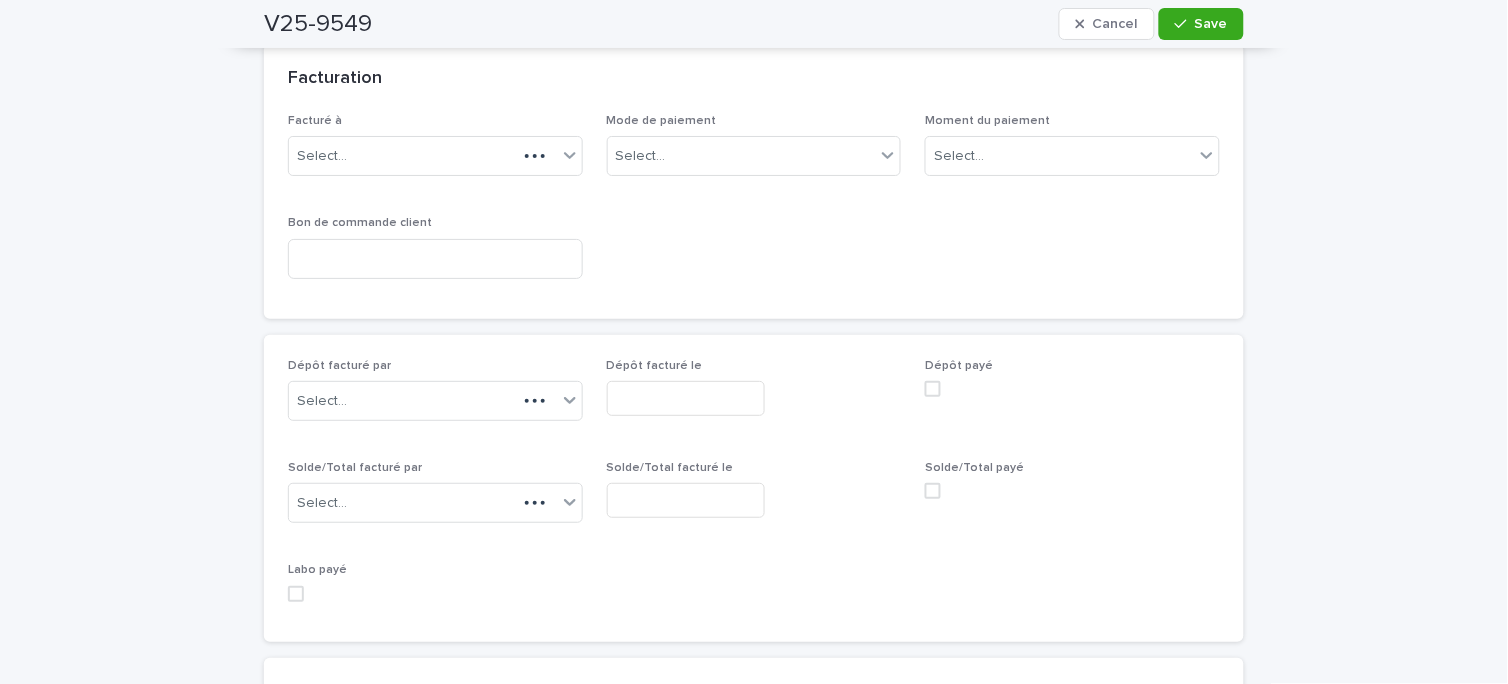 scroll, scrollTop: 1614, scrollLeft: 0, axis: vertical 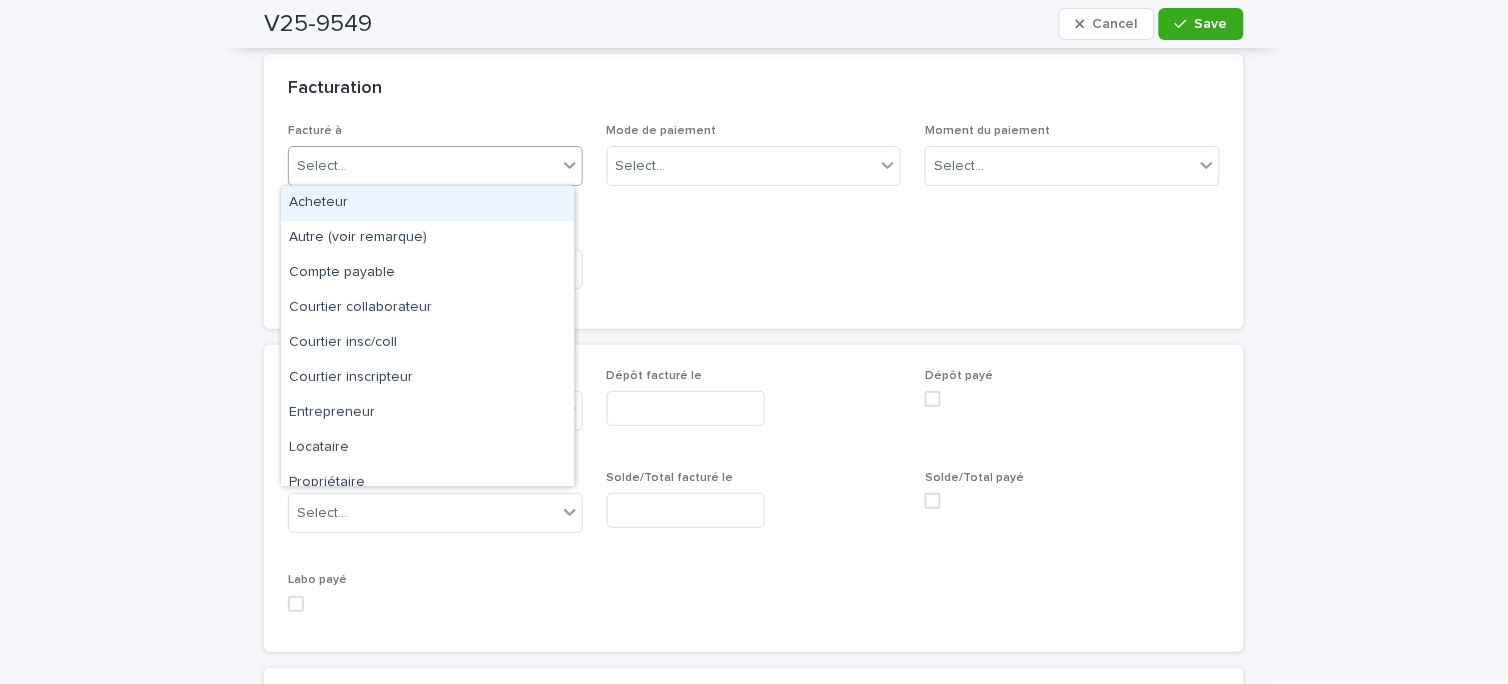 click on "Select..." at bounding box center [423, 166] 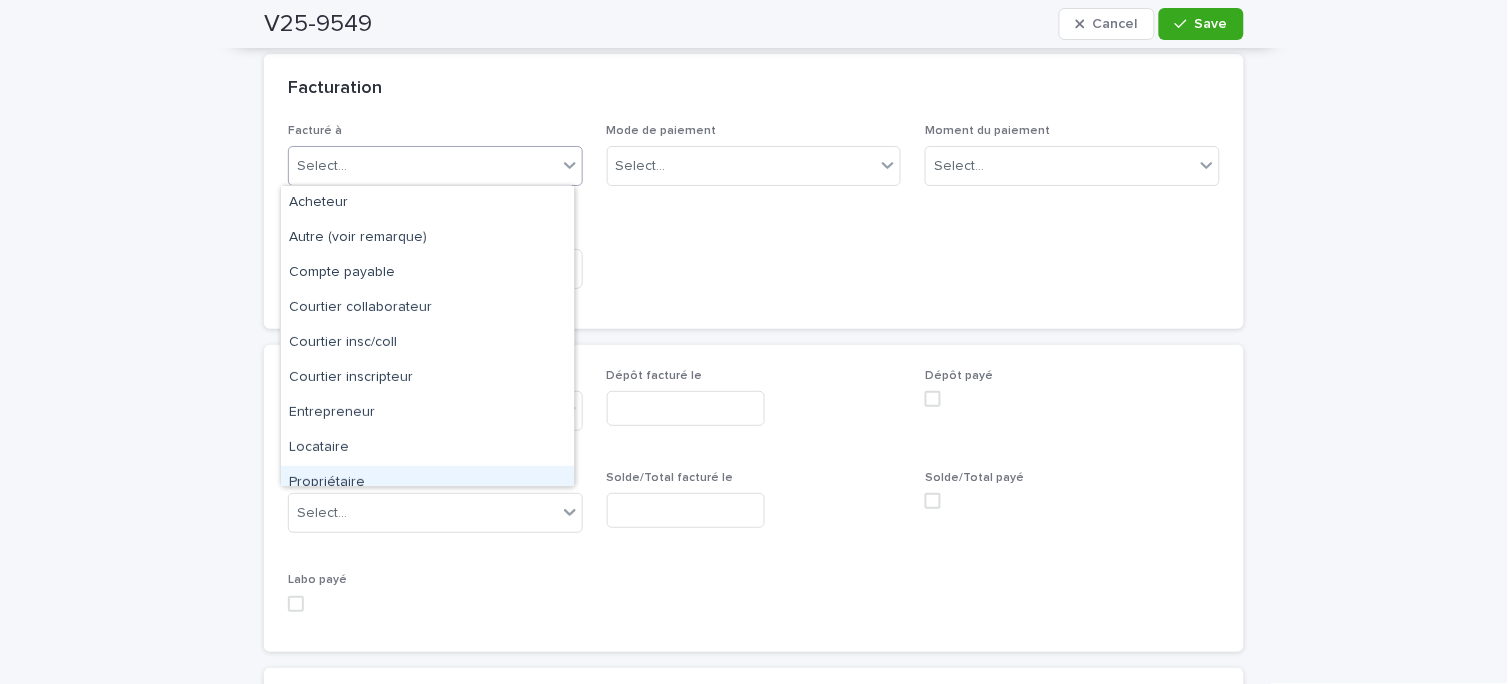 click on "Propriétaire" at bounding box center [427, 483] 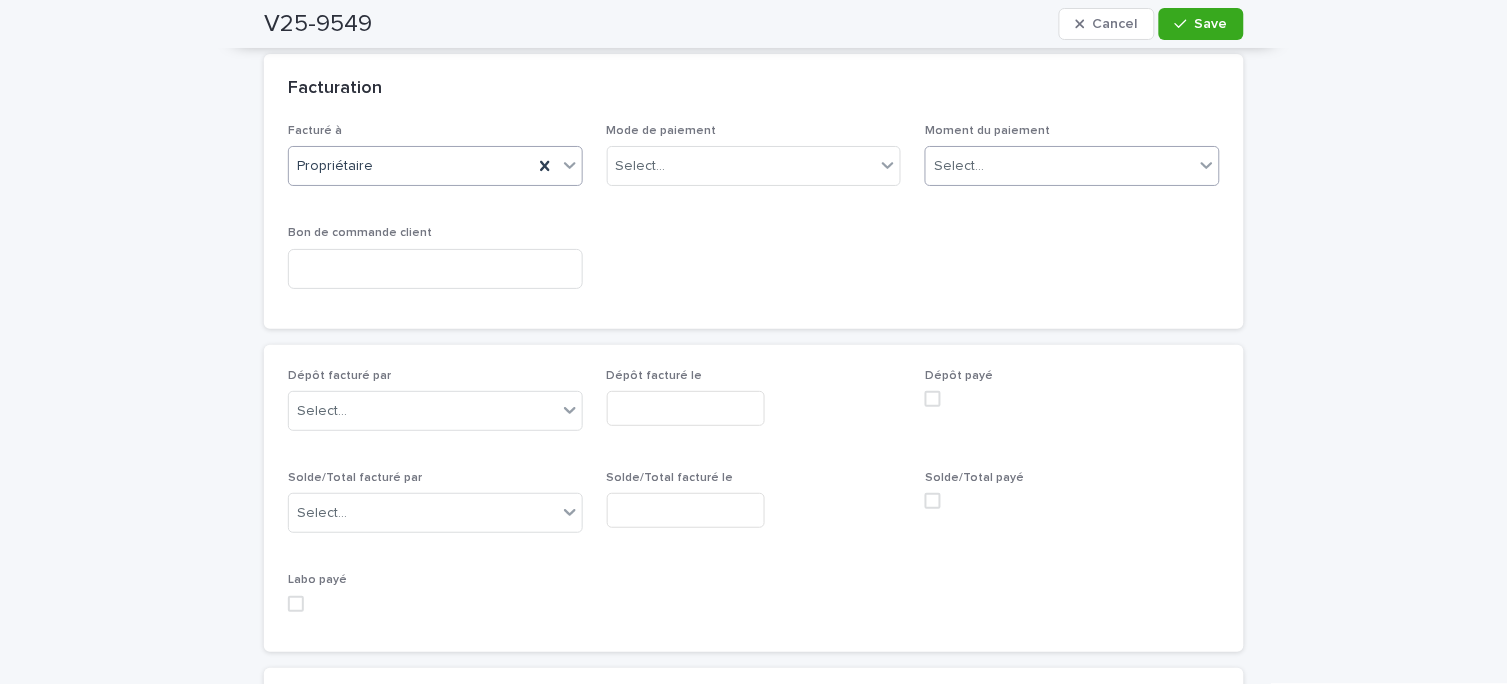click on "Select..." at bounding box center (1060, 166) 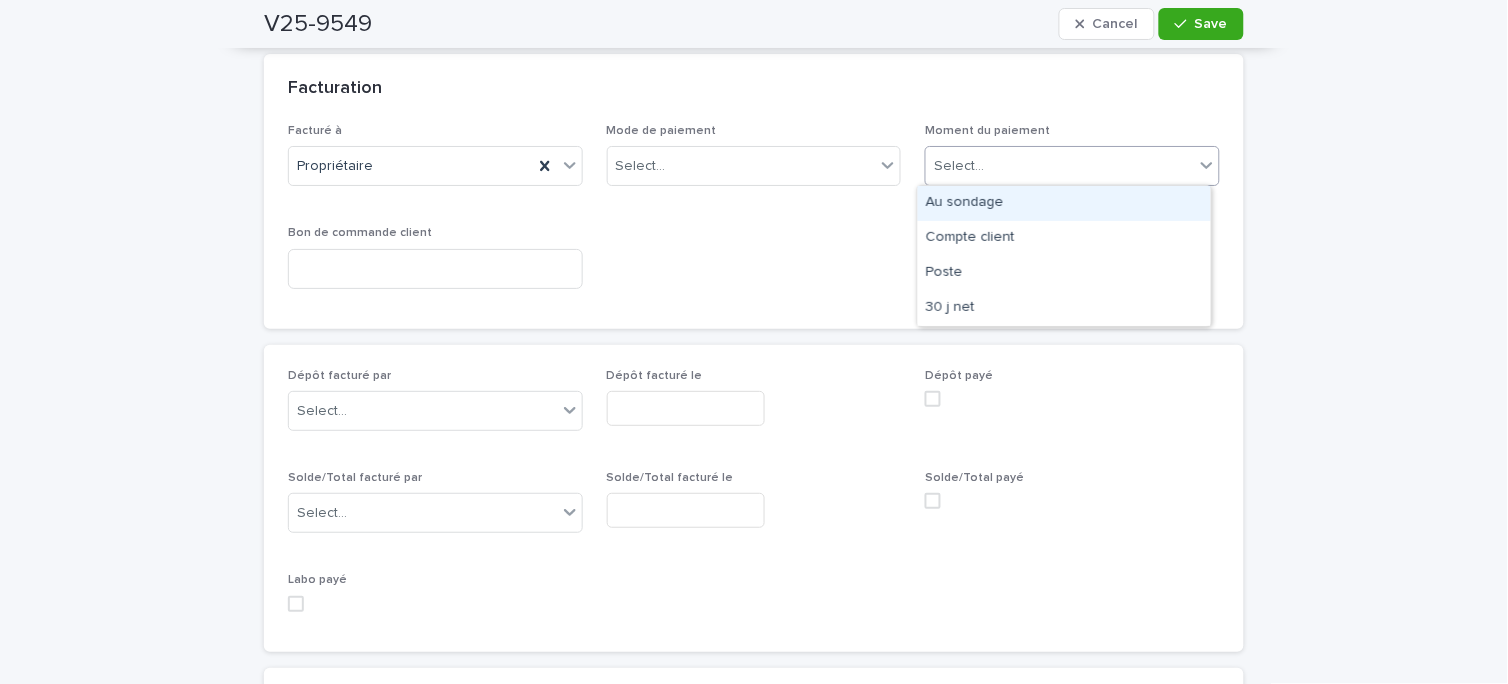 click on "Au sondage" at bounding box center (1064, 203) 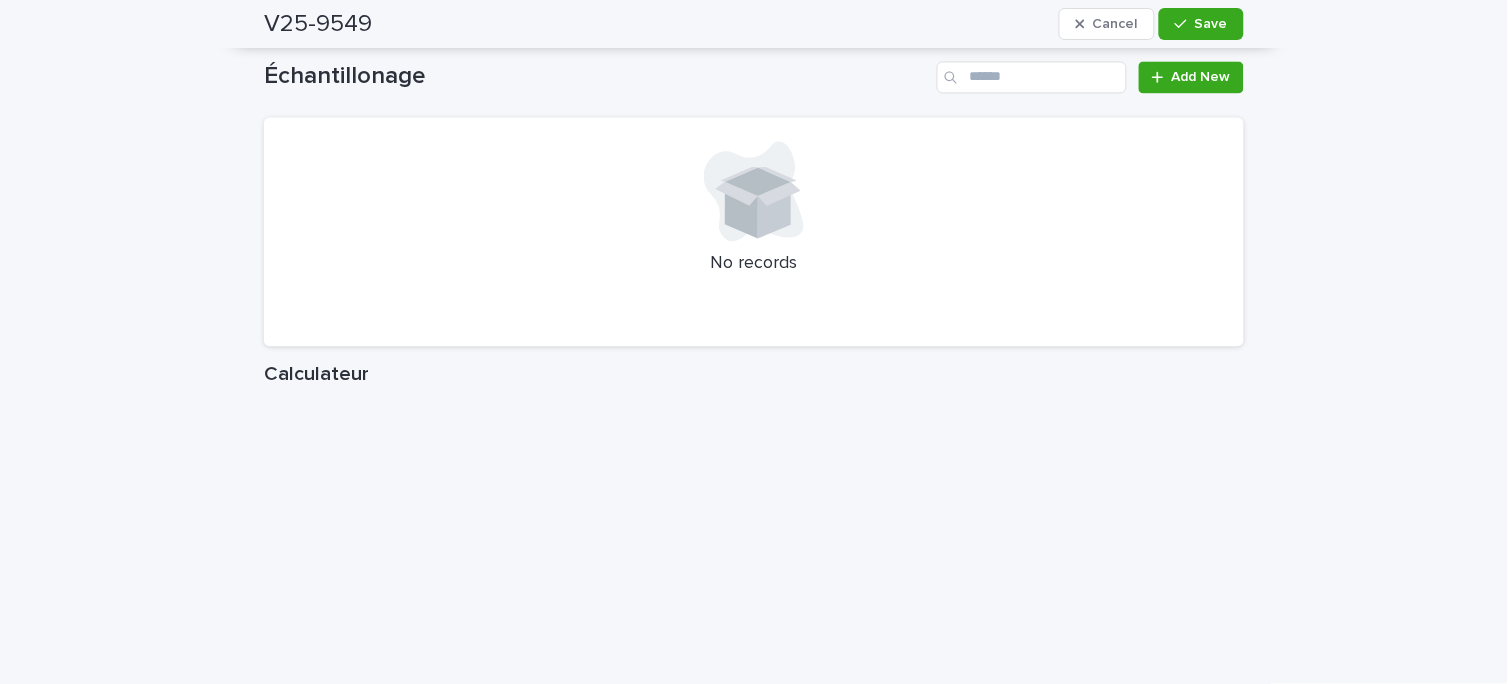 scroll, scrollTop: 2281, scrollLeft: 0, axis: vertical 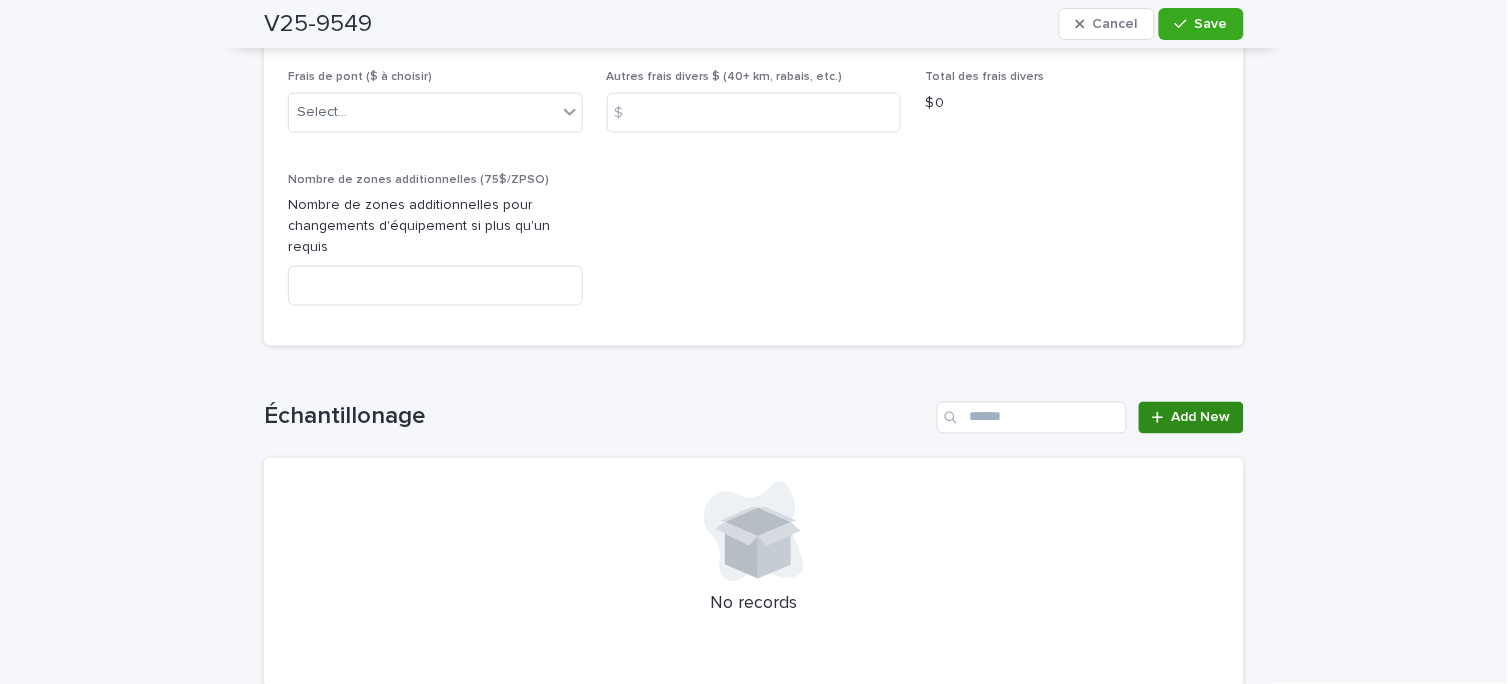 click on "Add New" at bounding box center (1201, 418) 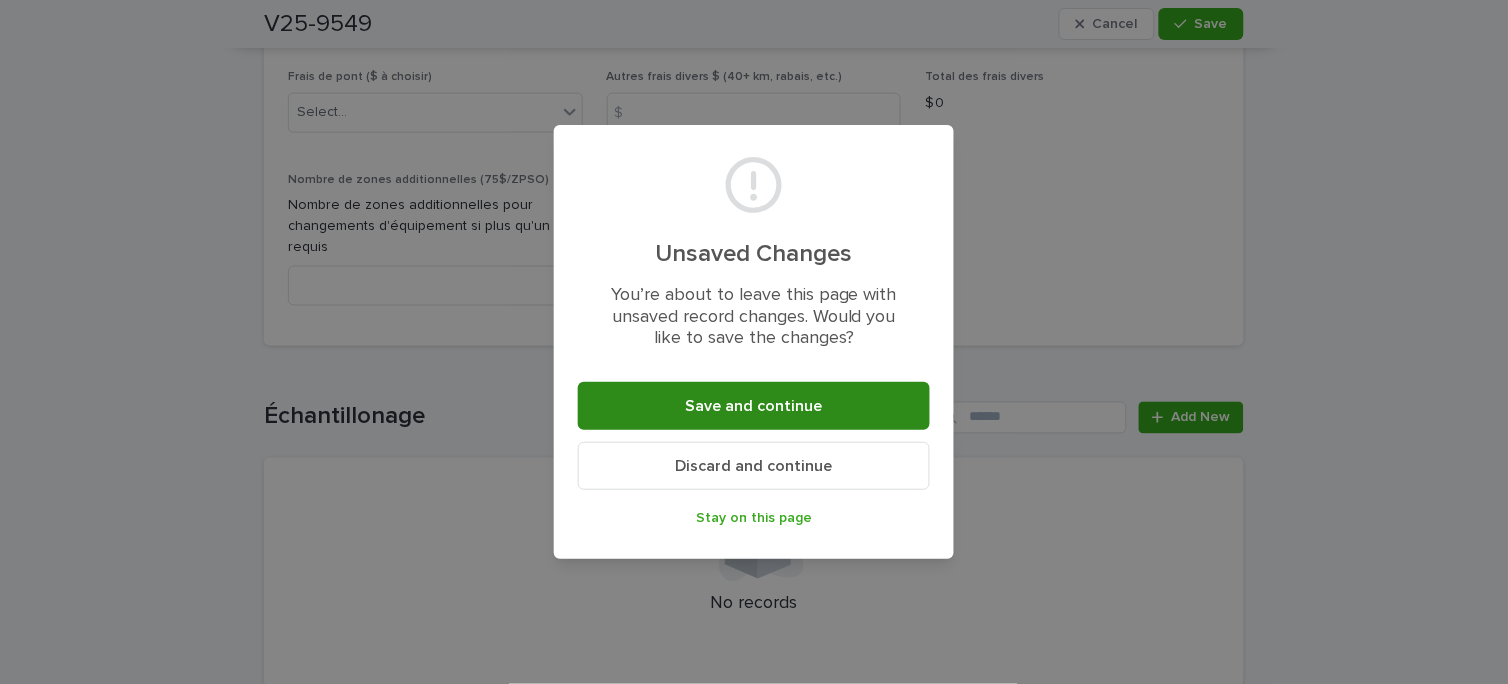 click on "Save and continue" at bounding box center [754, 406] 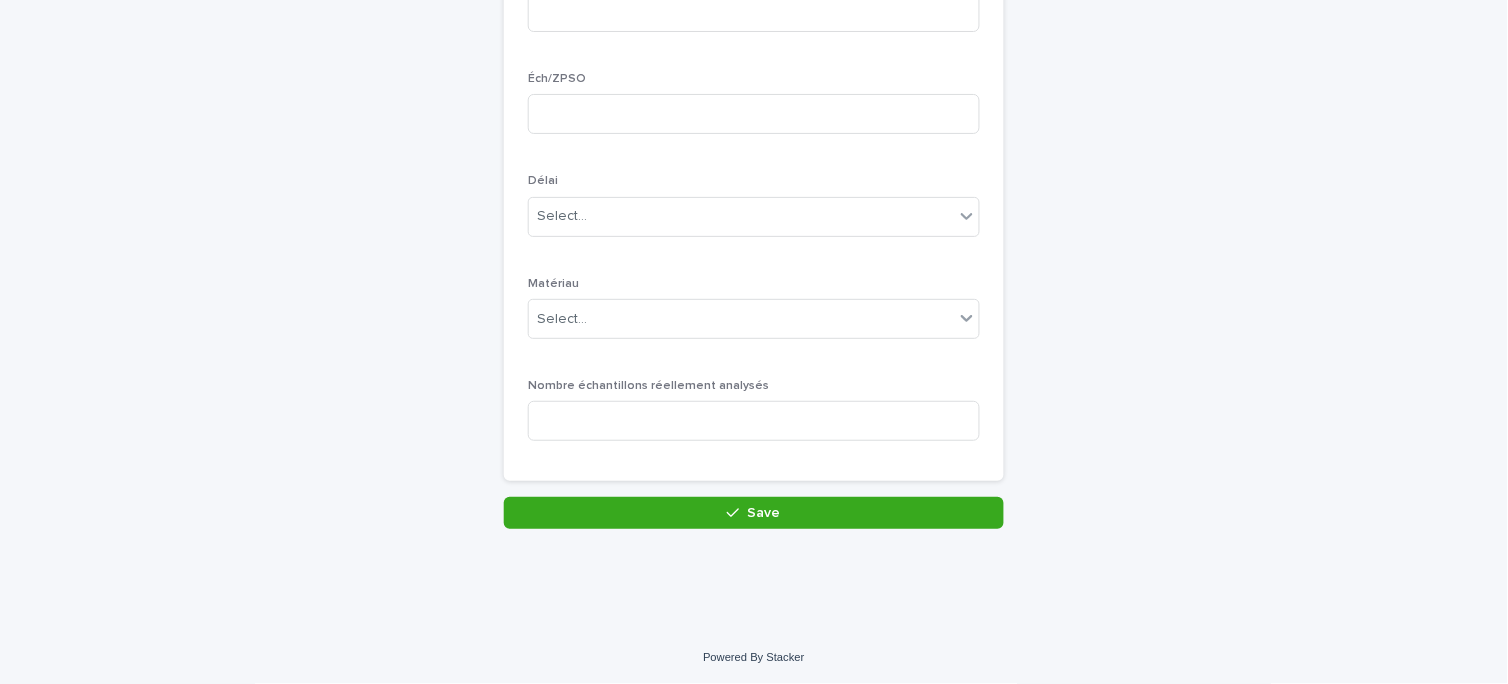 scroll, scrollTop: 0, scrollLeft: 0, axis: both 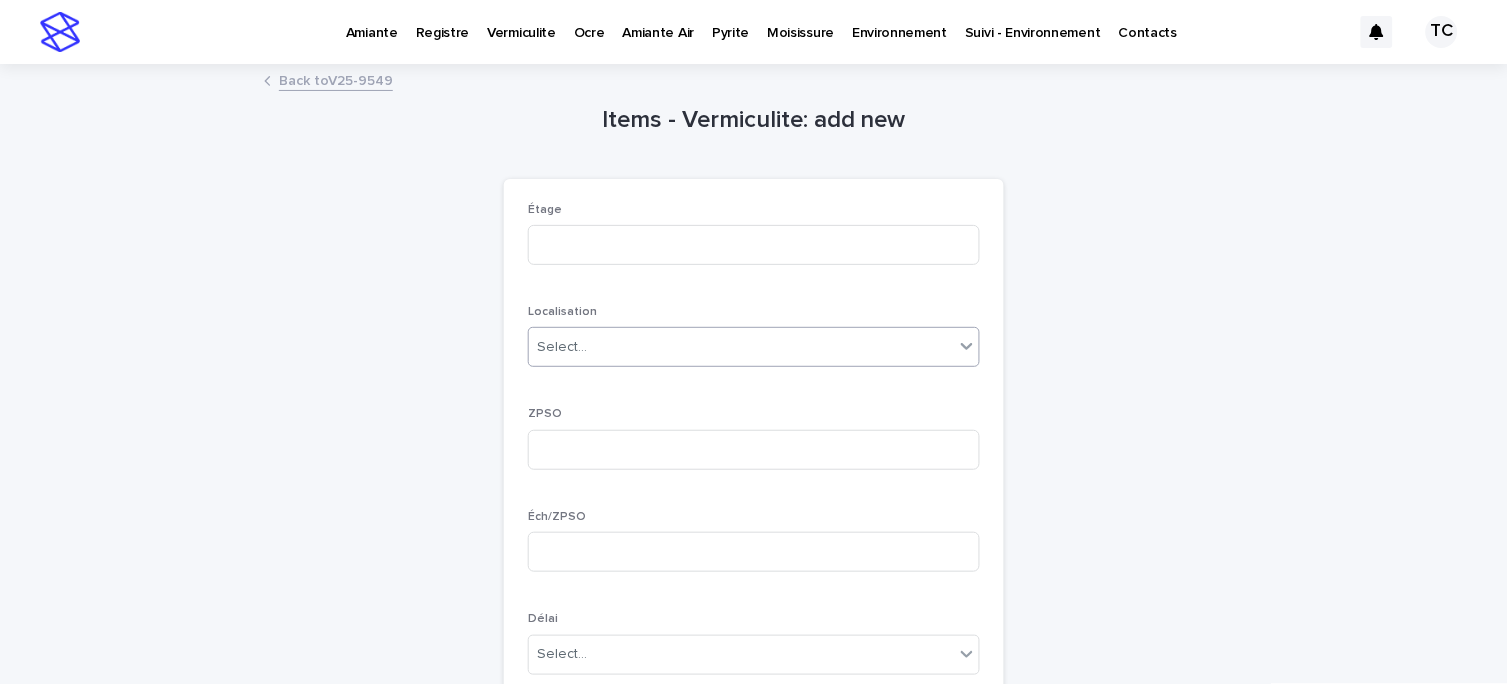 click on "Select..." at bounding box center (741, 347) 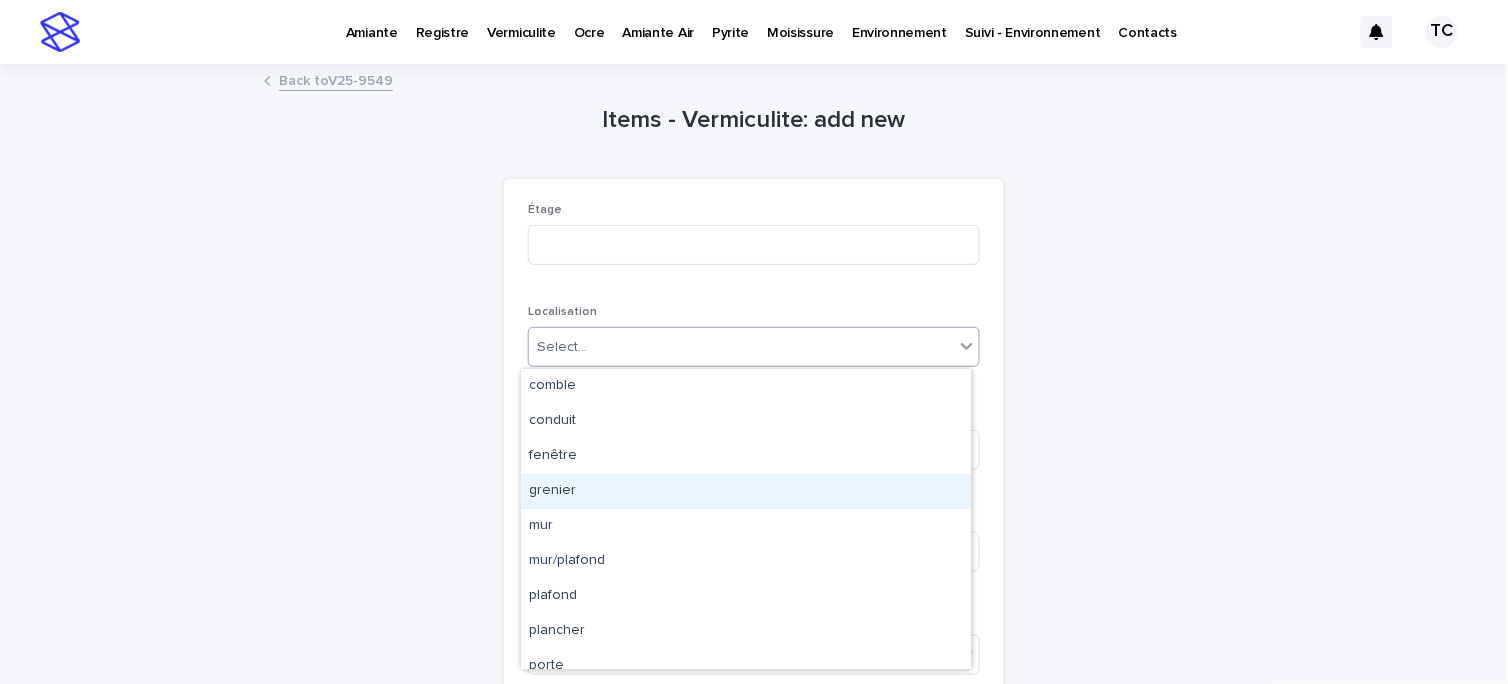 scroll, scrollTop: 50, scrollLeft: 0, axis: vertical 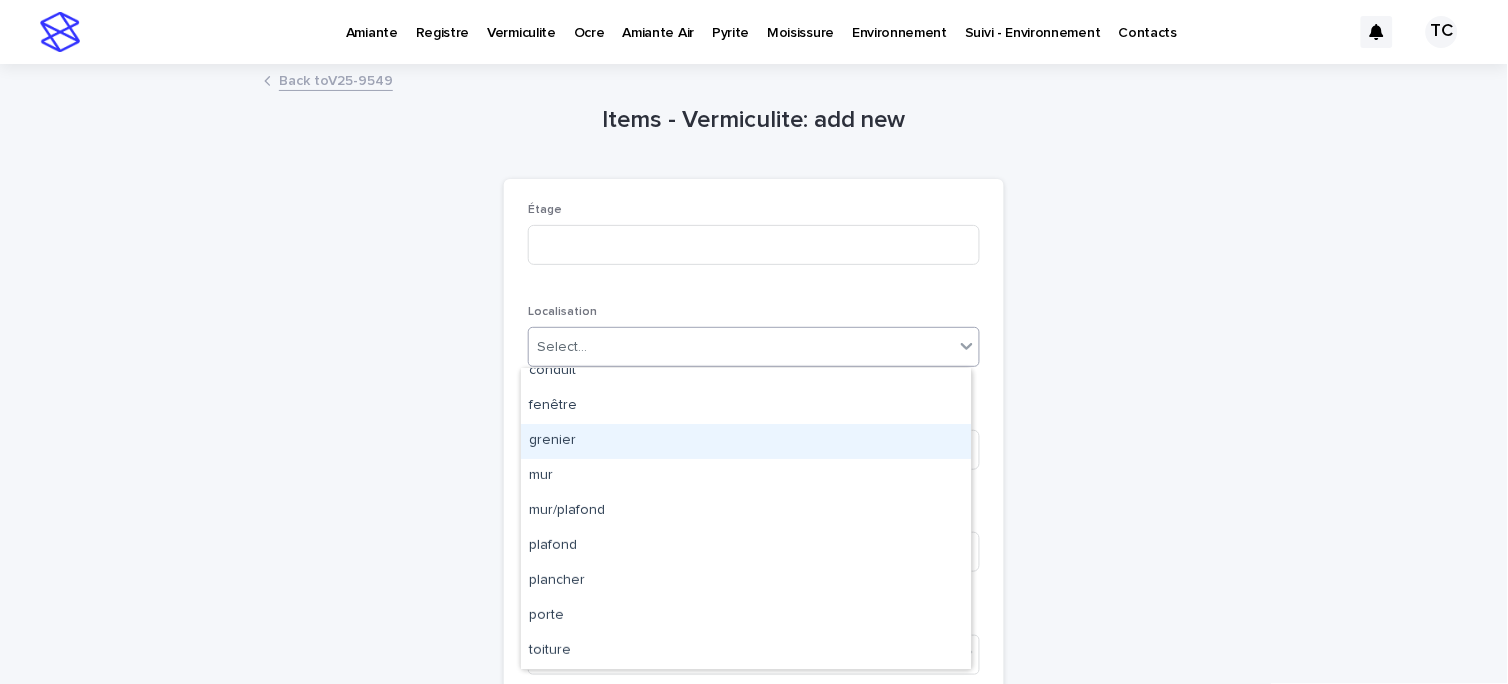 click on "grenier" at bounding box center [746, 441] 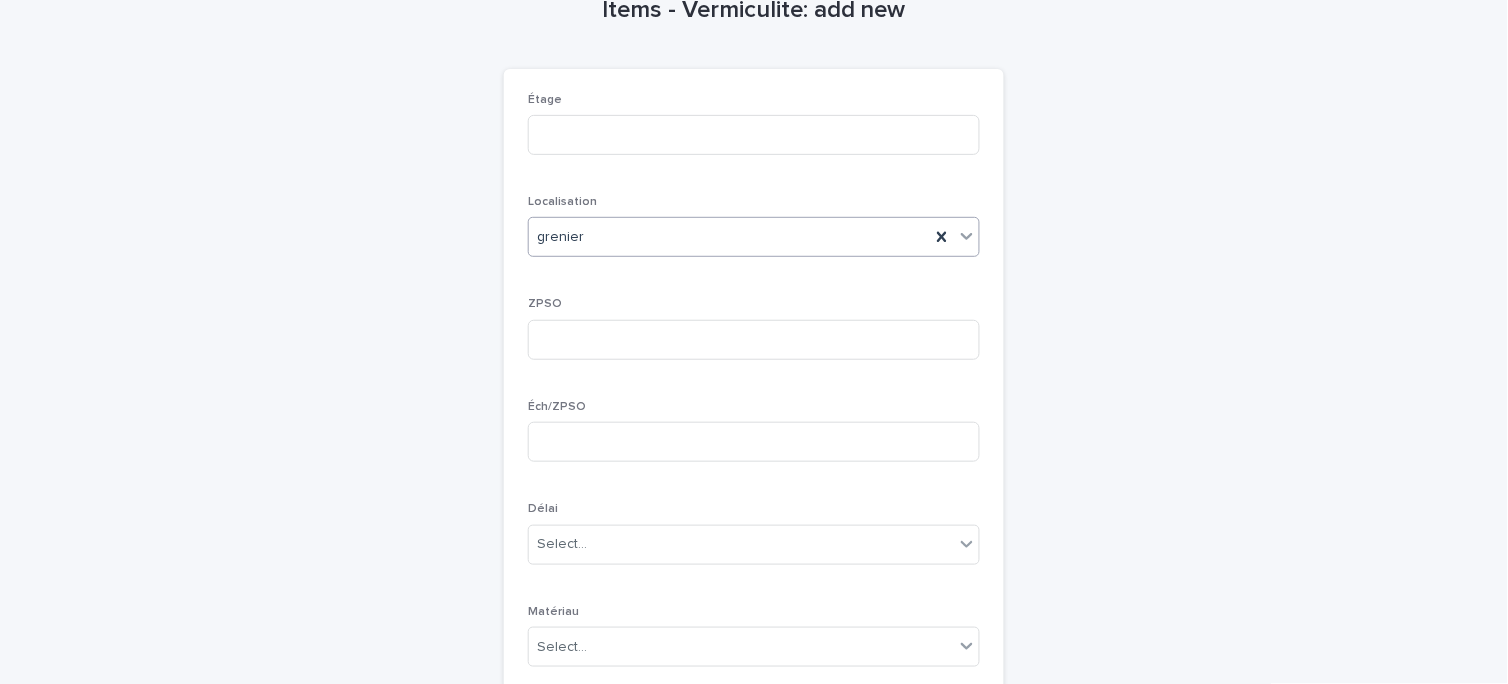 scroll, scrollTop: 111, scrollLeft: 0, axis: vertical 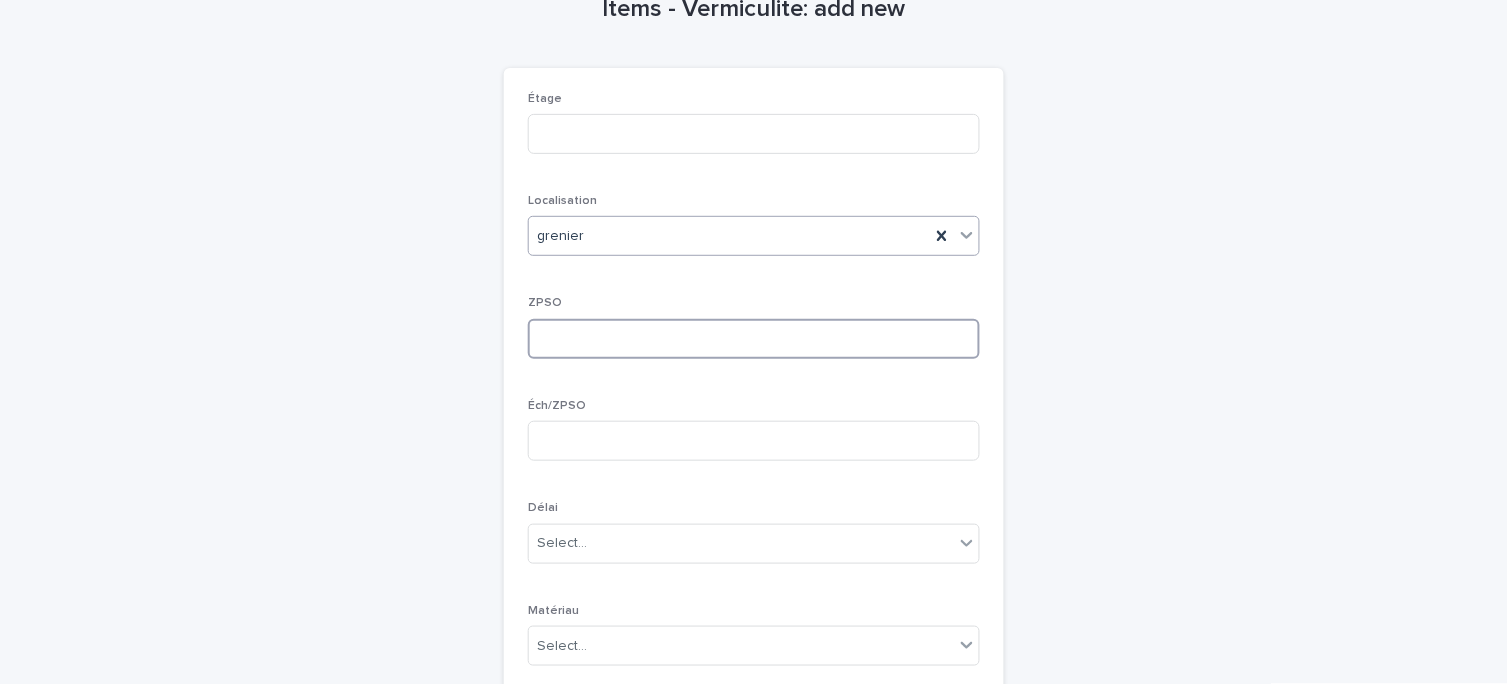 click at bounding box center (754, 339) 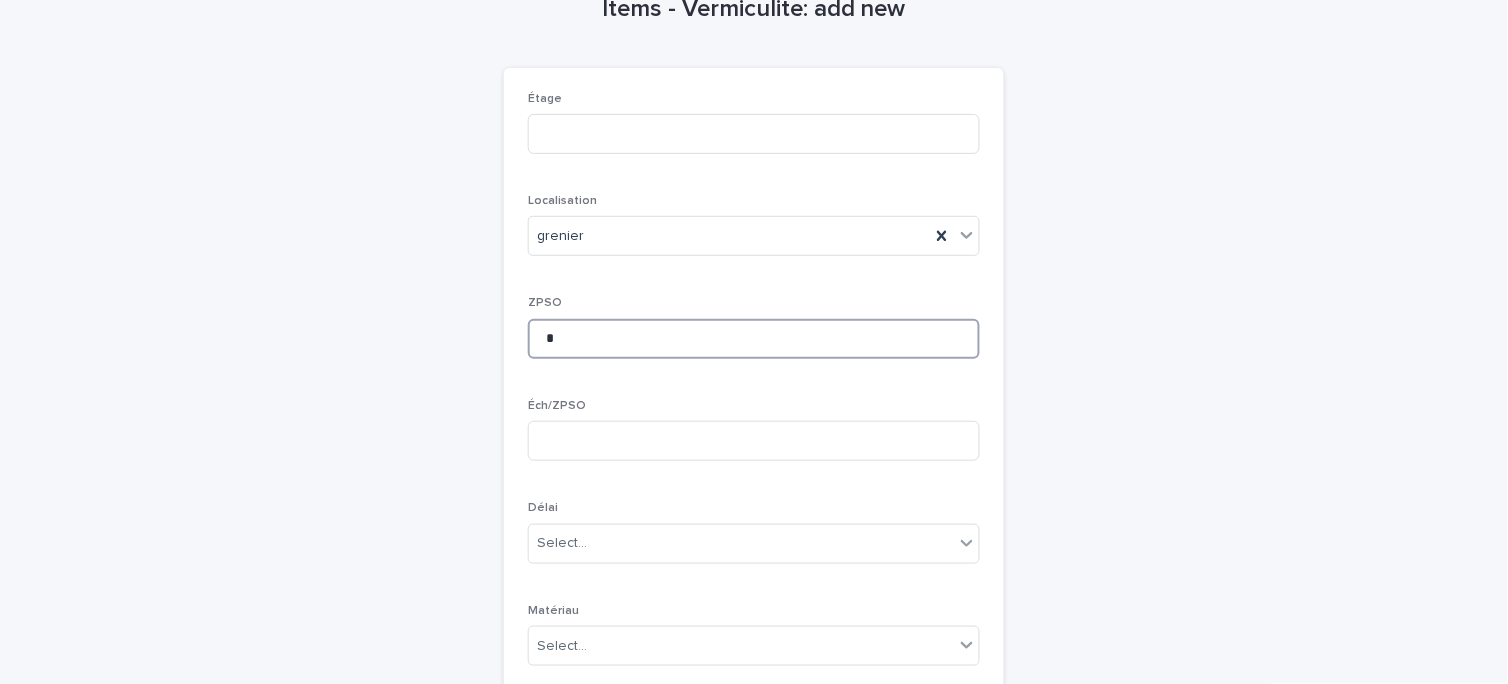 drag, startPoint x: 593, startPoint y: 330, endPoint x: 414, endPoint y: 345, distance: 179.6274 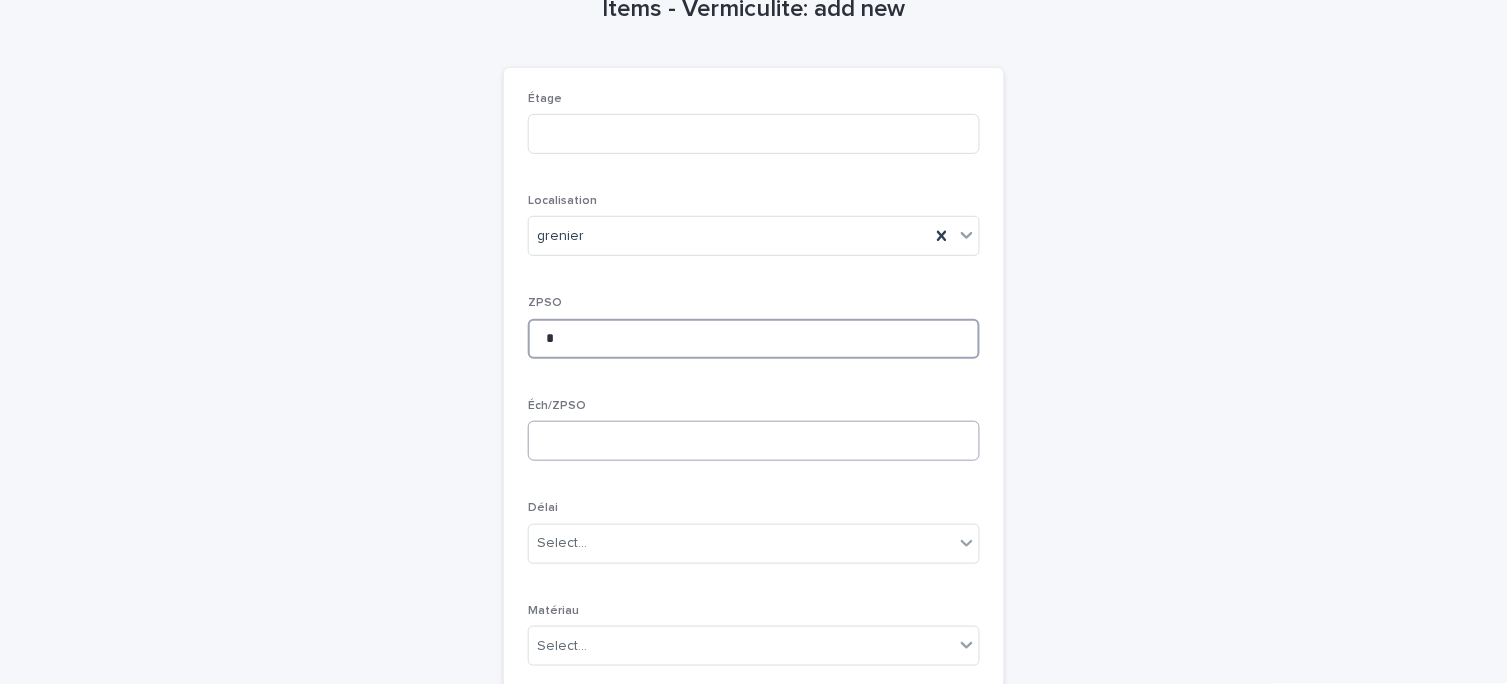 type on "*" 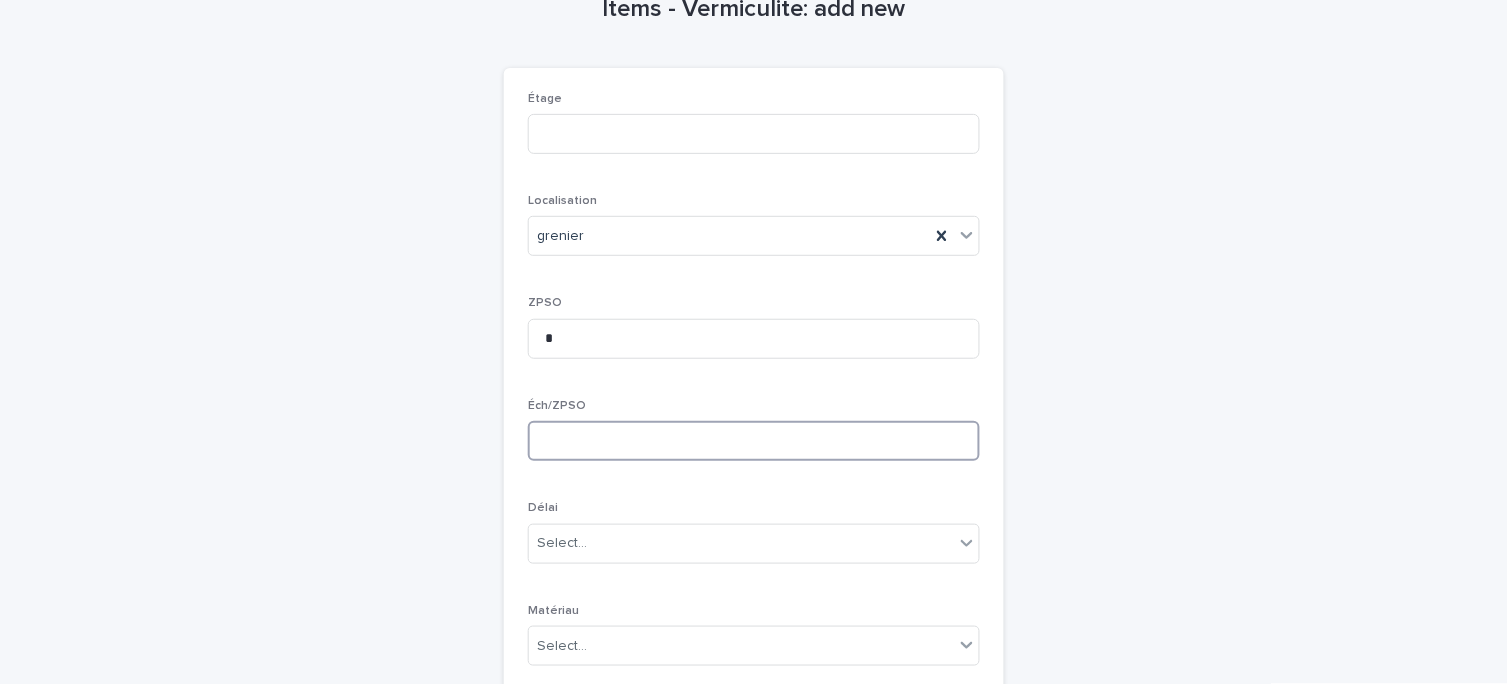 click at bounding box center [754, 441] 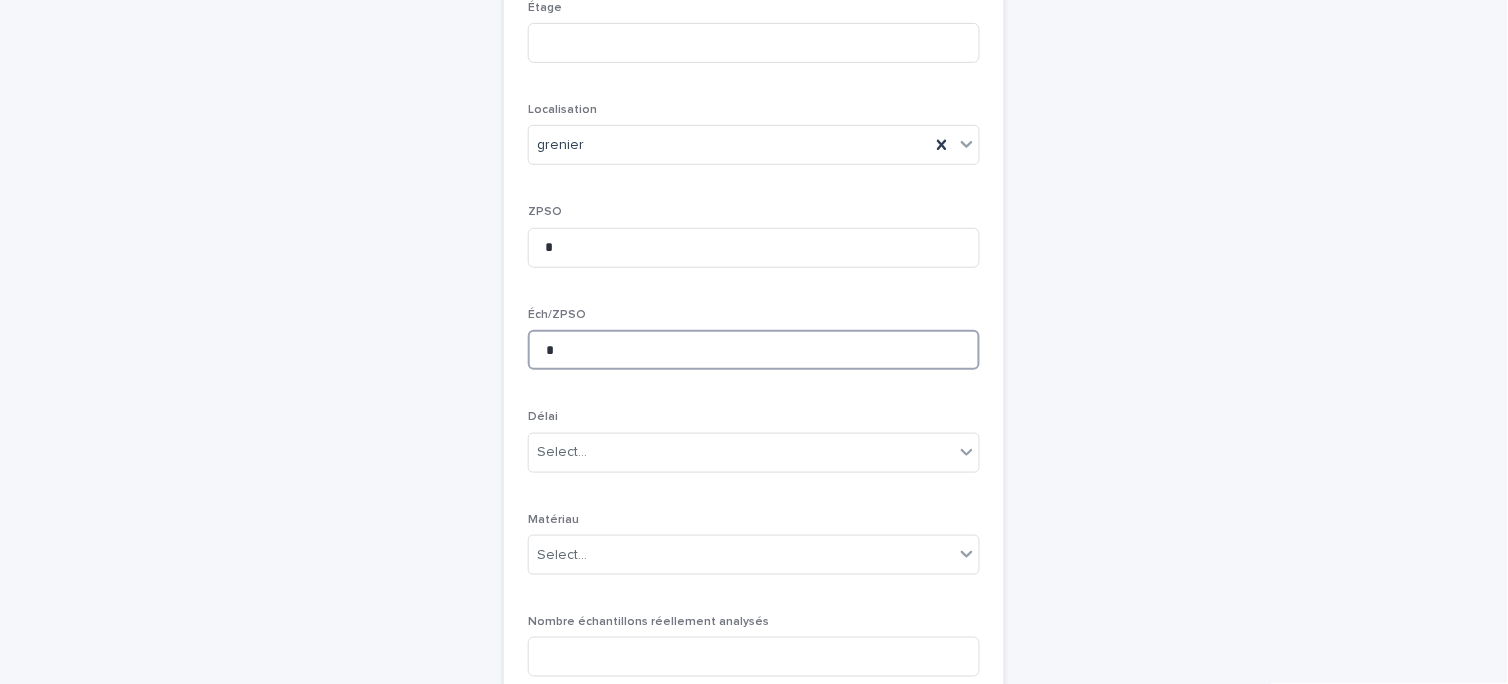 scroll, scrollTop: 440, scrollLeft: 0, axis: vertical 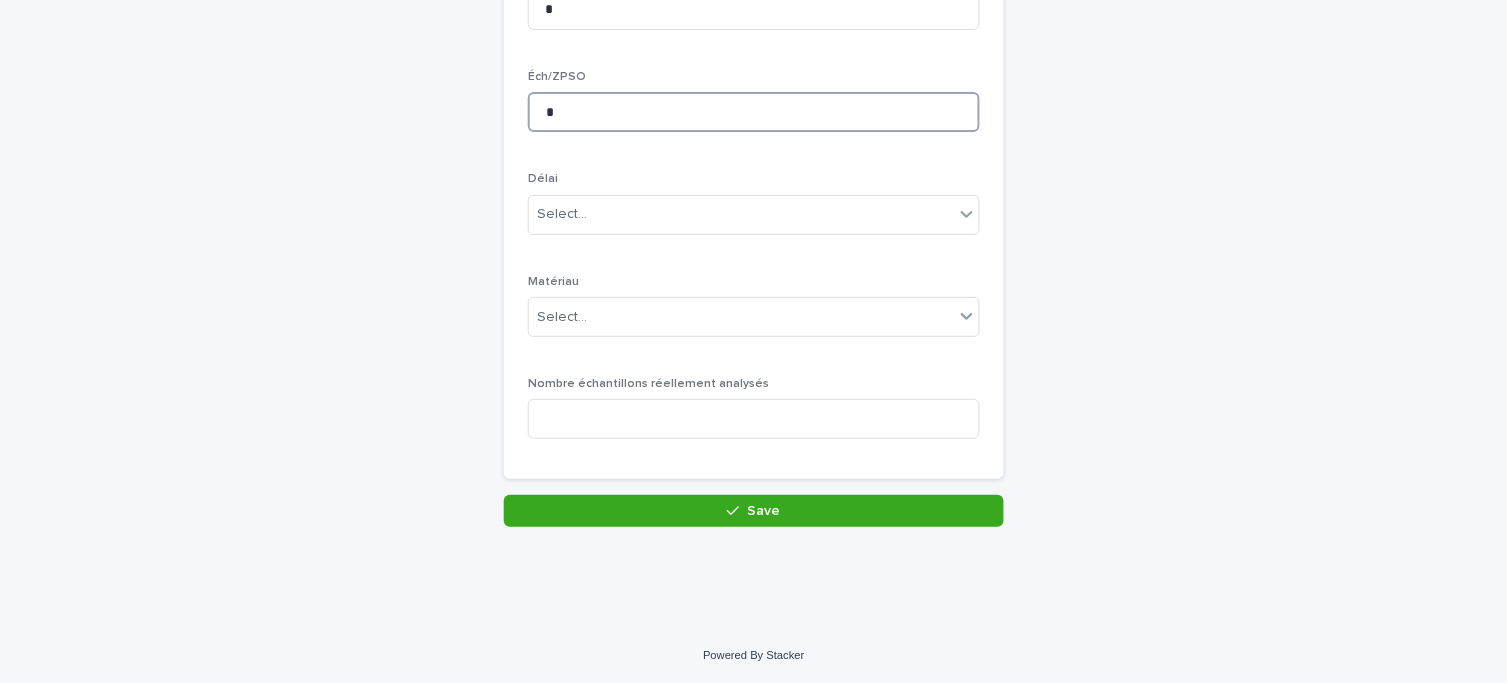 type on "*" 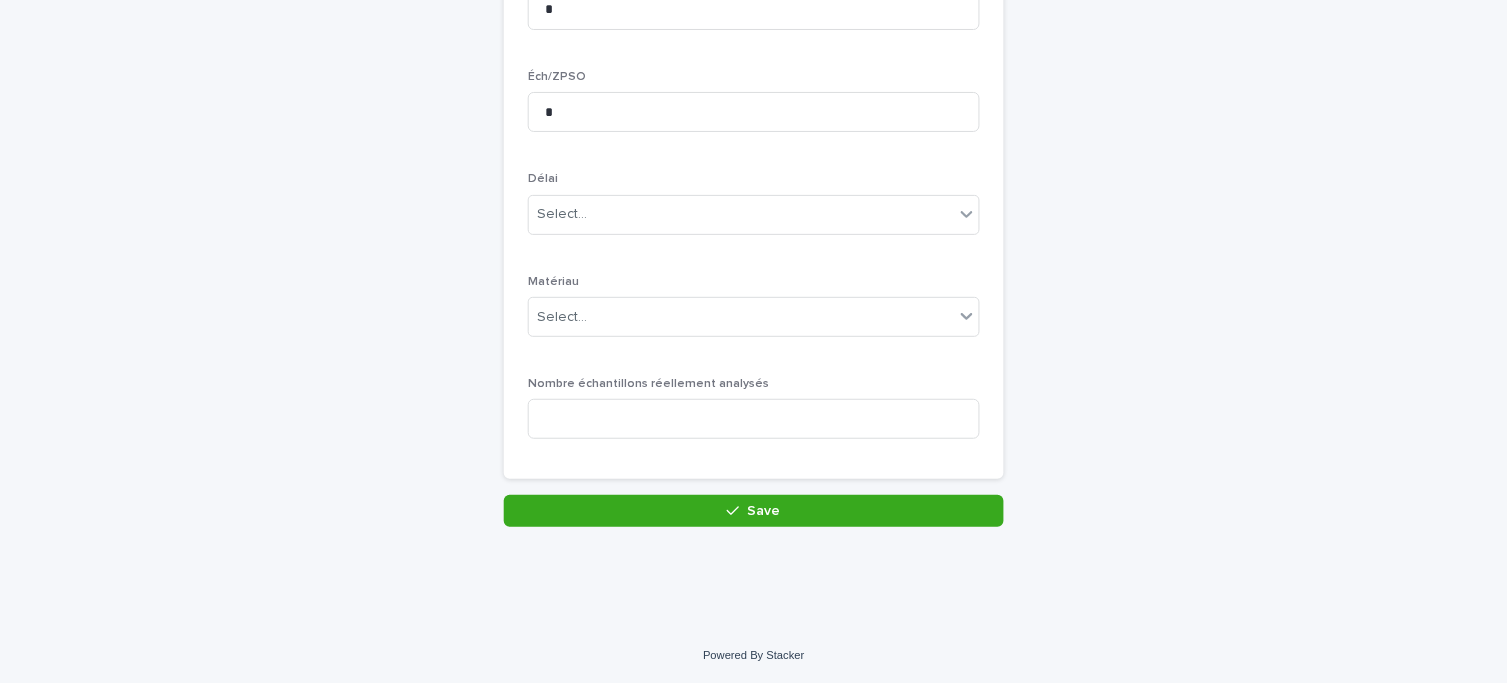 click on "Délai Select..." at bounding box center (754, 211) 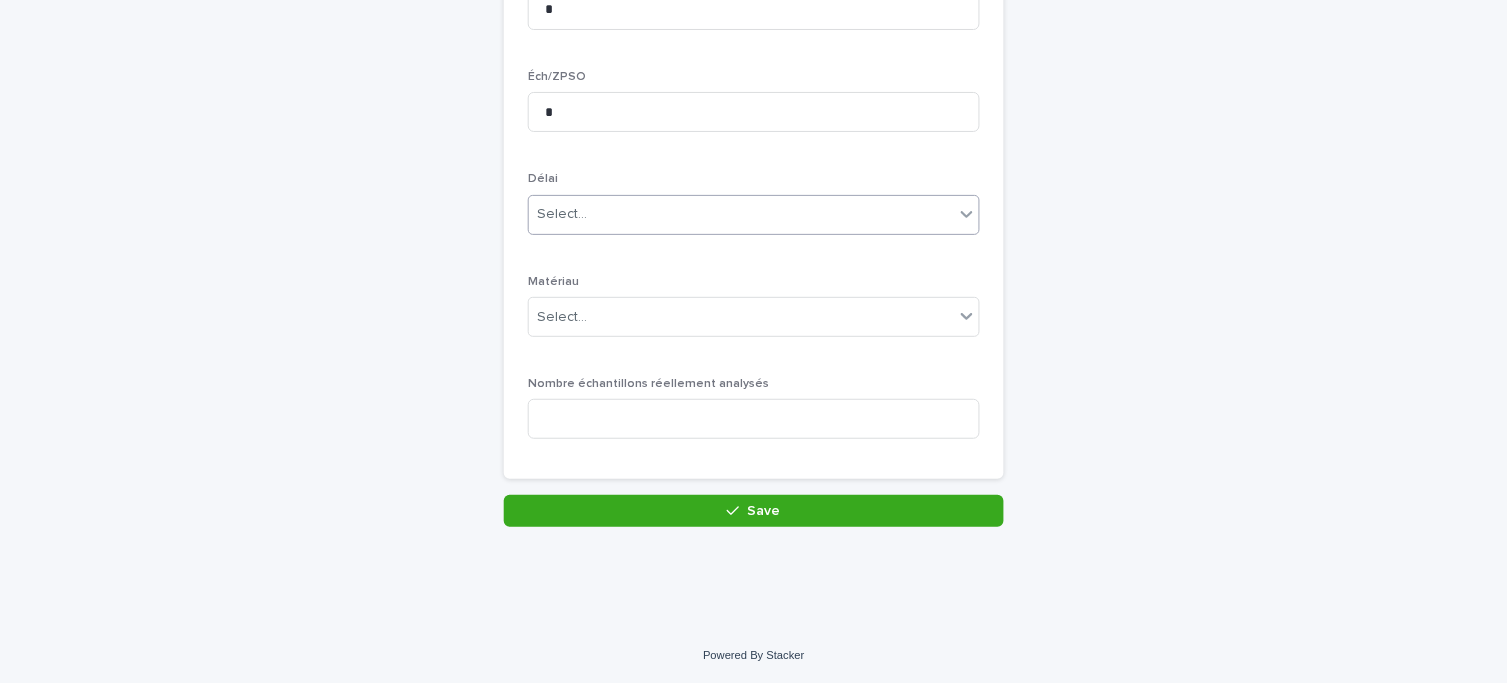 click on "Select..." at bounding box center [741, 214] 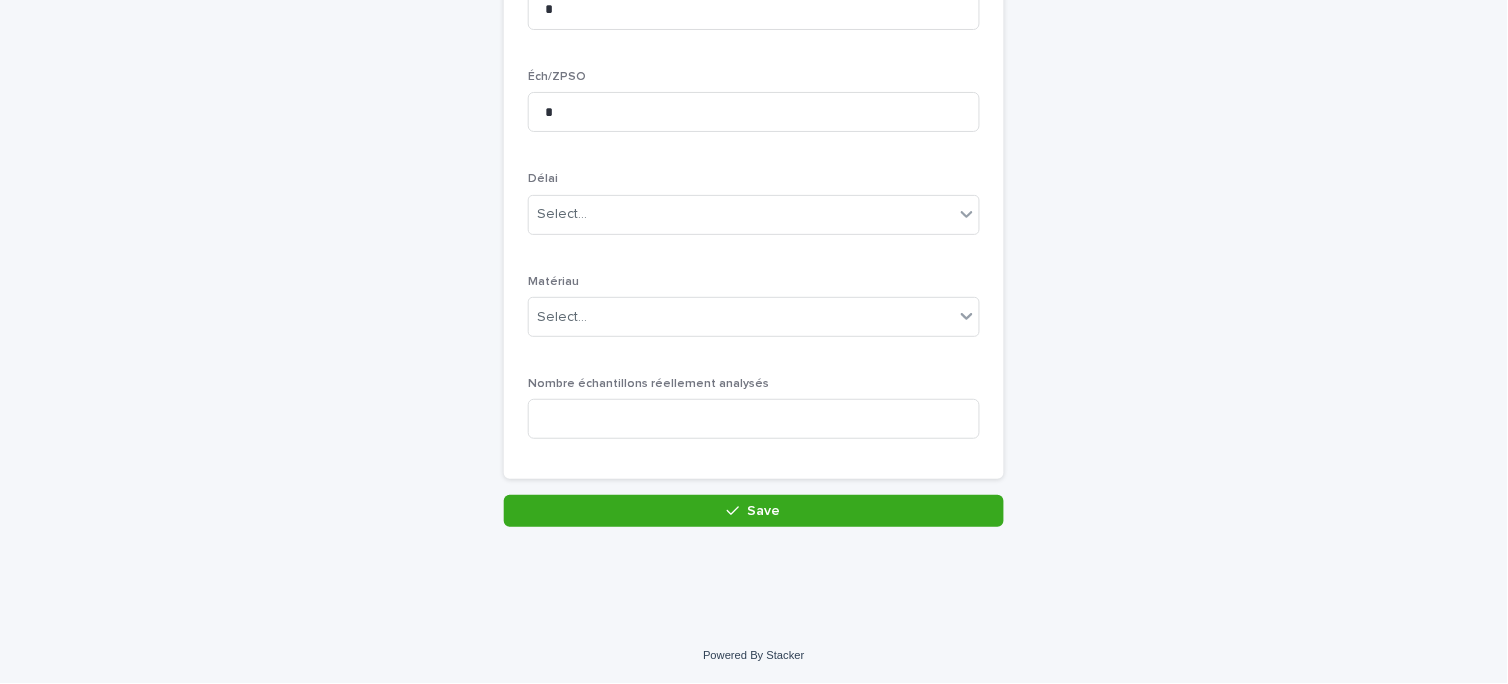 click on "Étage Localisation grenier ZPSO * Éch/ZPSO * Délai Select... Matériau Select... Nombre échantillons réellement analysés" at bounding box center (754, 109) 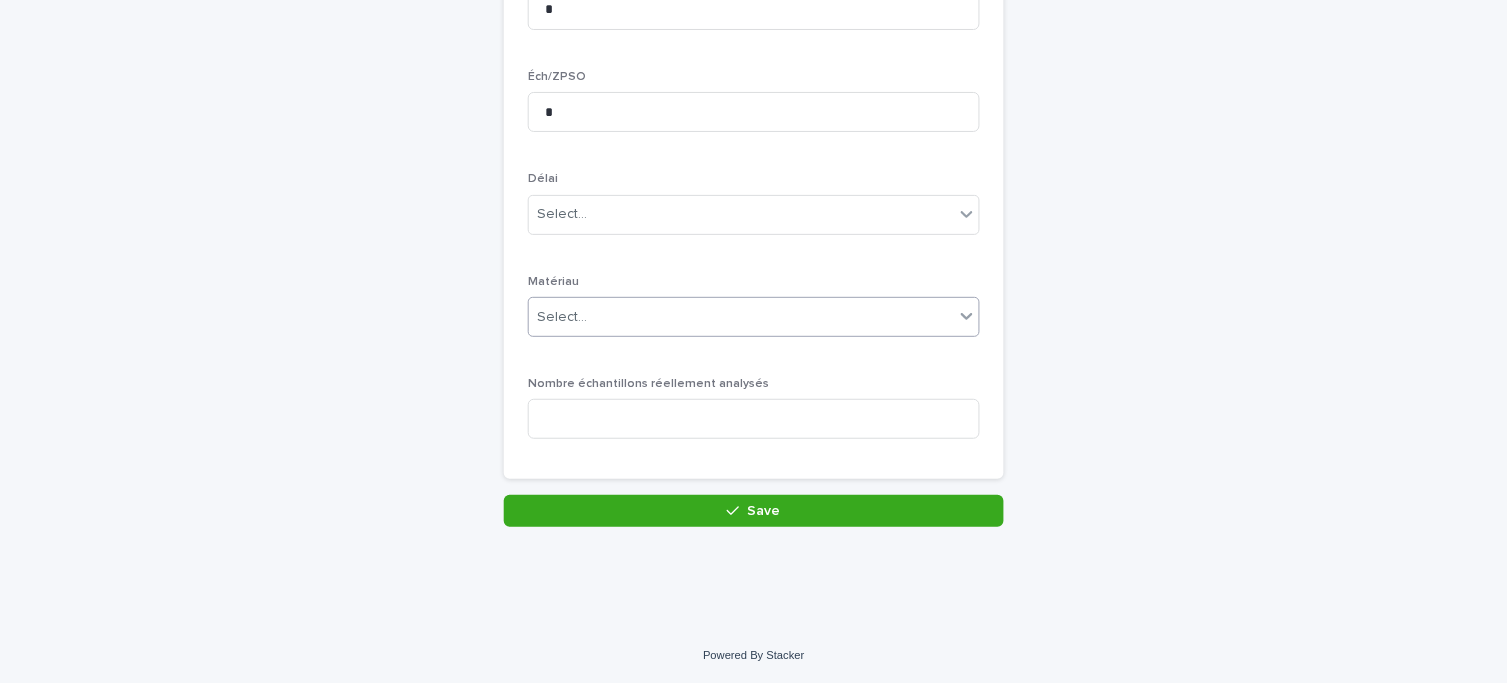 click on "Select..." at bounding box center (741, 317) 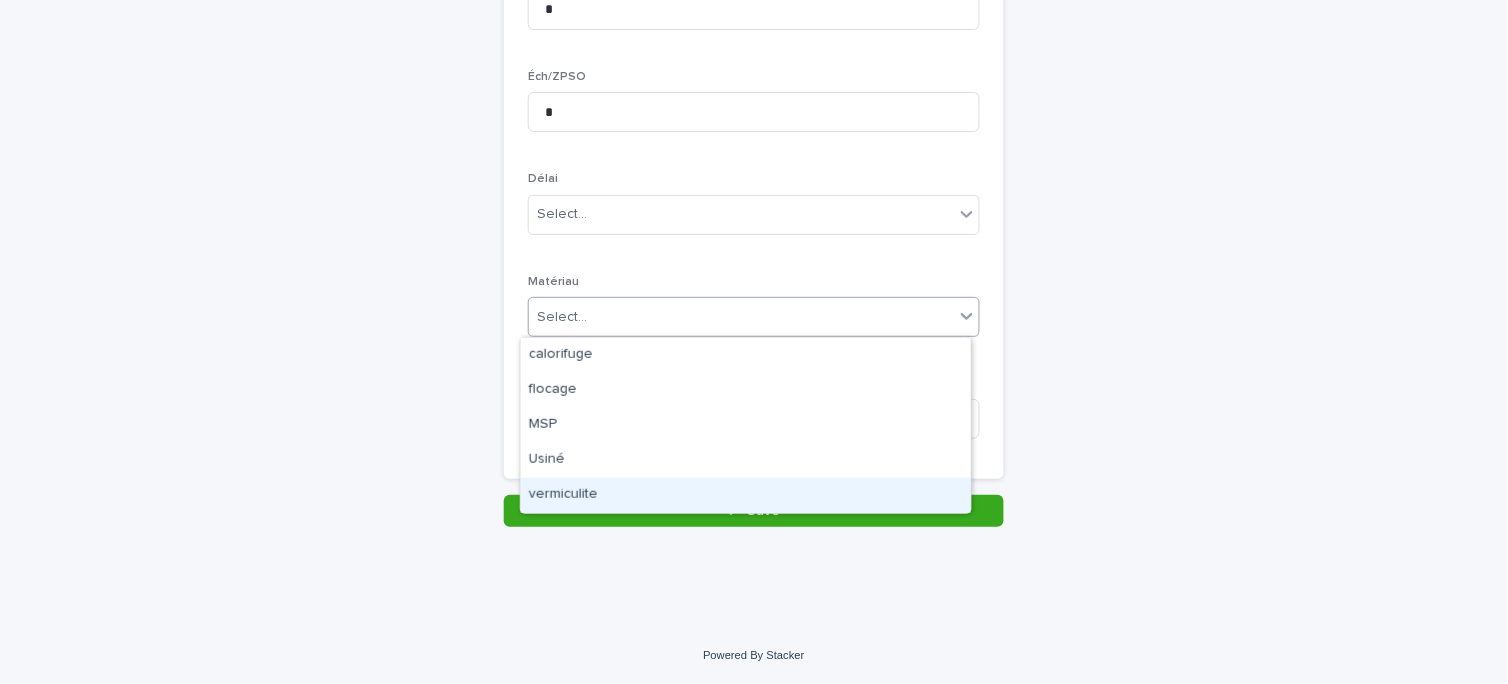click on "vermiculite" at bounding box center [746, 495] 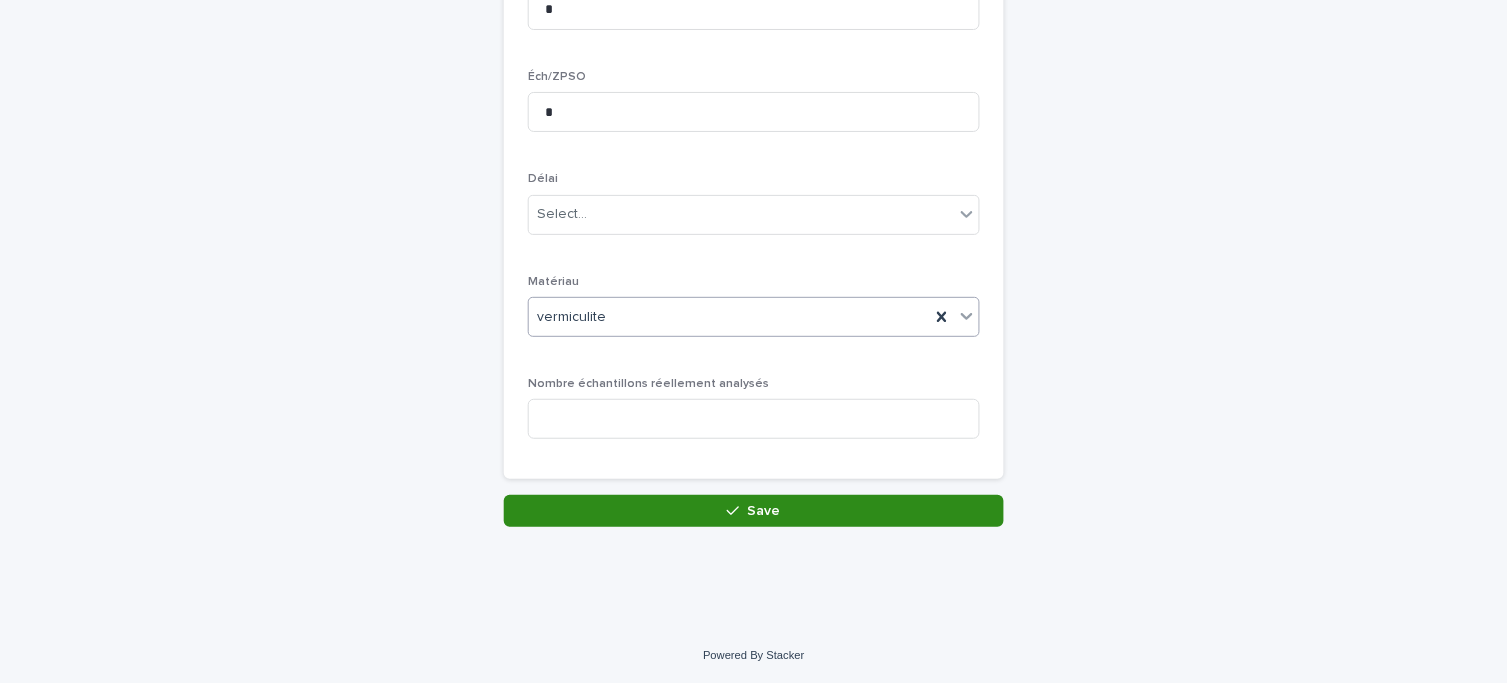 click on "Save" at bounding box center [754, 511] 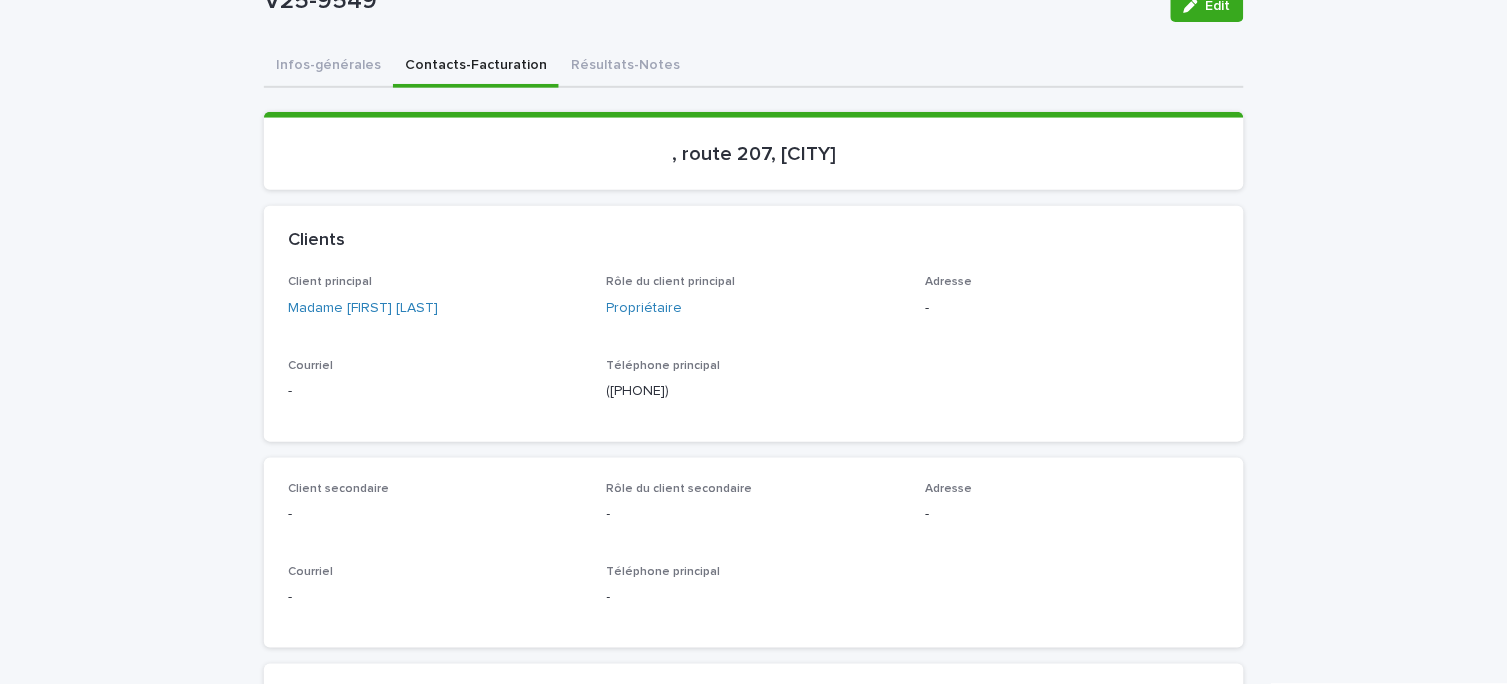 scroll, scrollTop: 222, scrollLeft: 0, axis: vertical 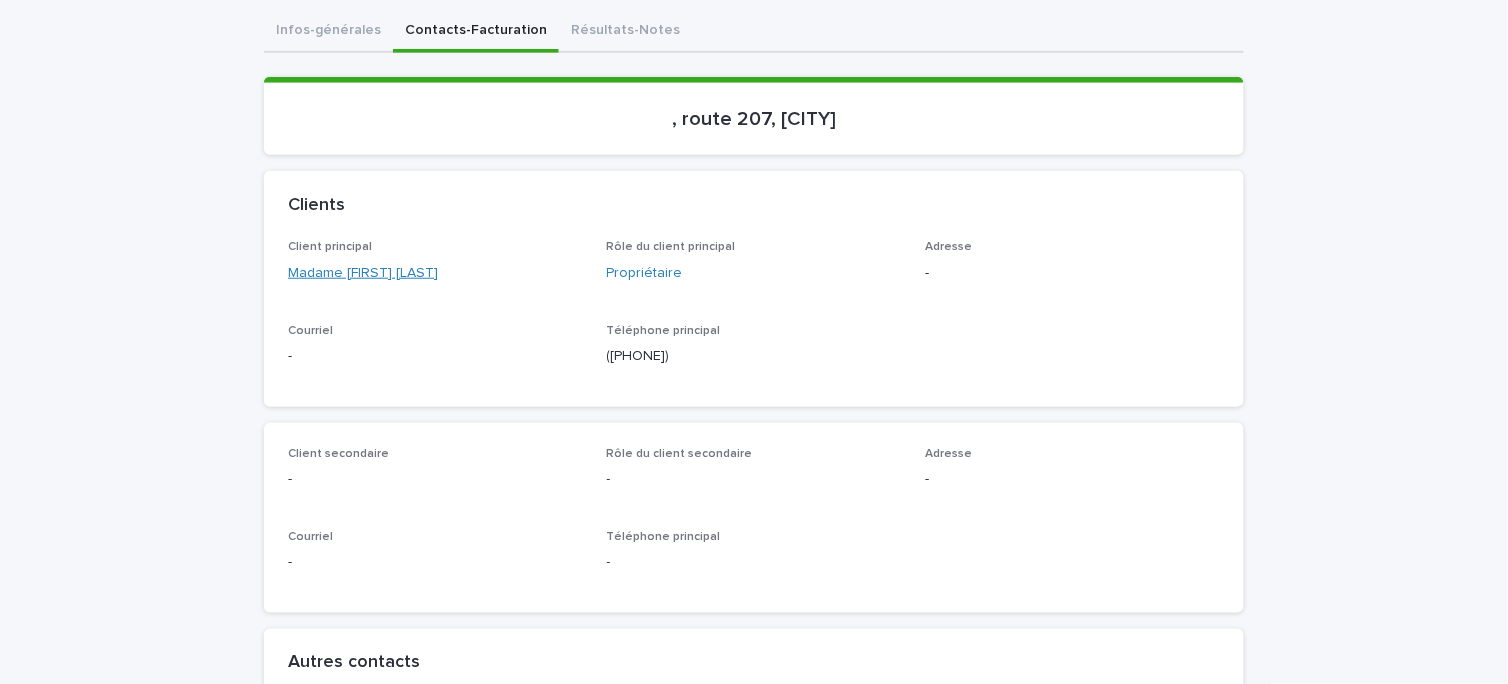 click on "Madame [FIRST] [LAST]" at bounding box center [363, 273] 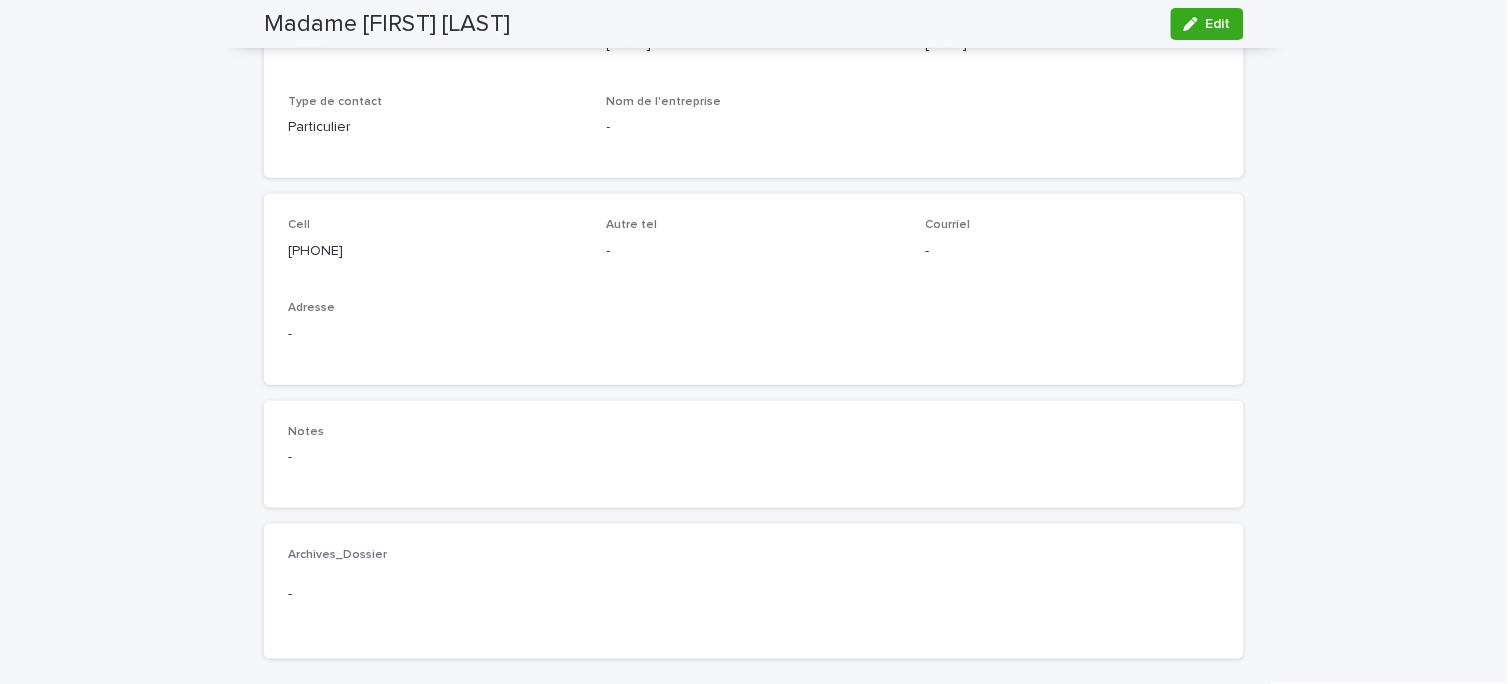scroll, scrollTop: 0, scrollLeft: 0, axis: both 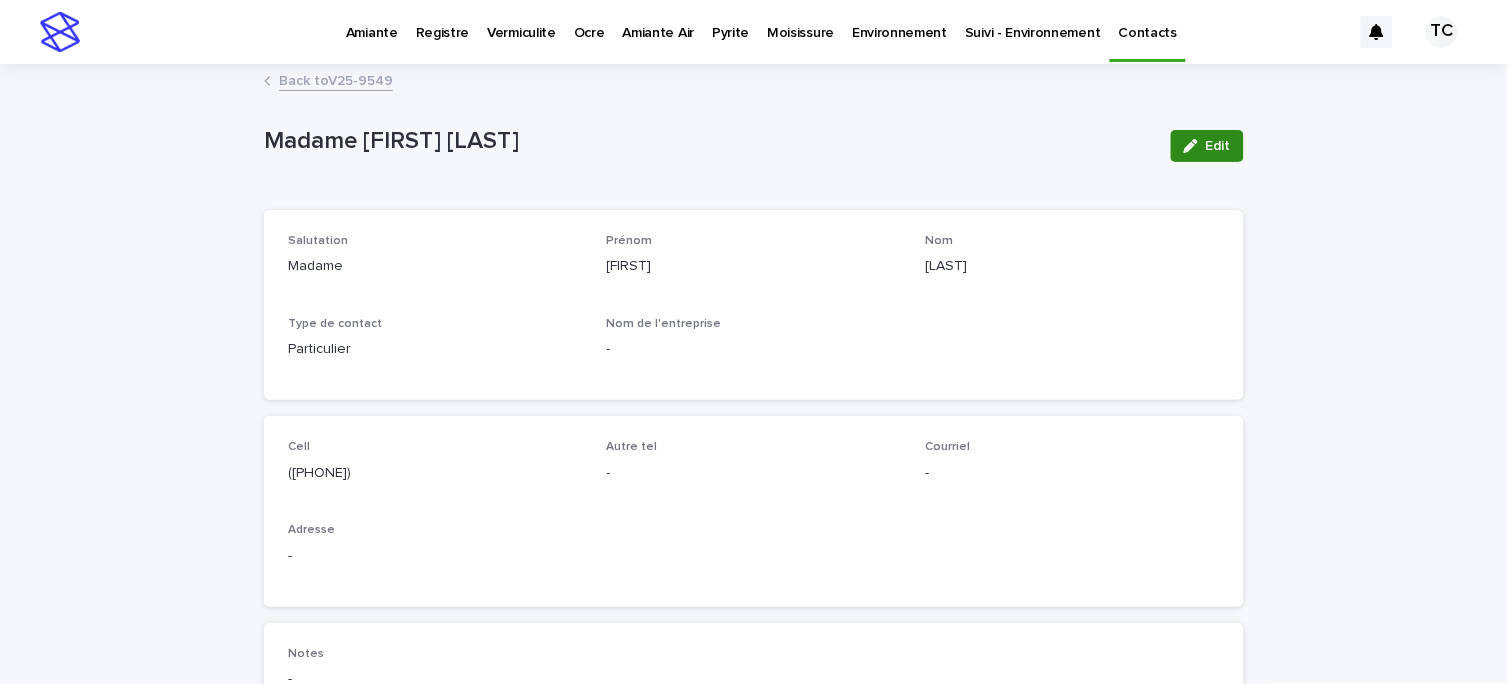 click on "Edit" at bounding box center (1218, 146) 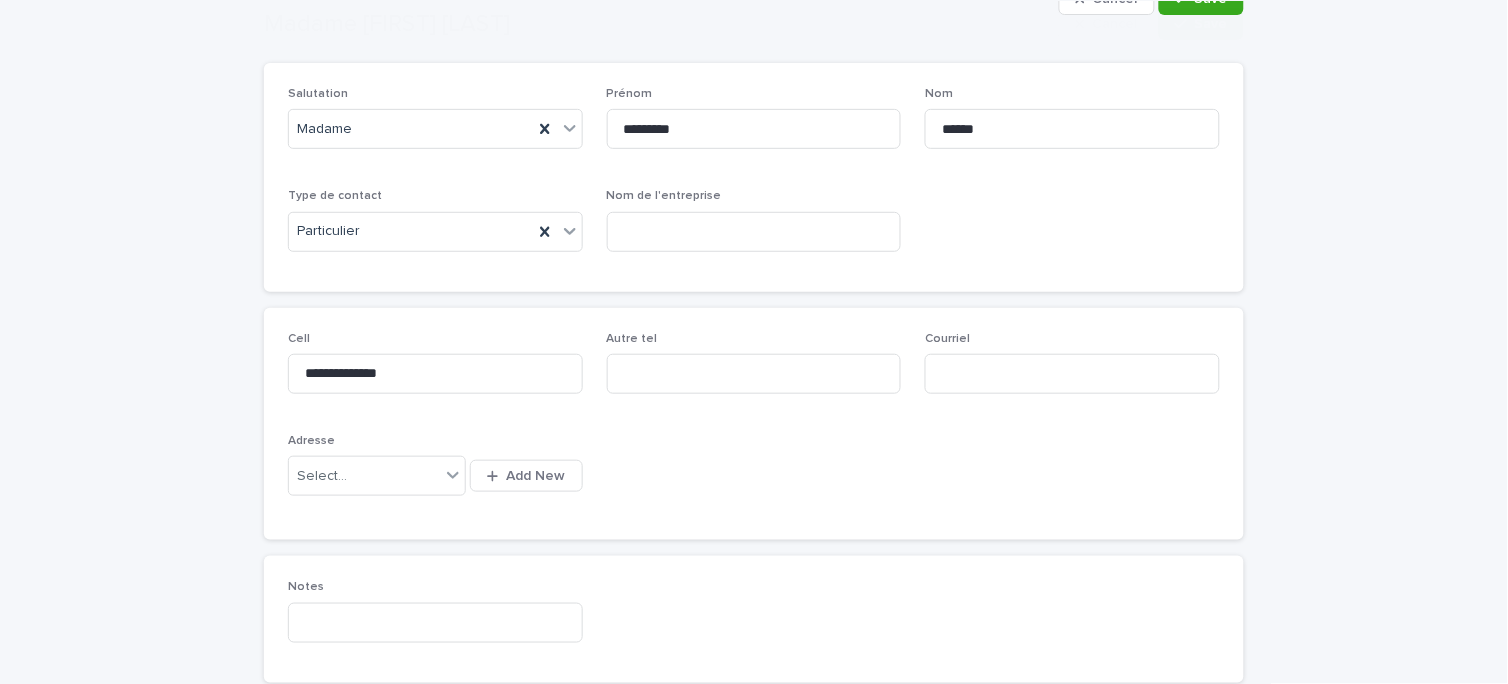 scroll, scrollTop: 333, scrollLeft: 0, axis: vertical 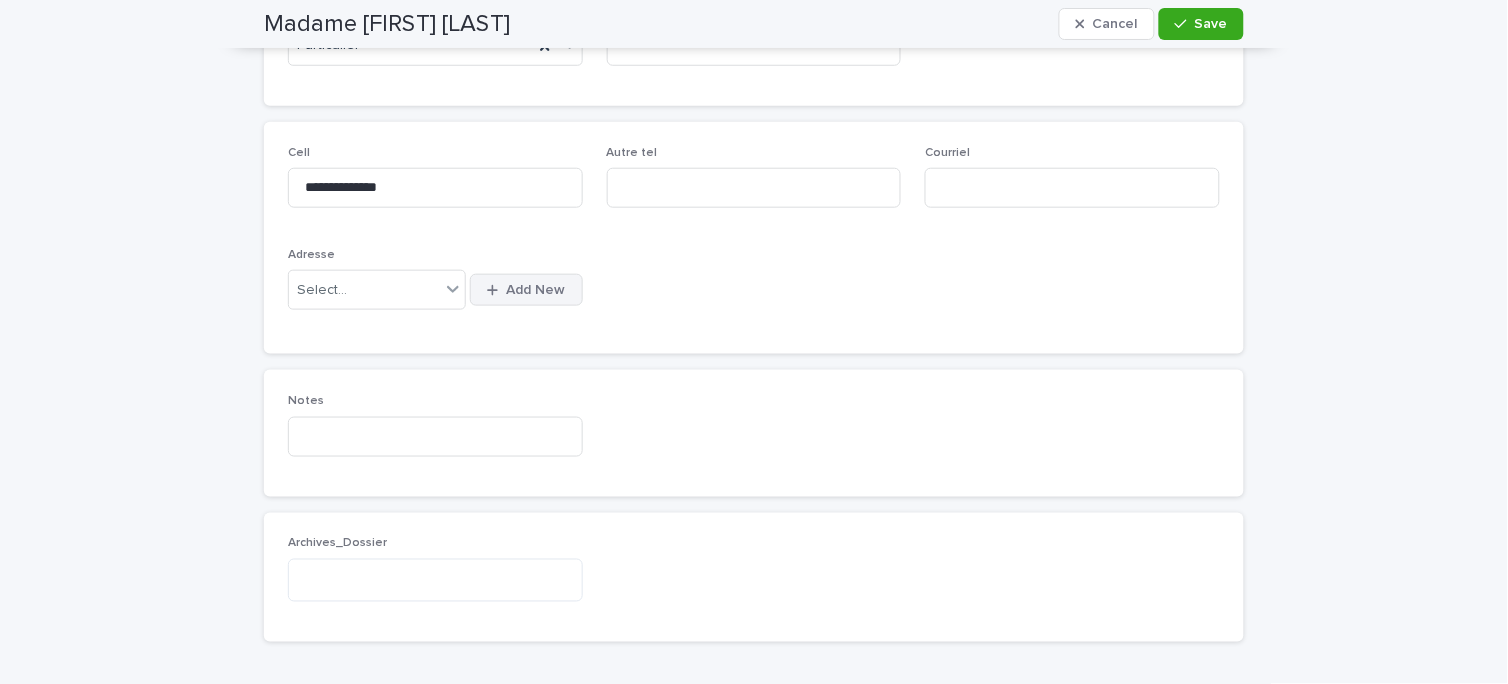 click on "Add New" at bounding box center (526, 290) 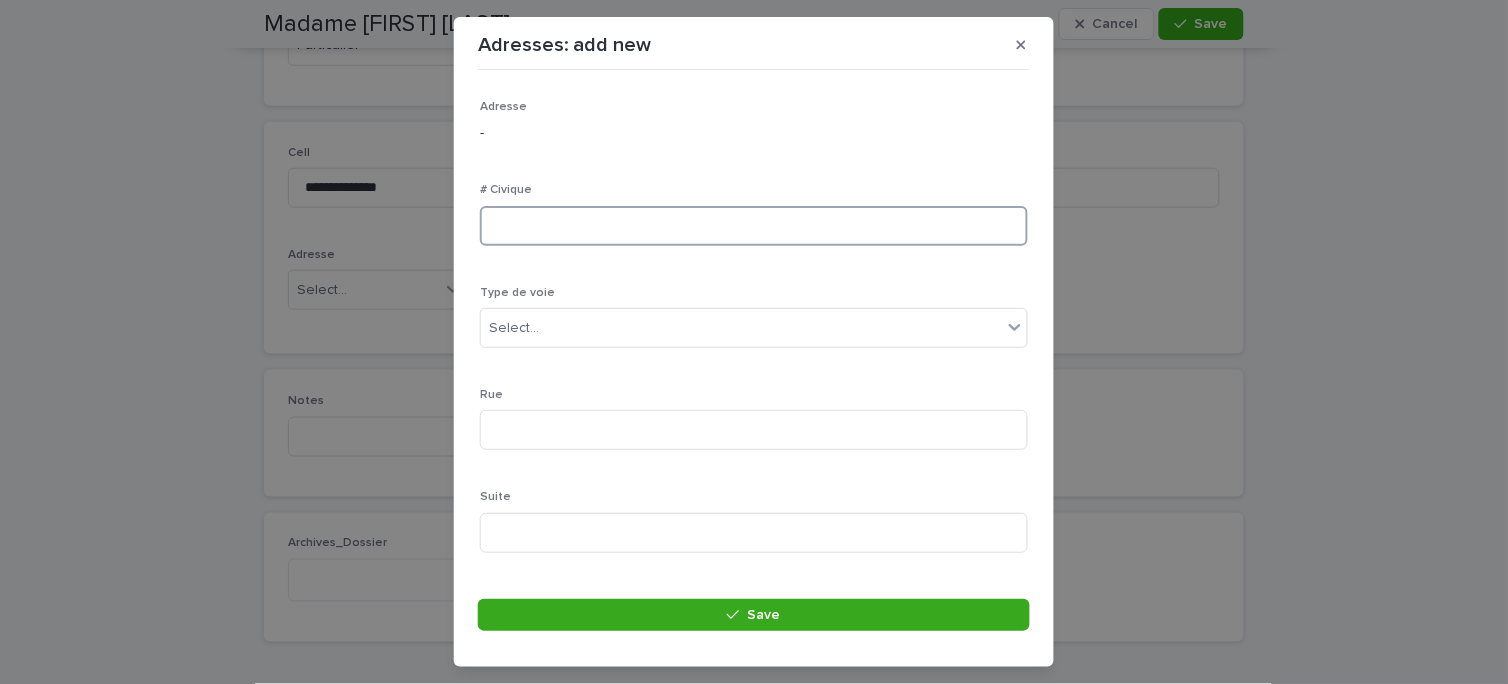 click at bounding box center (754, 226) 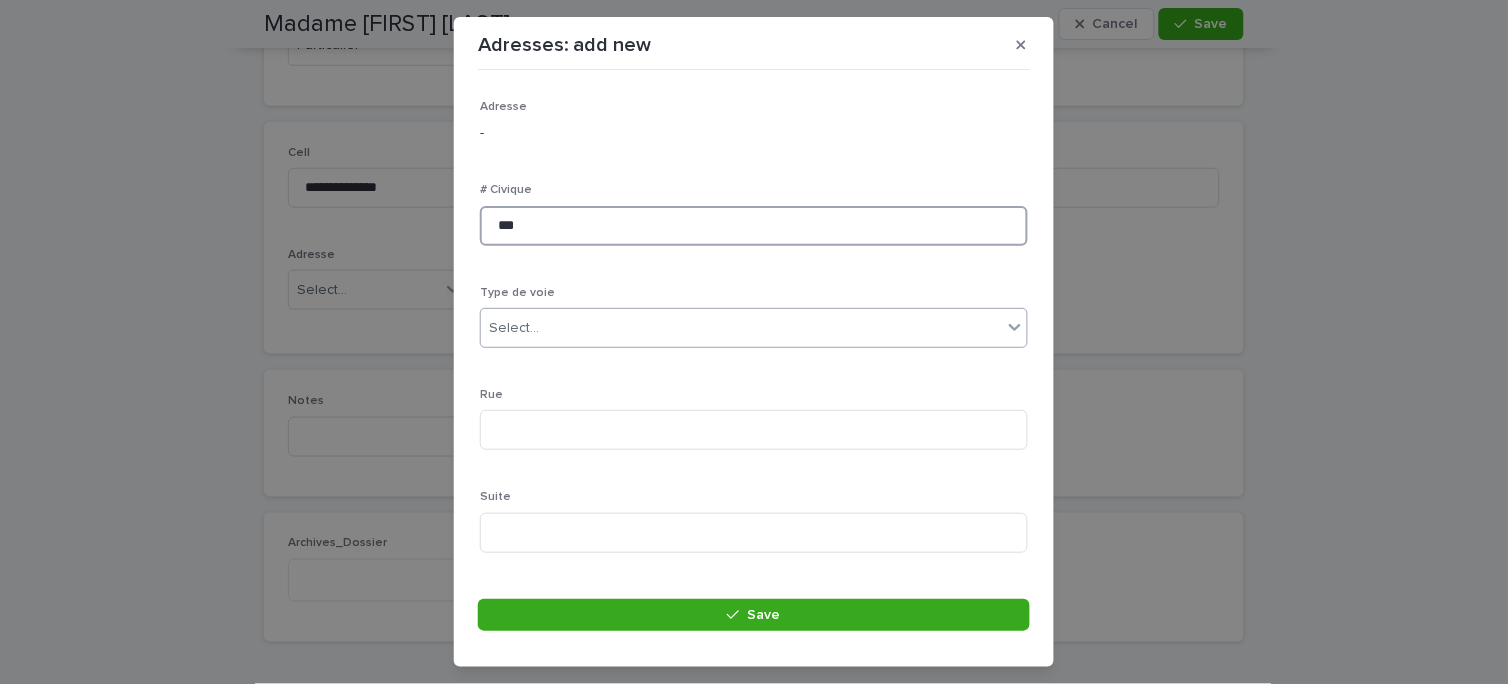 type on "***" 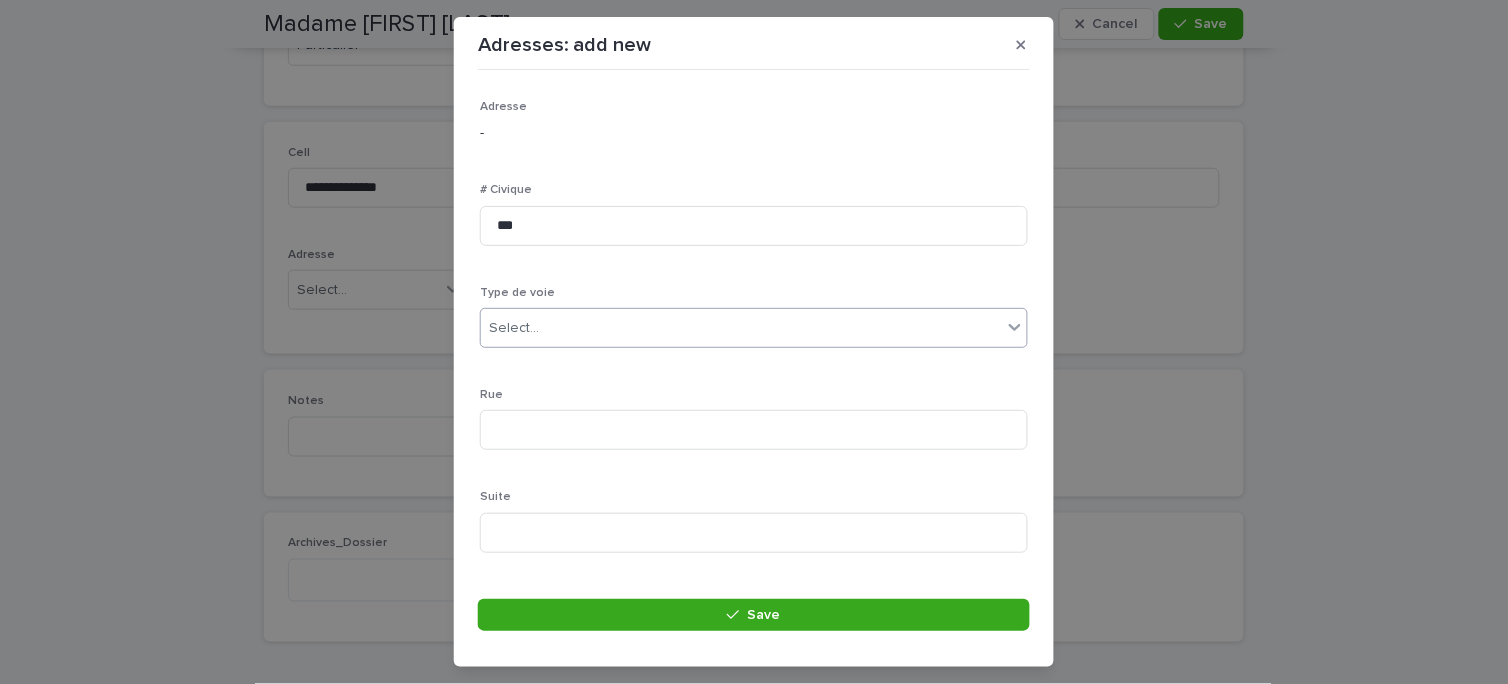 click on "Select..." at bounding box center [754, 328] 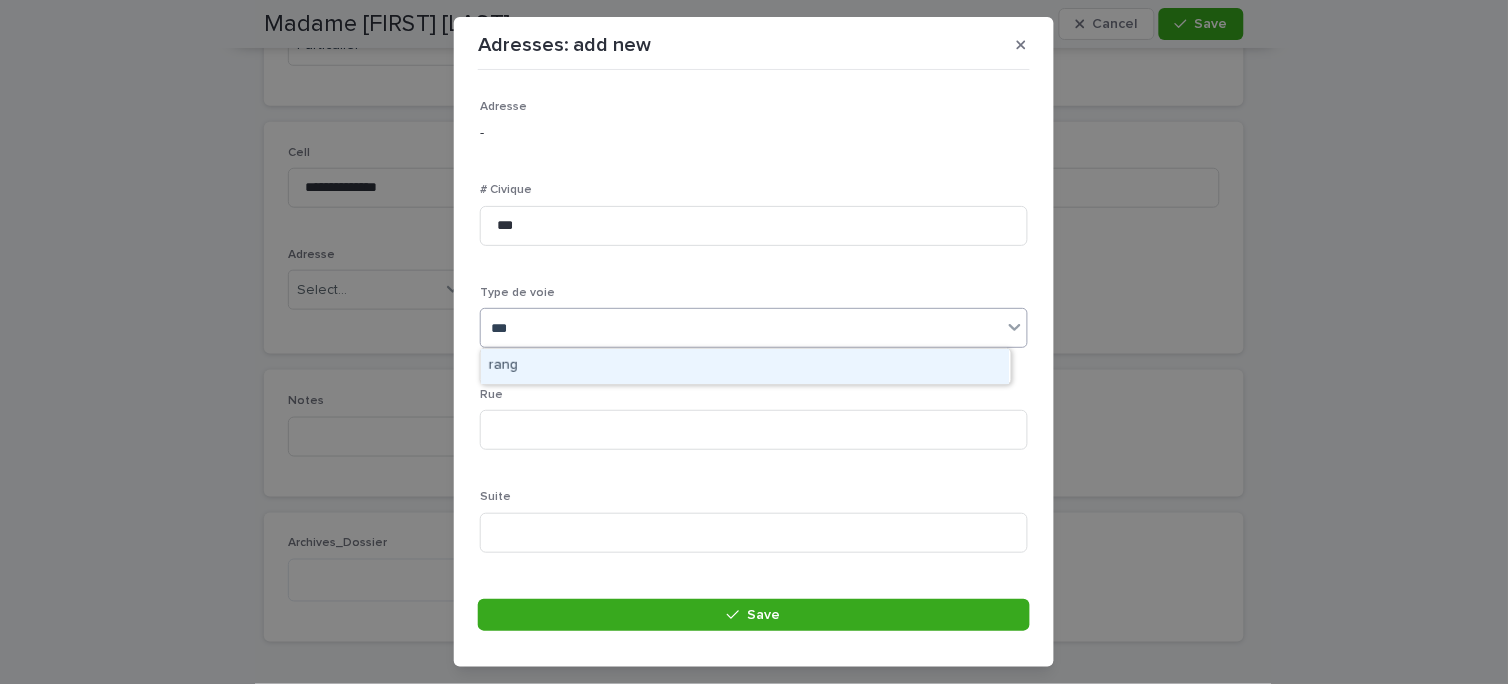 type on "****" 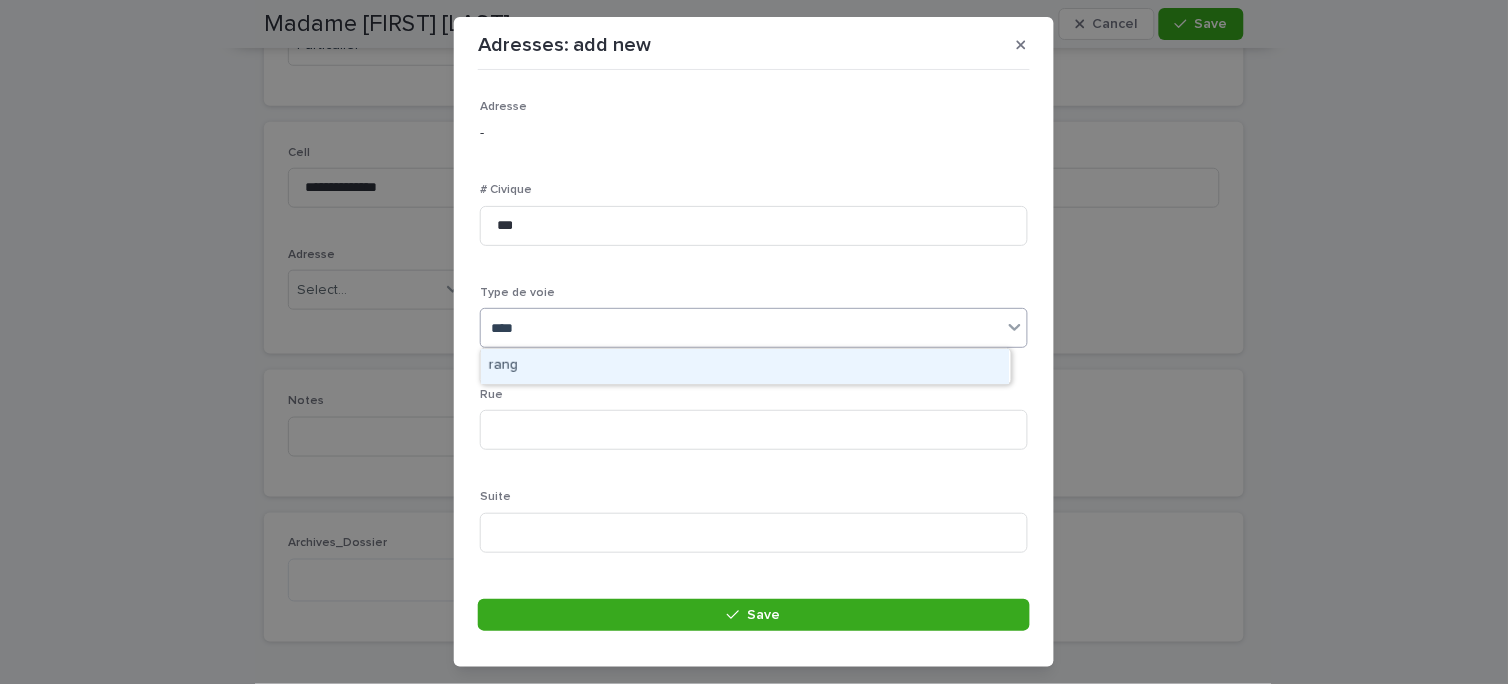 type 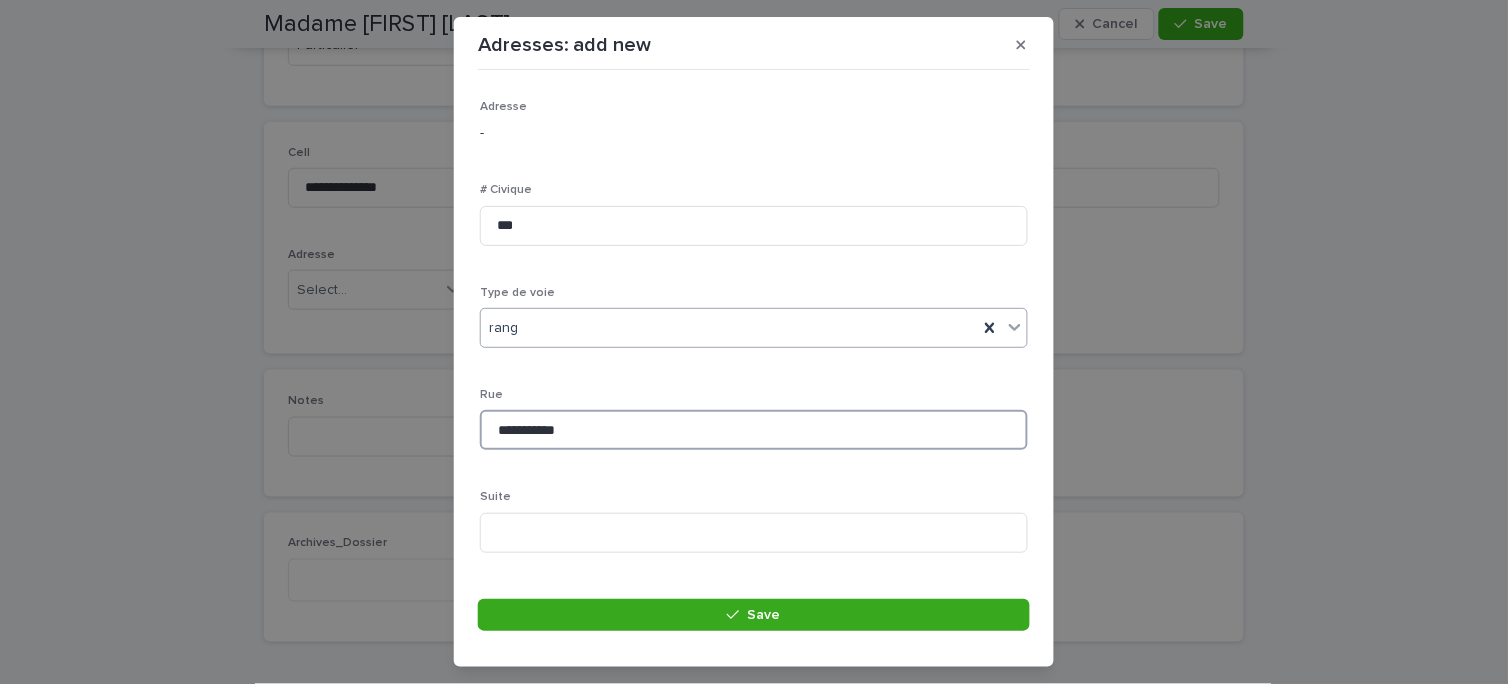 type on "**********" 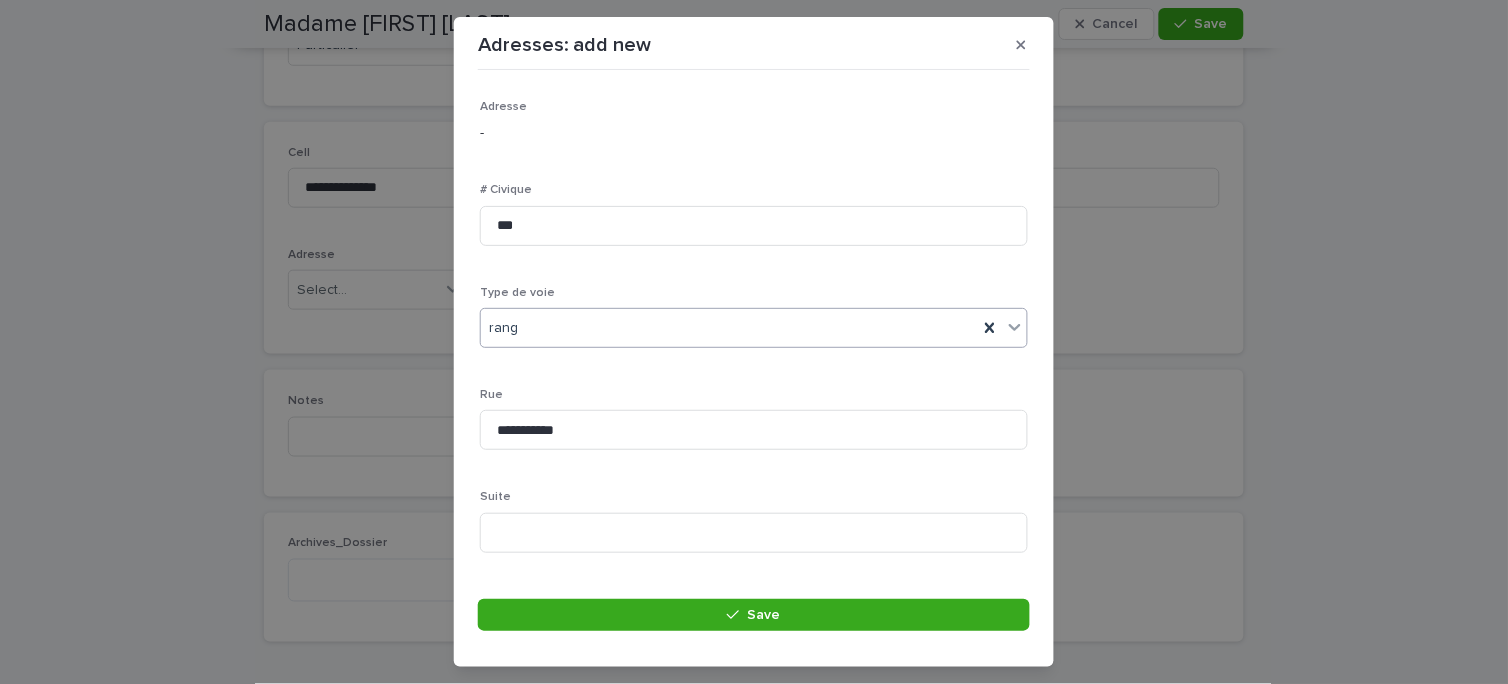 scroll, scrollTop: 307, scrollLeft: 0, axis: vertical 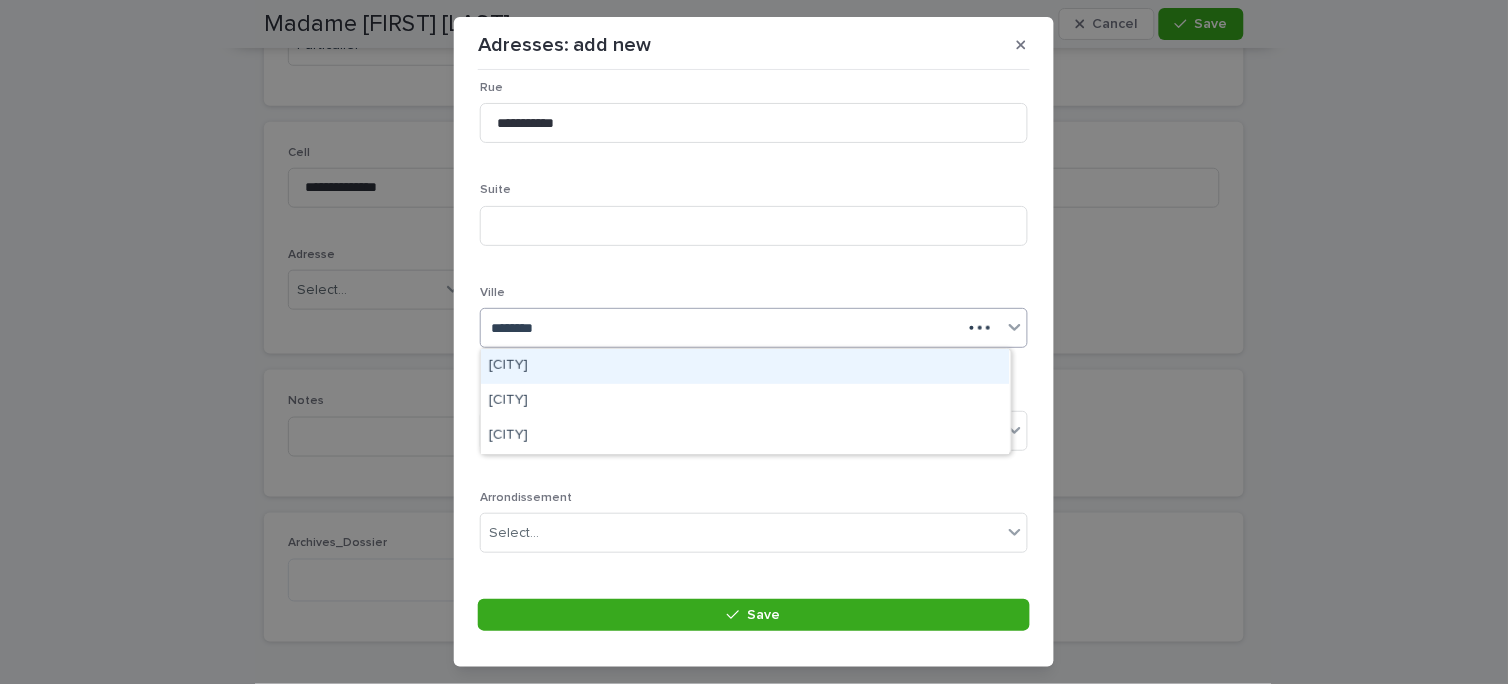 type on "*********" 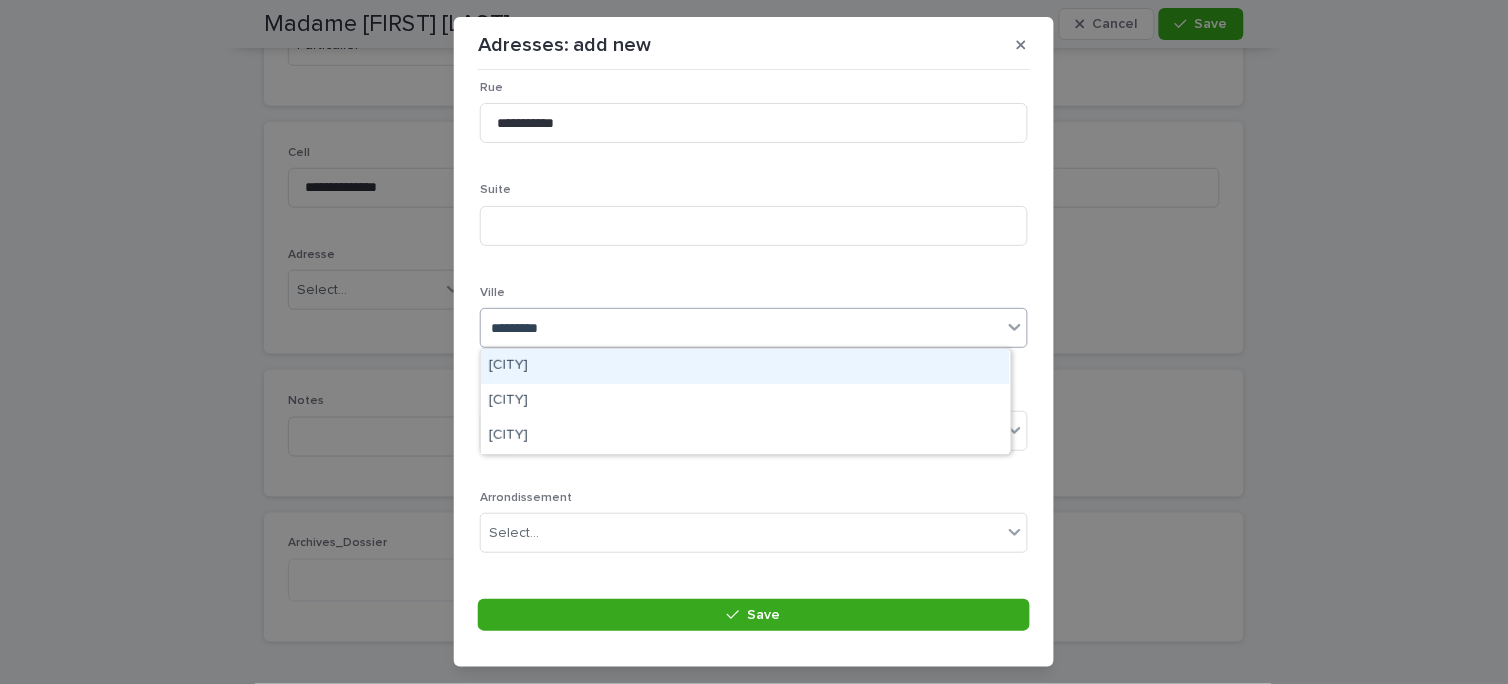 click on "[CITY]" at bounding box center [745, 366] 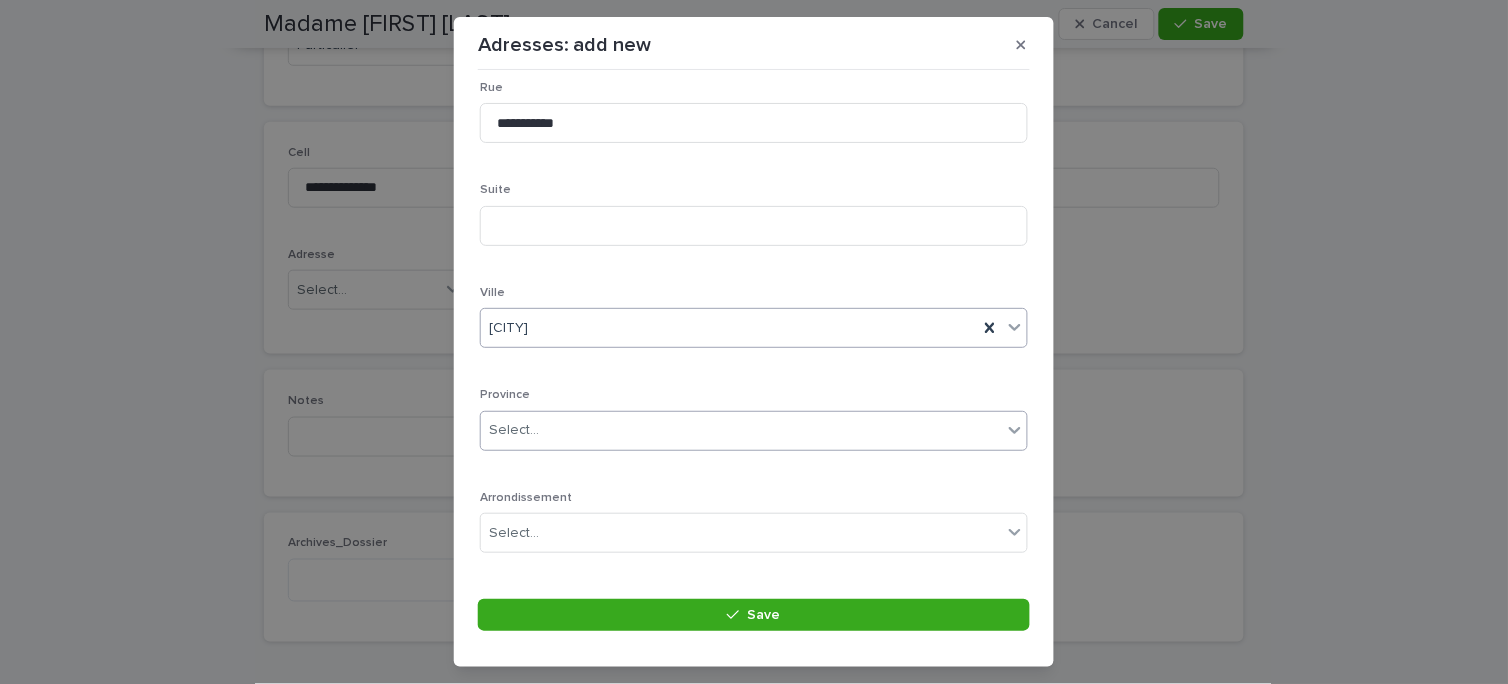 click at bounding box center [542, 430] 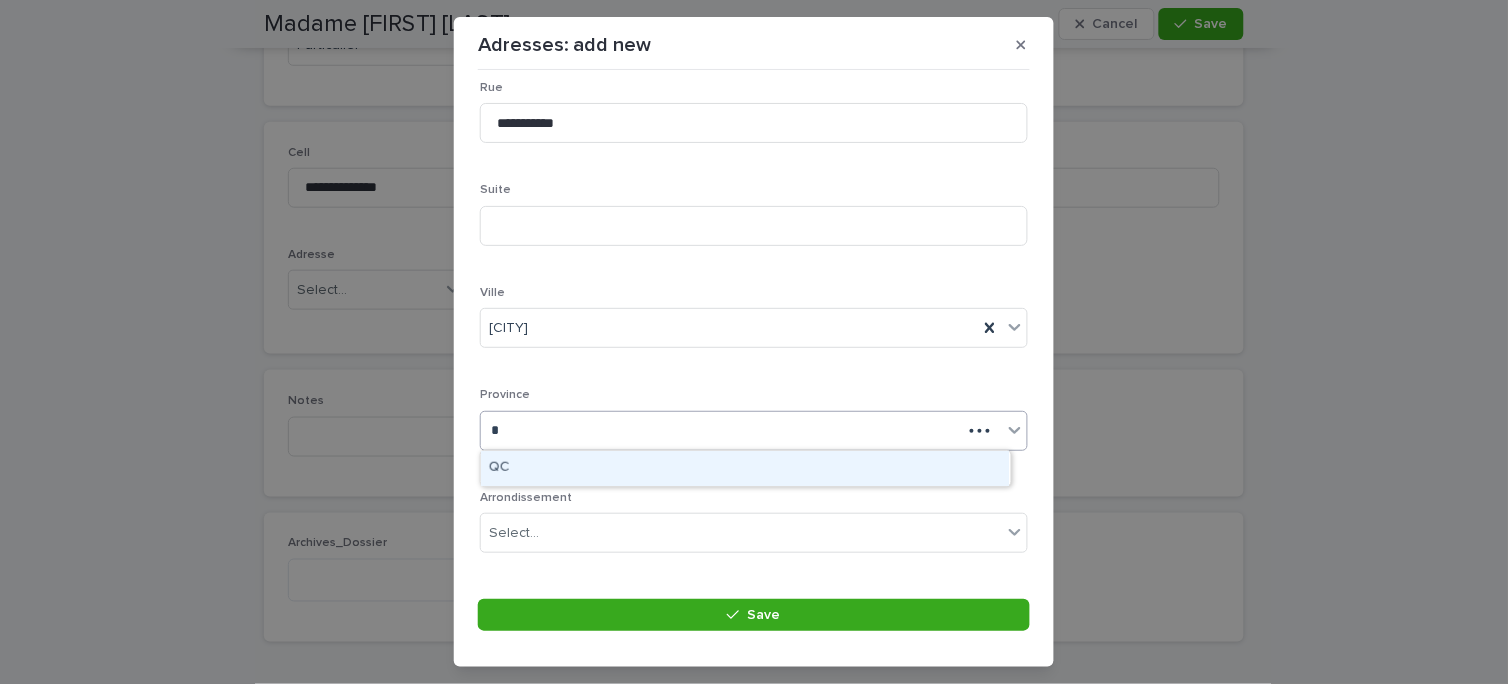 type on "**" 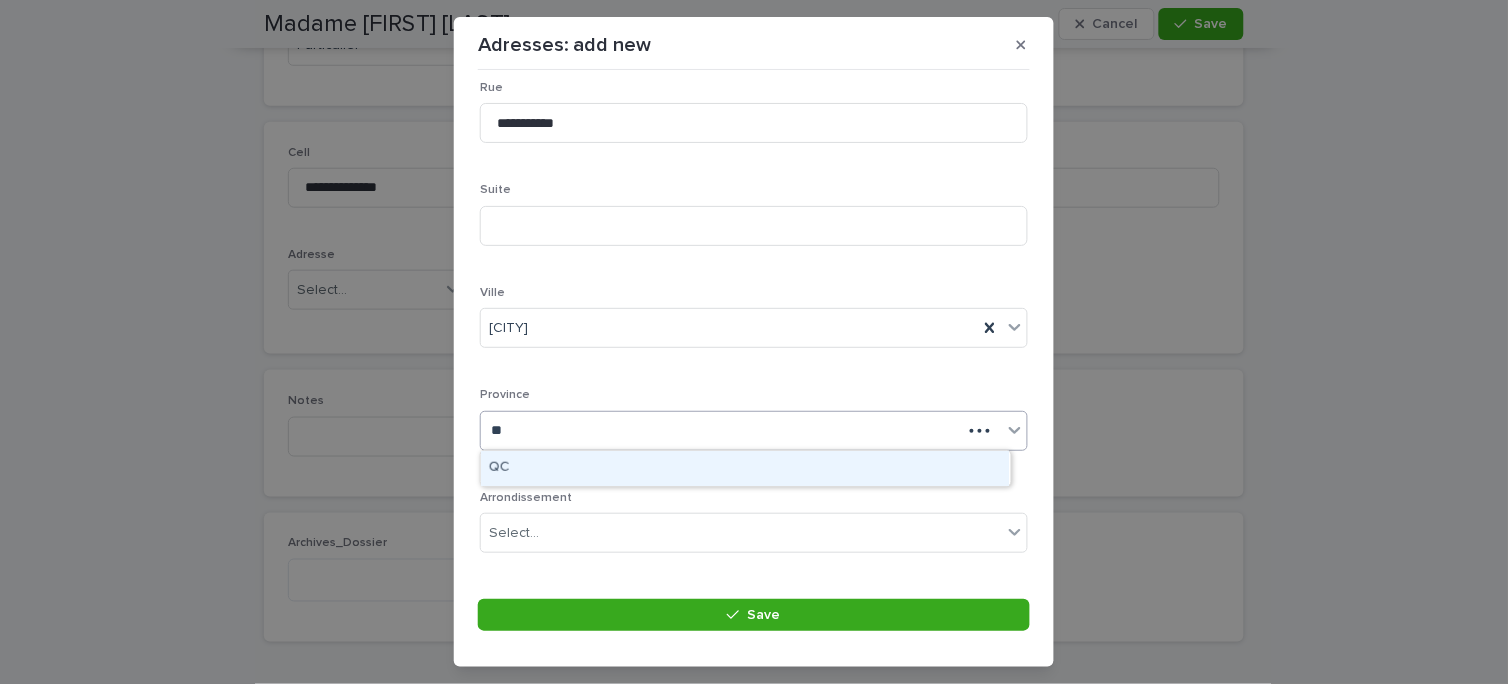 click on "QC" at bounding box center [745, 468] 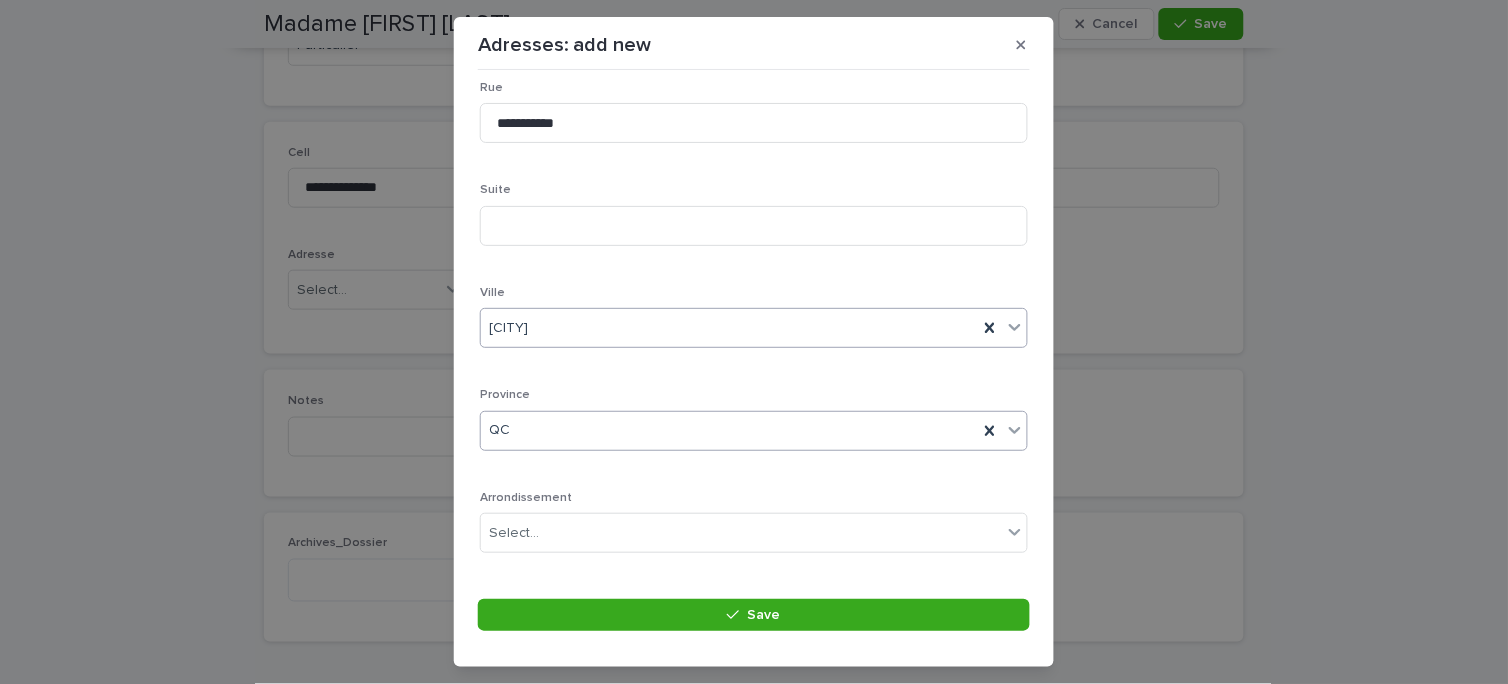 click on "[CITY]" at bounding box center [729, 328] 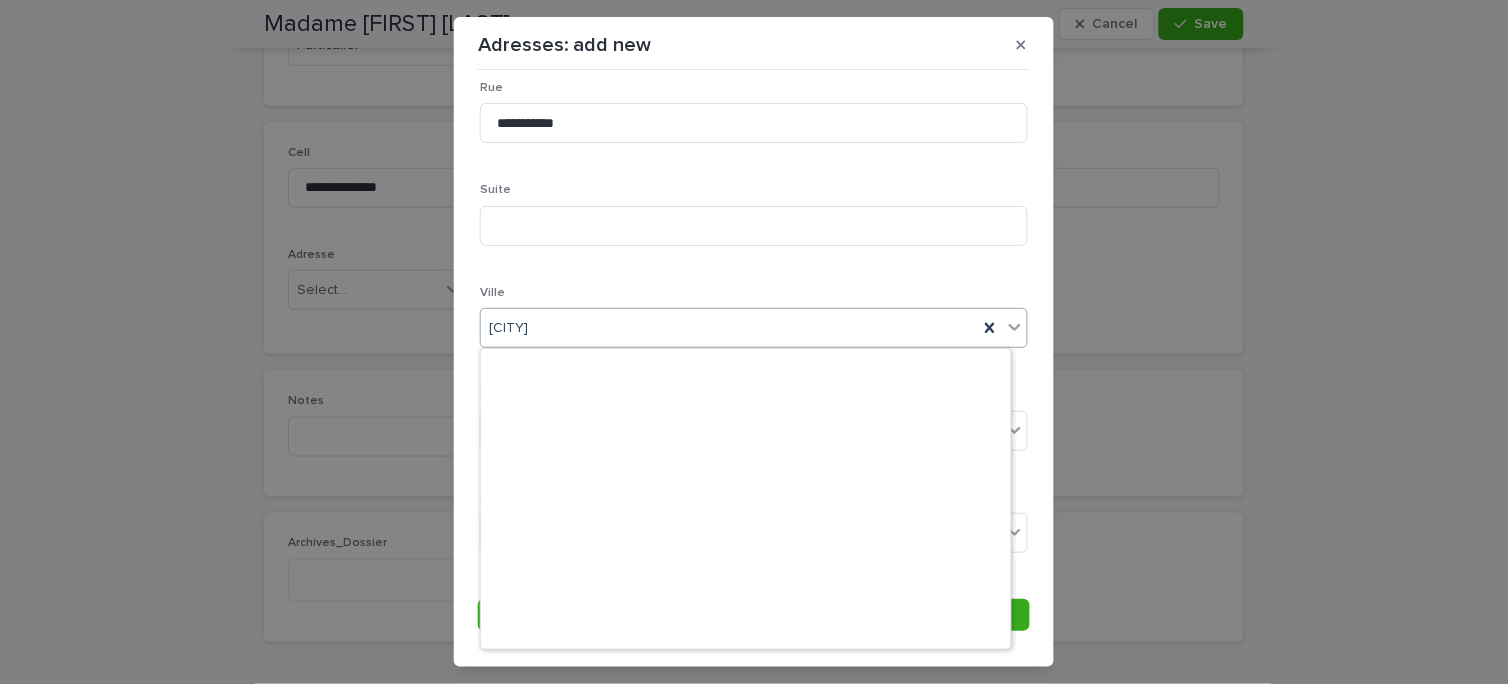scroll, scrollTop: 15190, scrollLeft: 0, axis: vertical 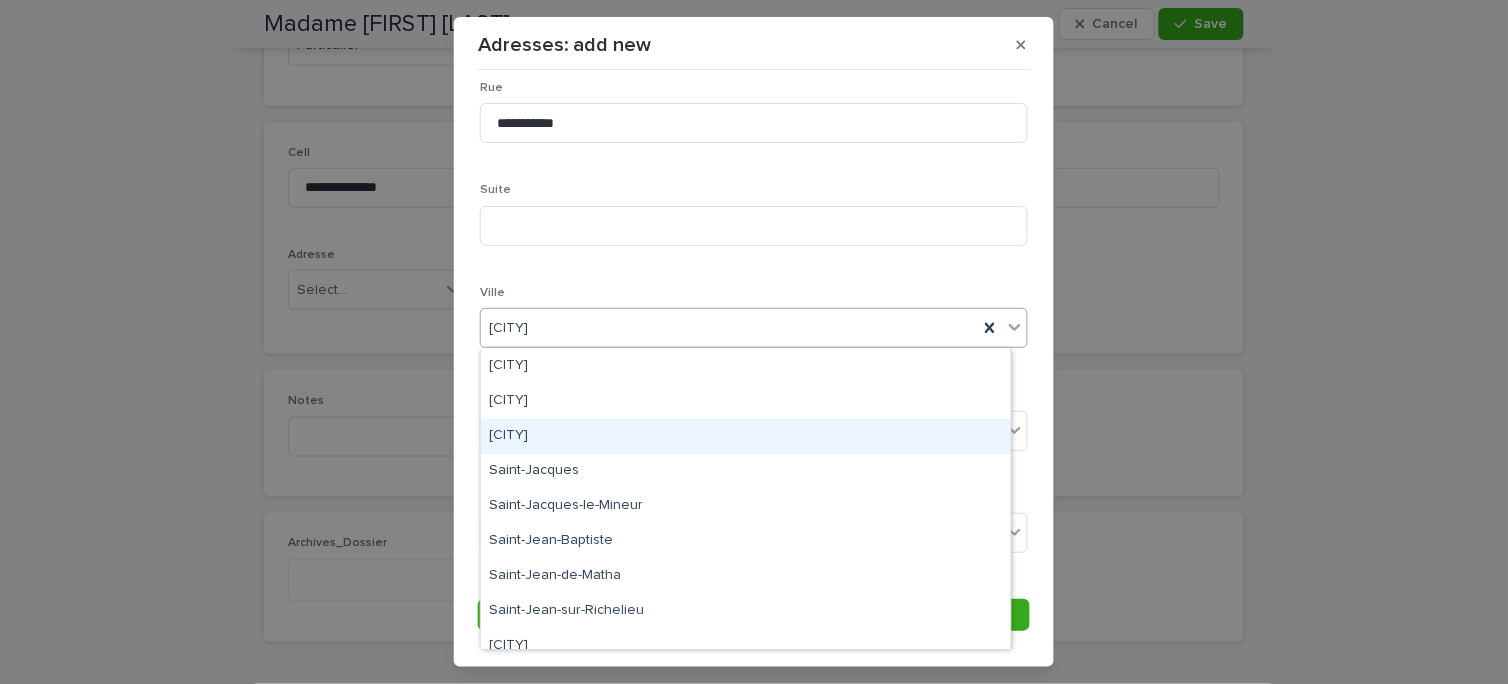 click on "[CITY]" at bounding box center [745, 436] 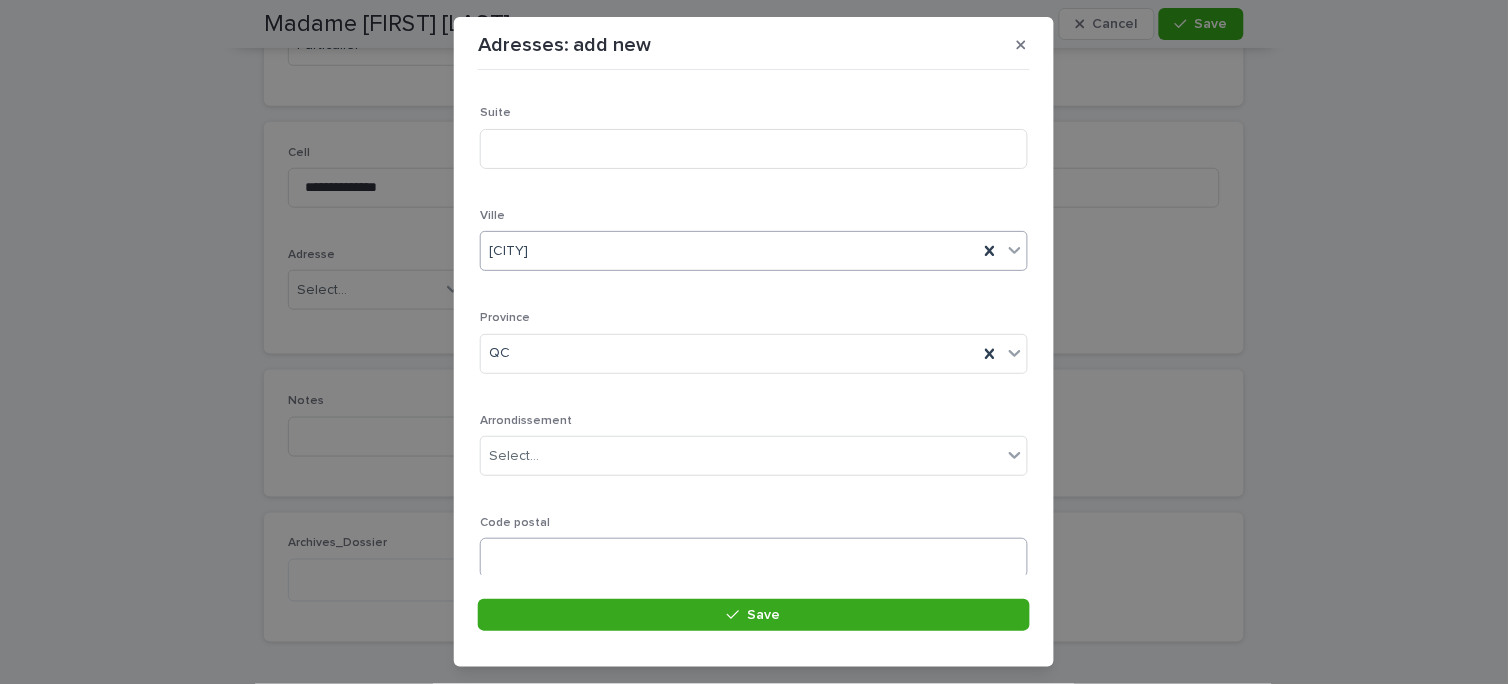 scroll, scrollTop: 448, scrollLeft: 0, axis: vertical 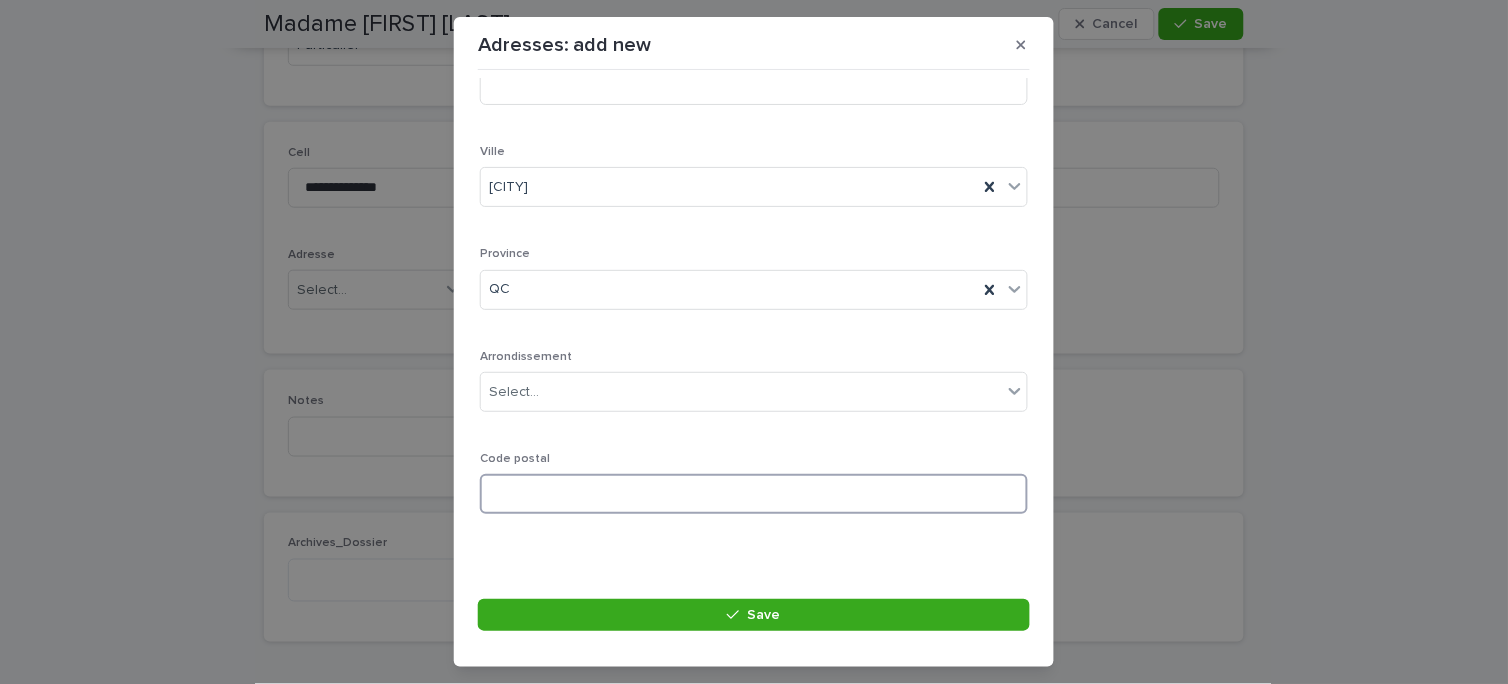 click at bounding box center (754, 494) 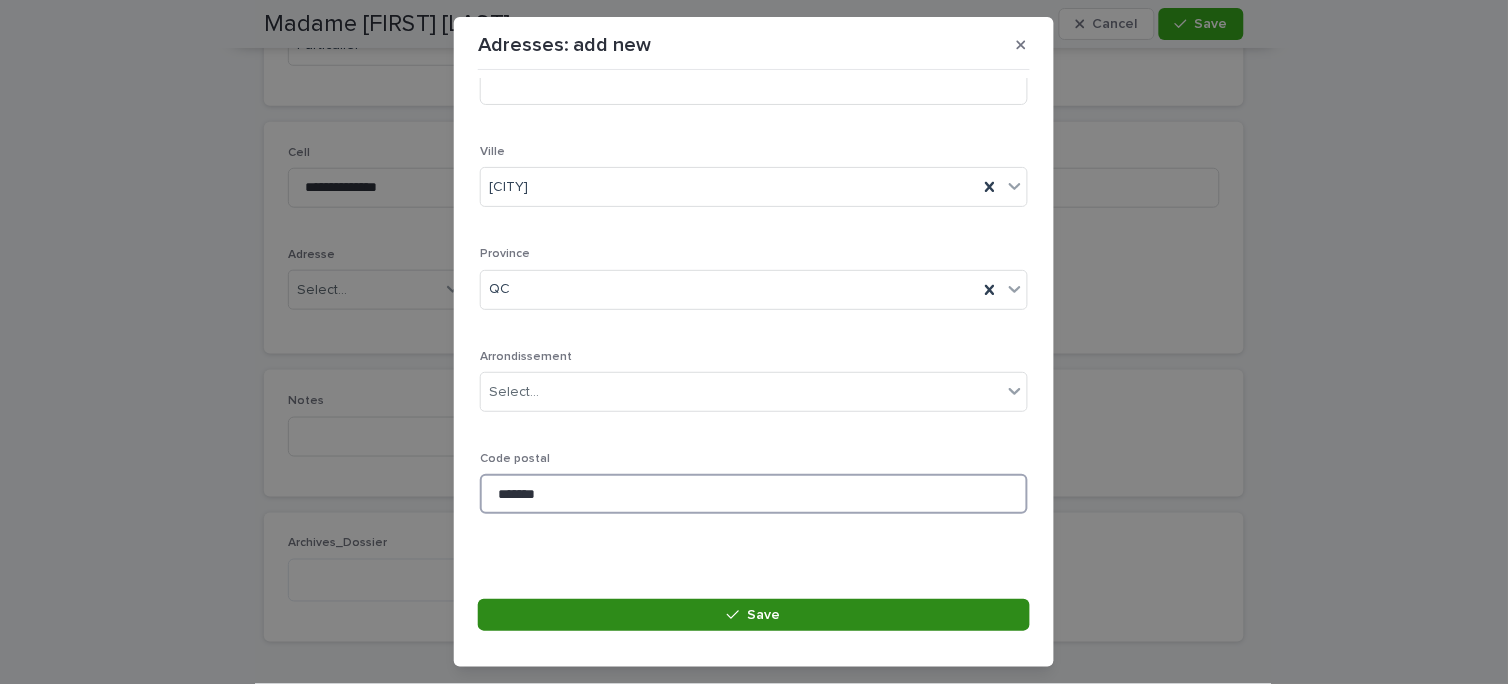 type on "*******" 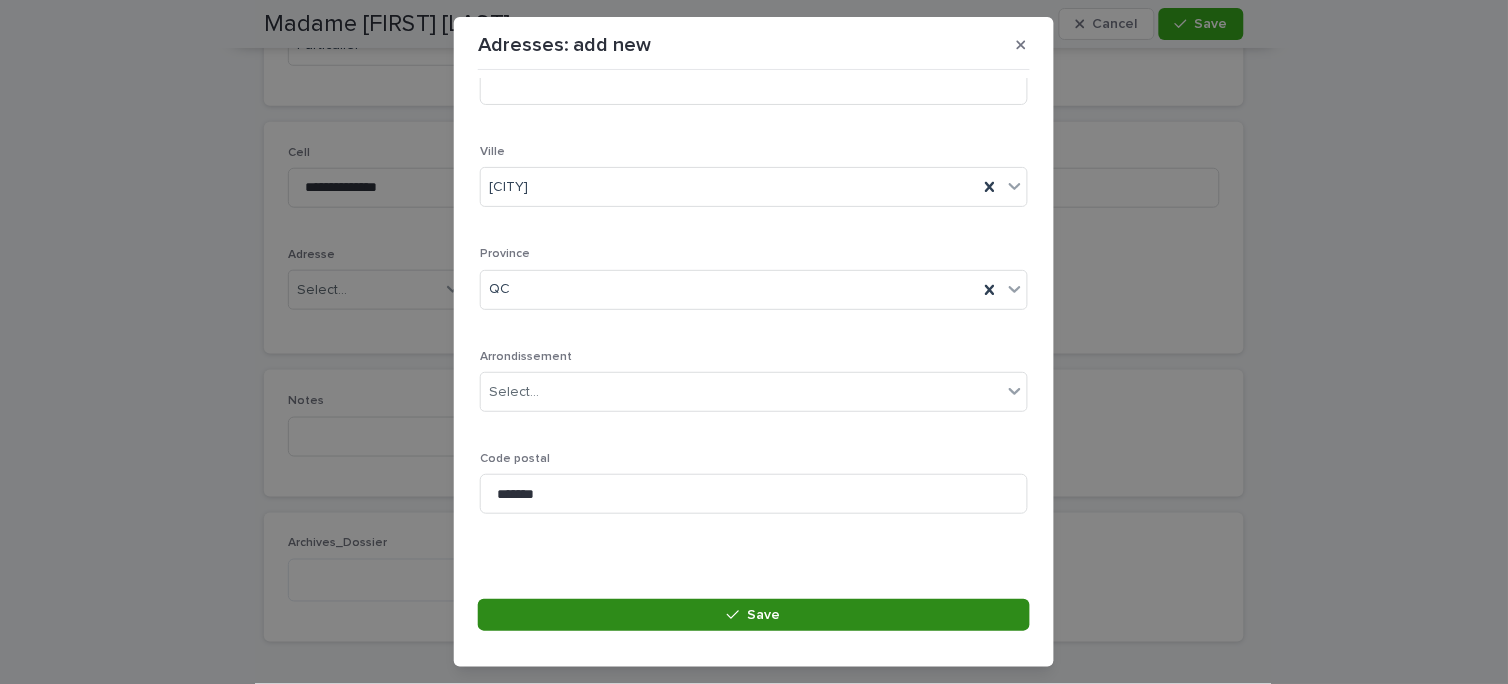 click on "Save" at bounding box center [764, 615] 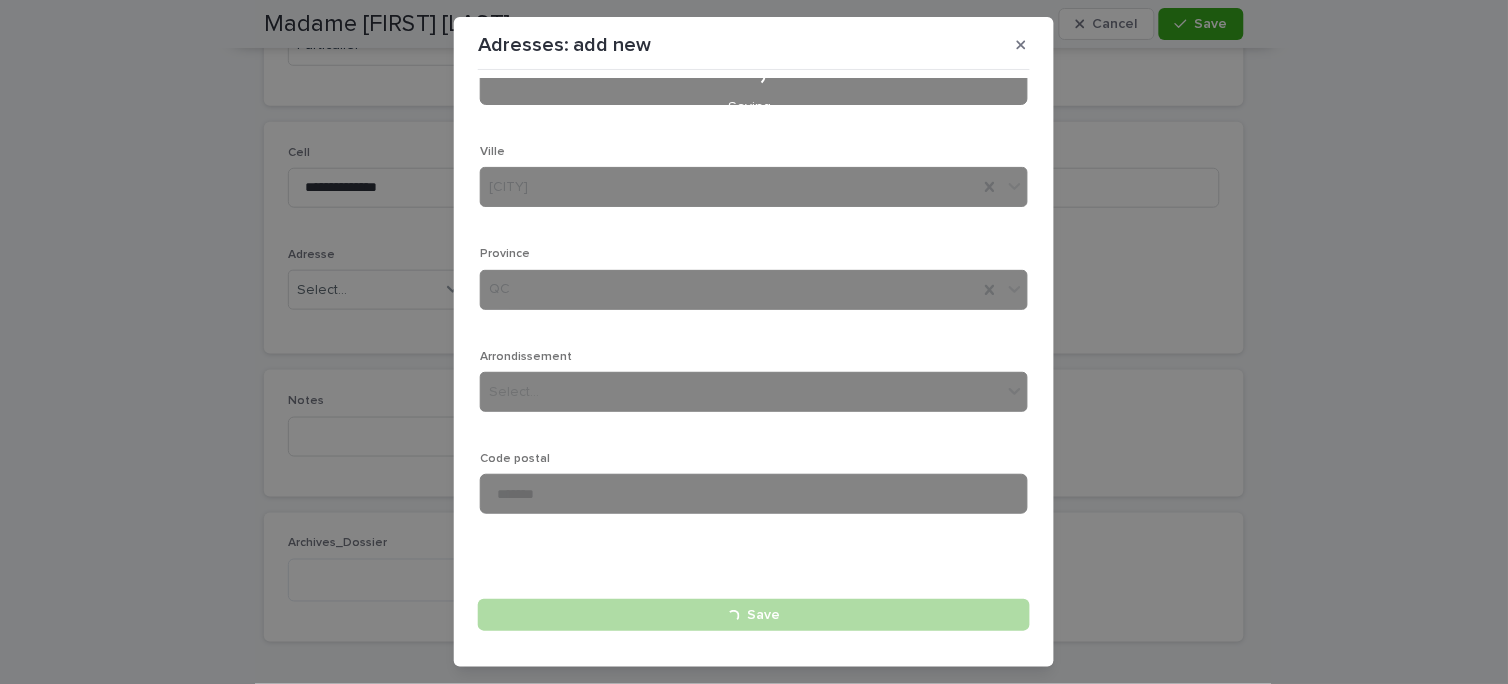 type 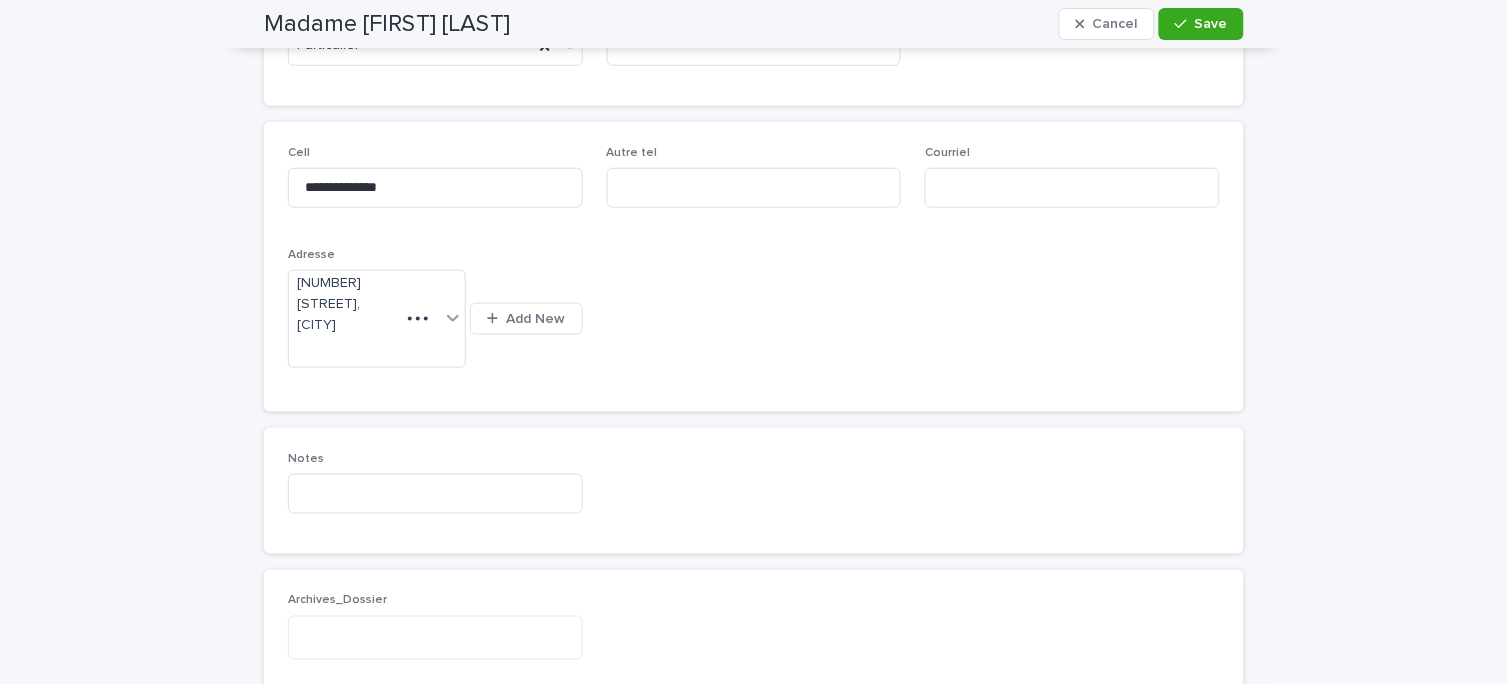 scroll, scrollTop: 362, scrollLeft: 0, axis: vertical 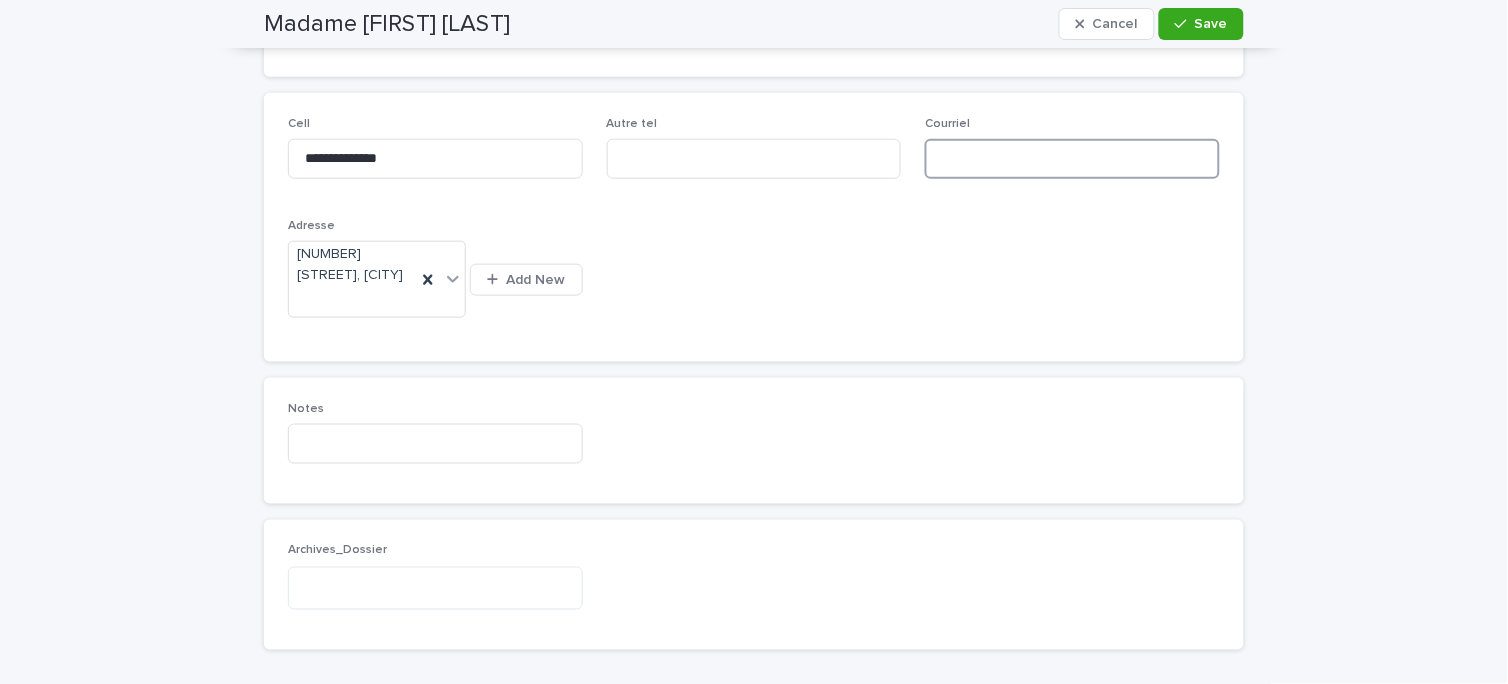 drag, startPoint x: 971, startPoint y: 158, endPoint x: 994, endPoint y: 168, distance: 25.079872 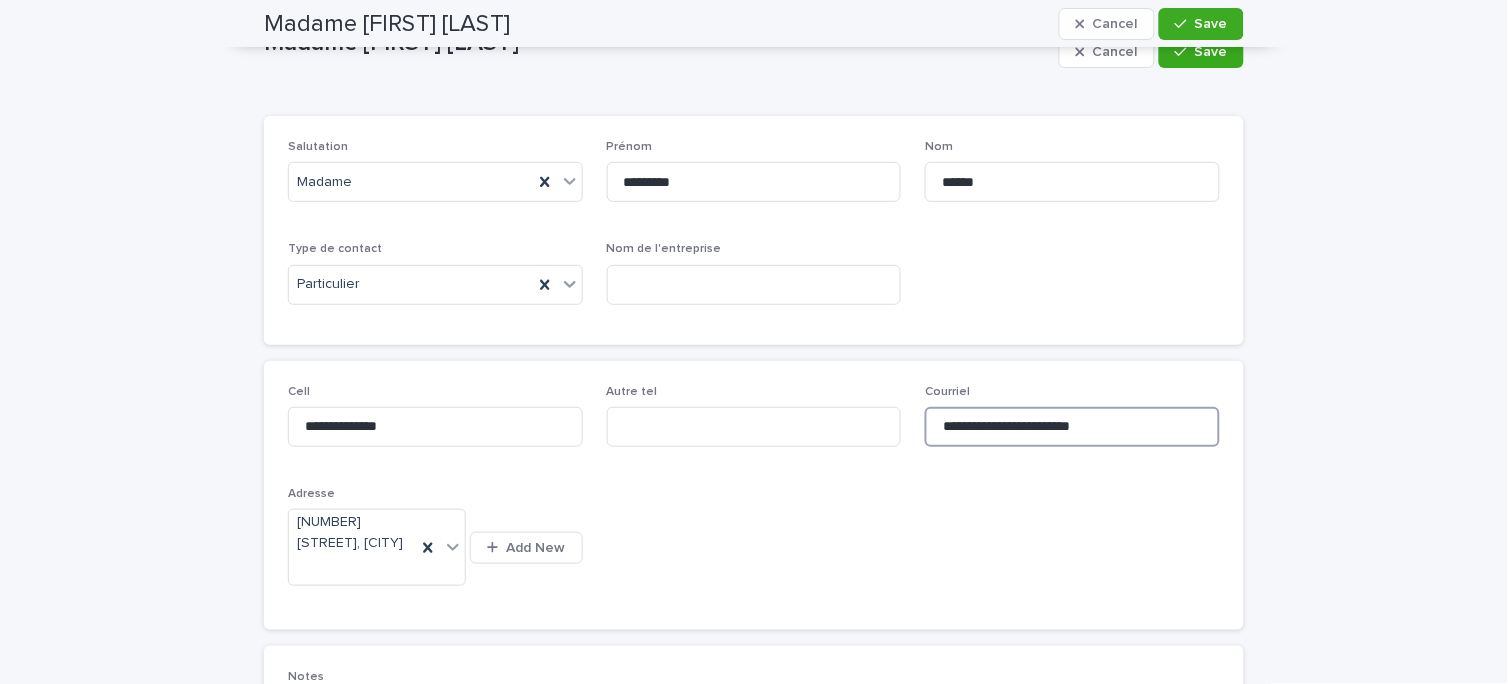 scroll, scrollTop: 0, scrollLeft: 0, axis: both 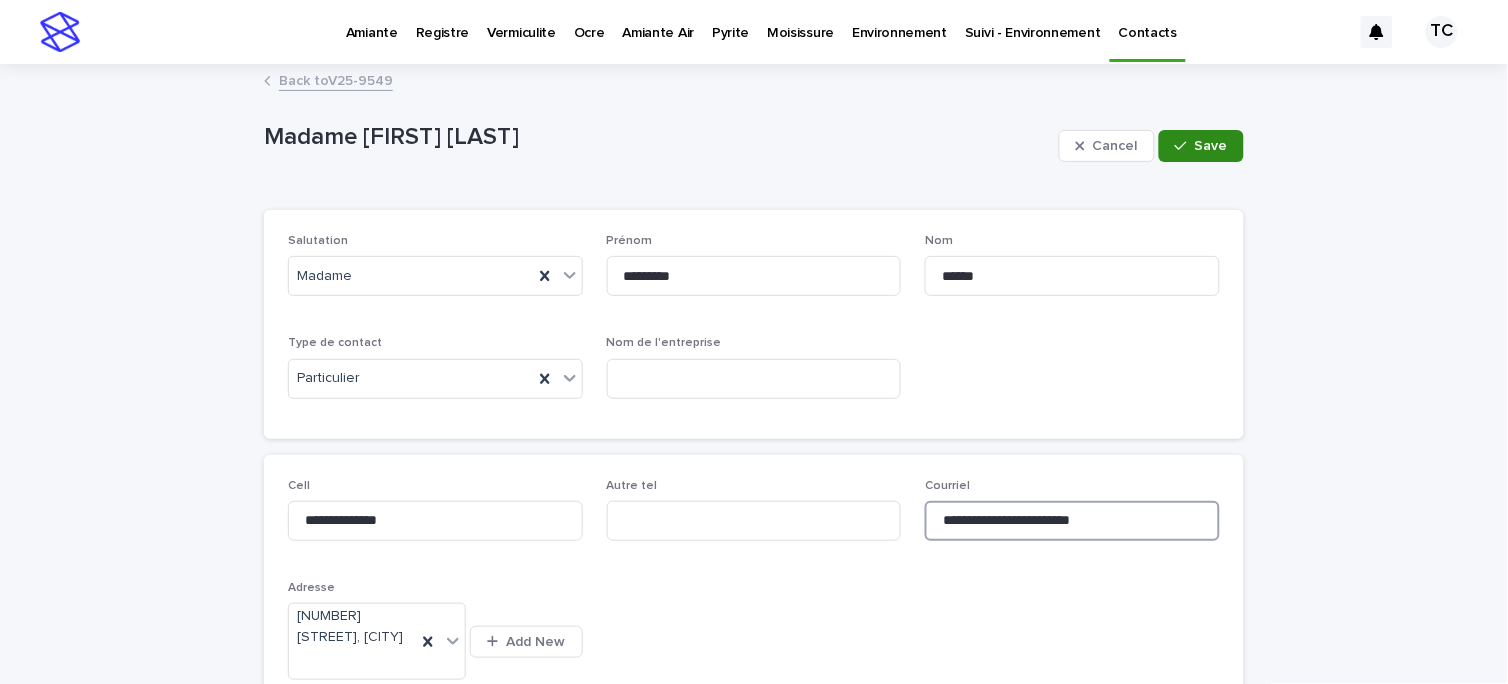 type on "**********" 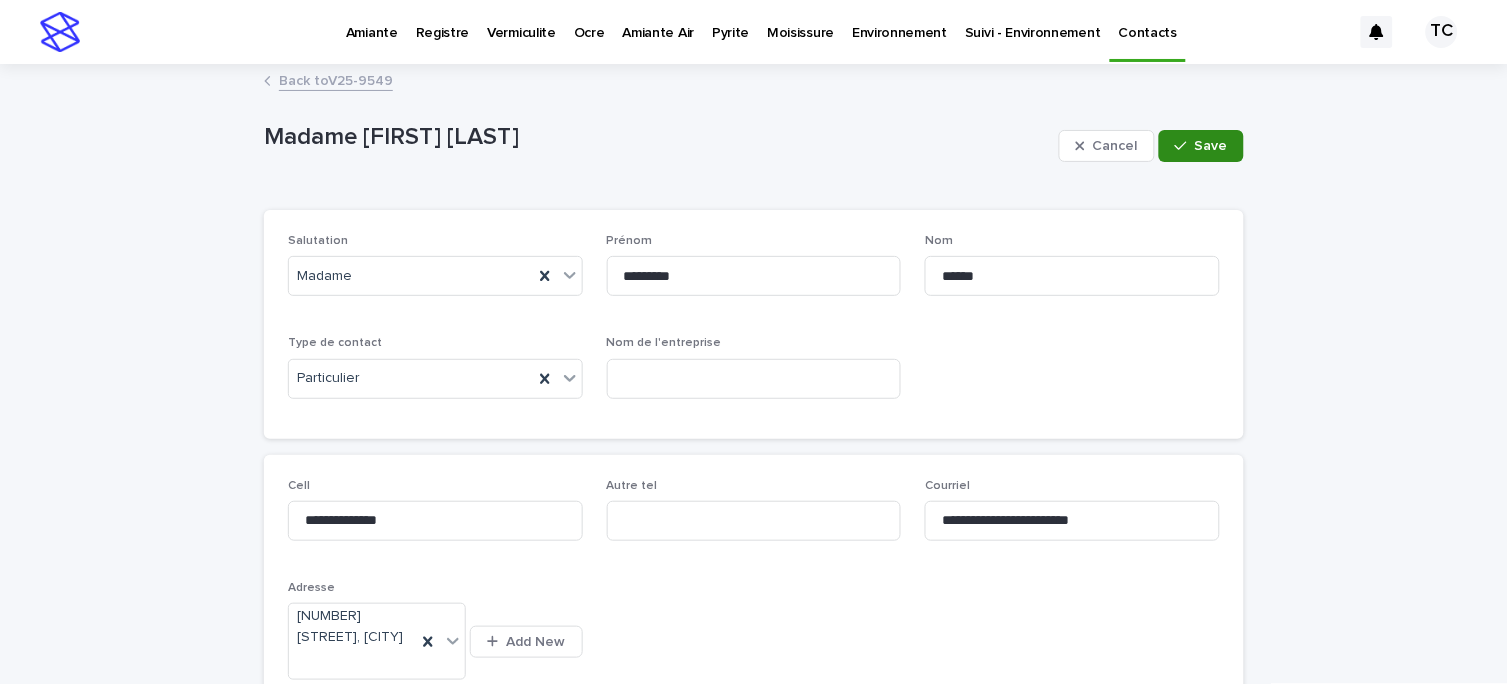 click on "Save" at bounding box center [1211, 146] 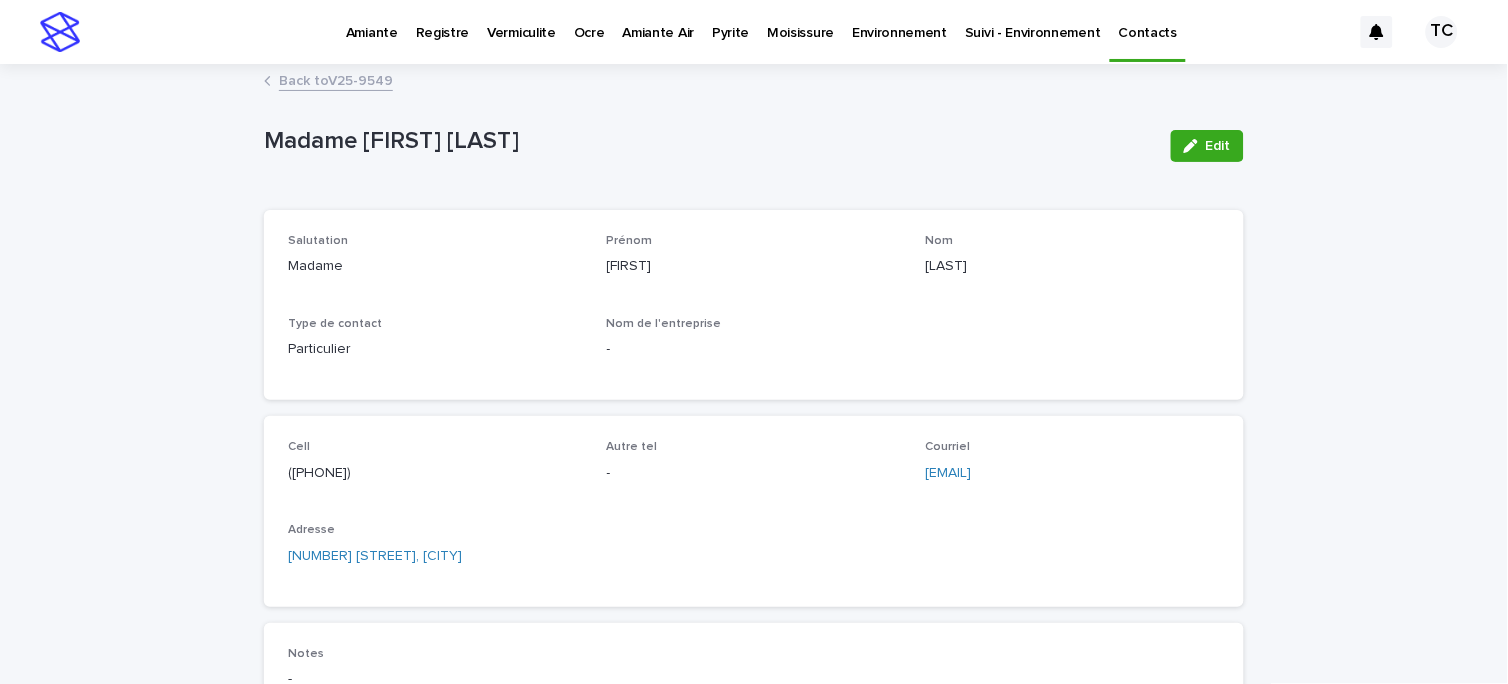 click on "Back to [LICENSE]" at bounding box center [336, 79] 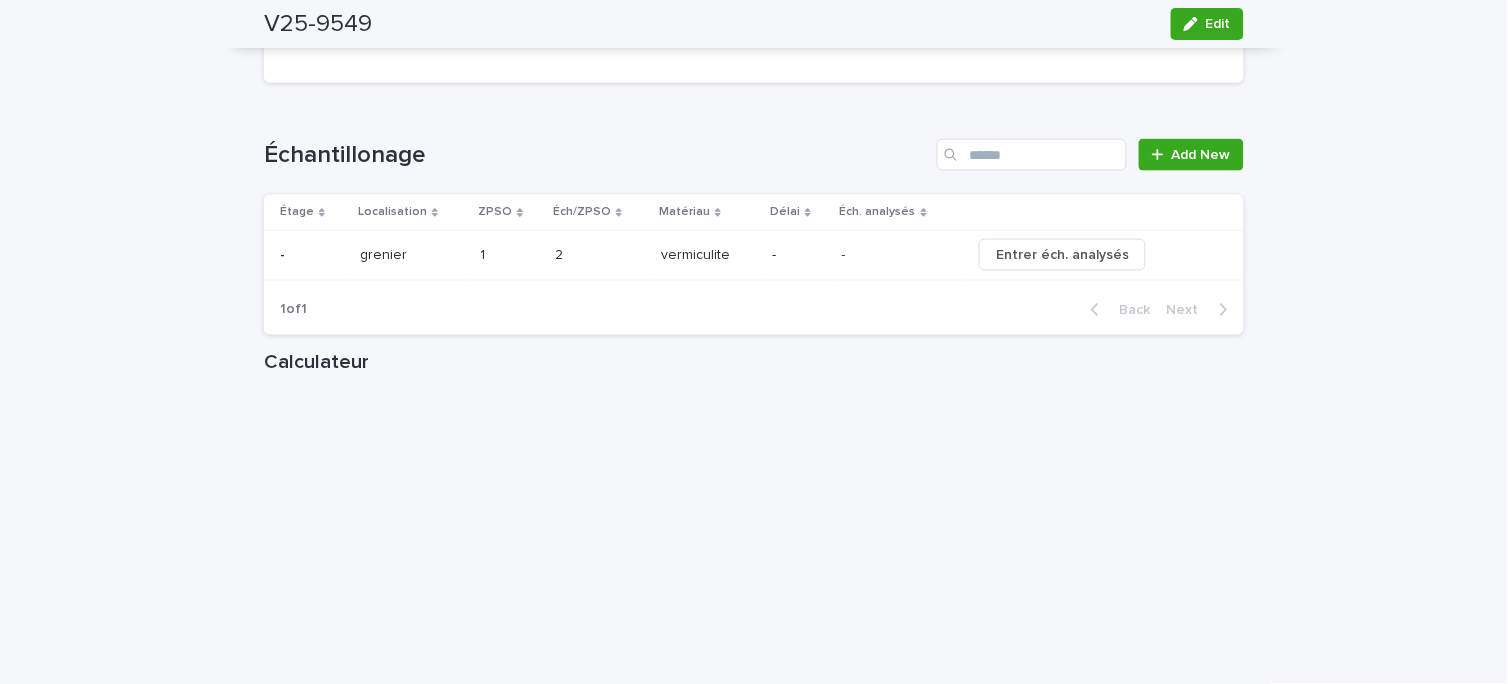 scroll, scrollTop: 2222, scrollLeft: 0, axis: vertical 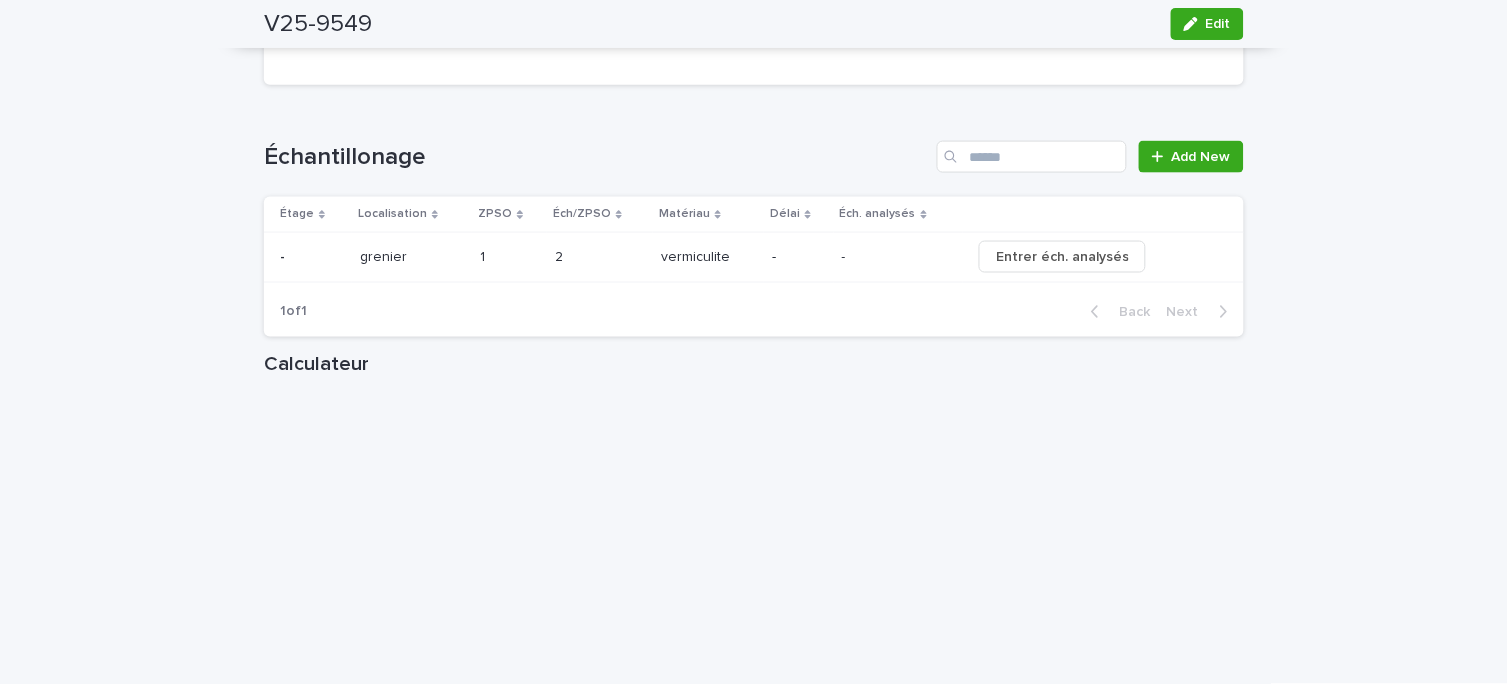 click on "grenier" at bounding box center (385, 255) 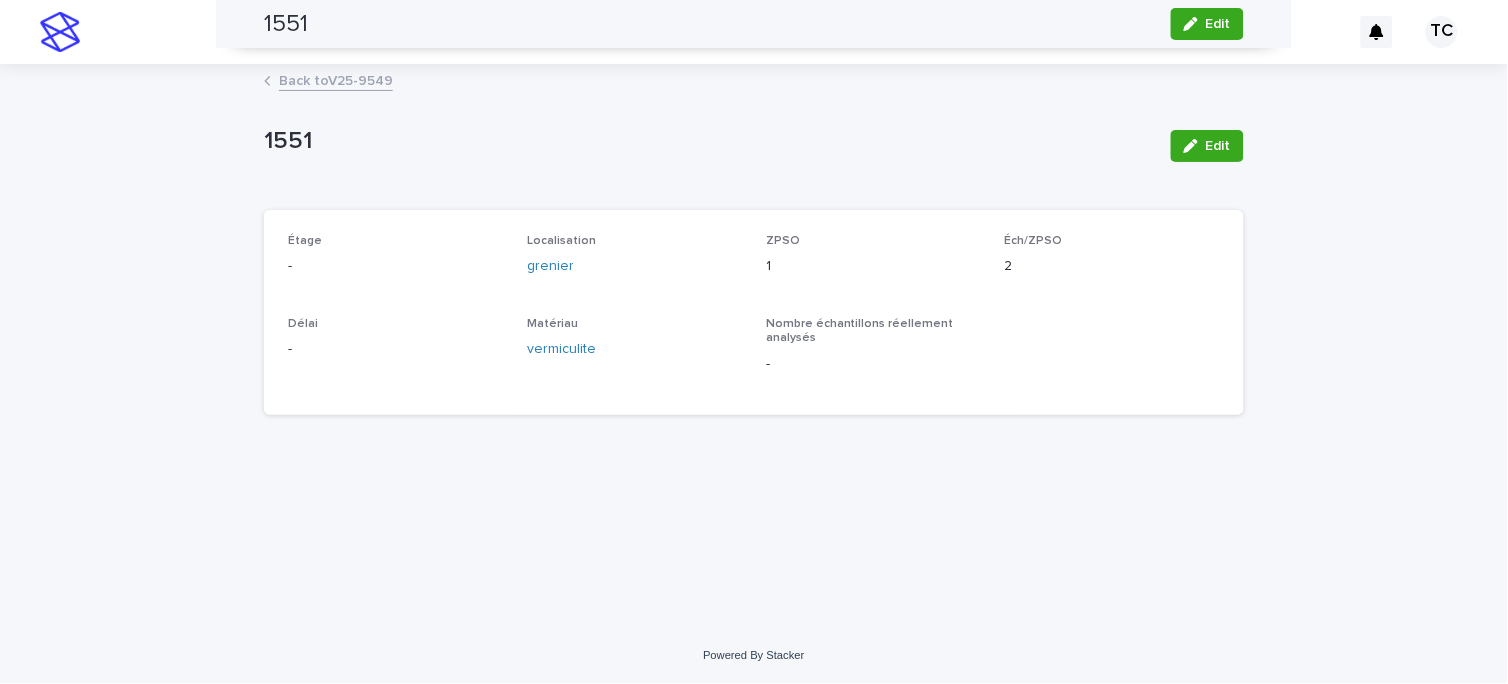 scroll, scrollTop: 0, scrollLeft: 0, axis: both 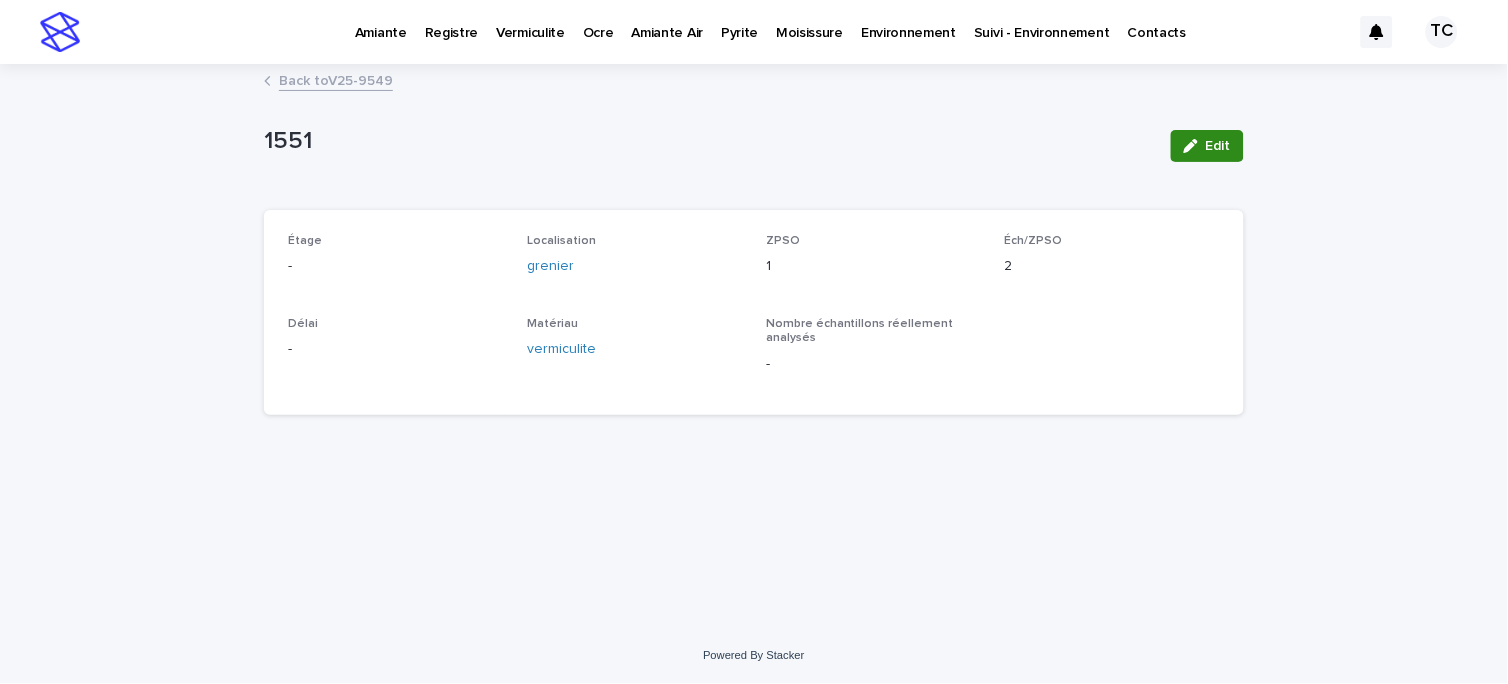 click on "Edit" at bounding box center [1218, 146] 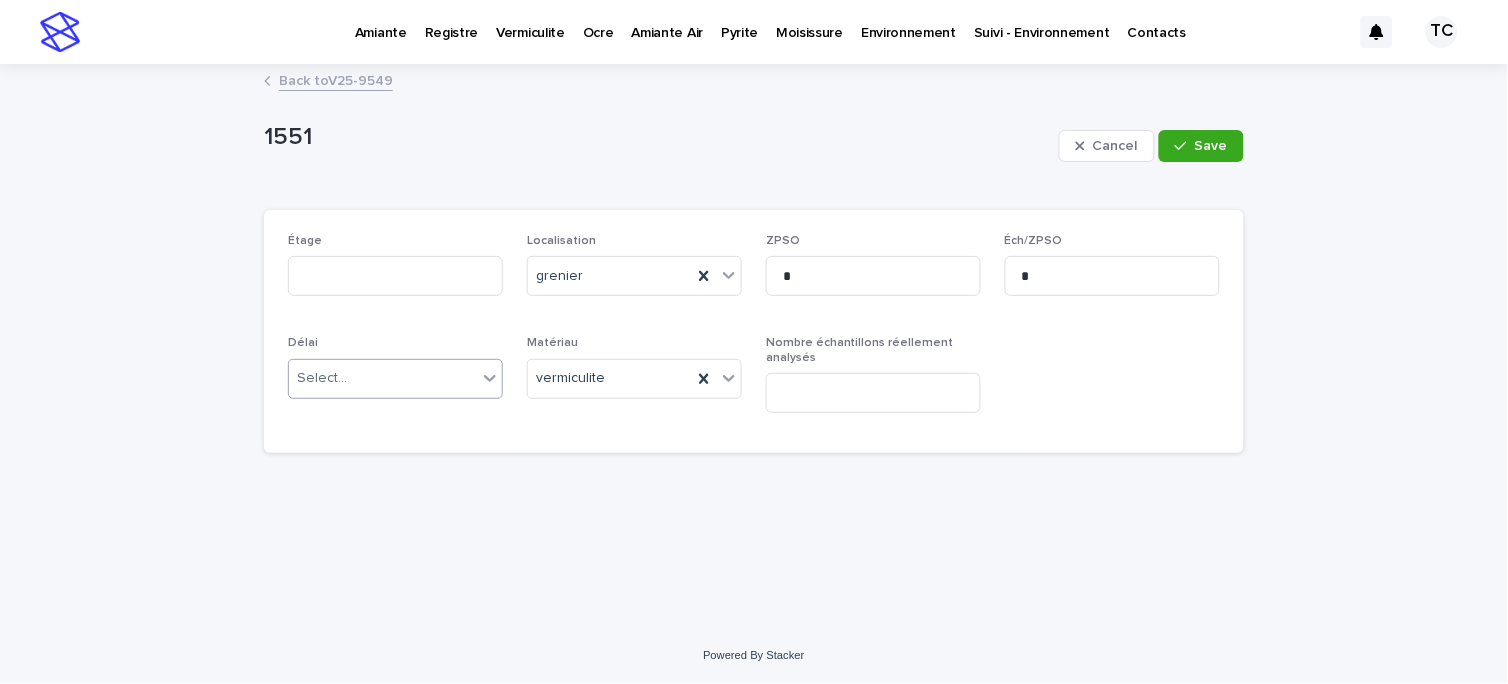 click on "Select..." at bounding box center (383, 378) 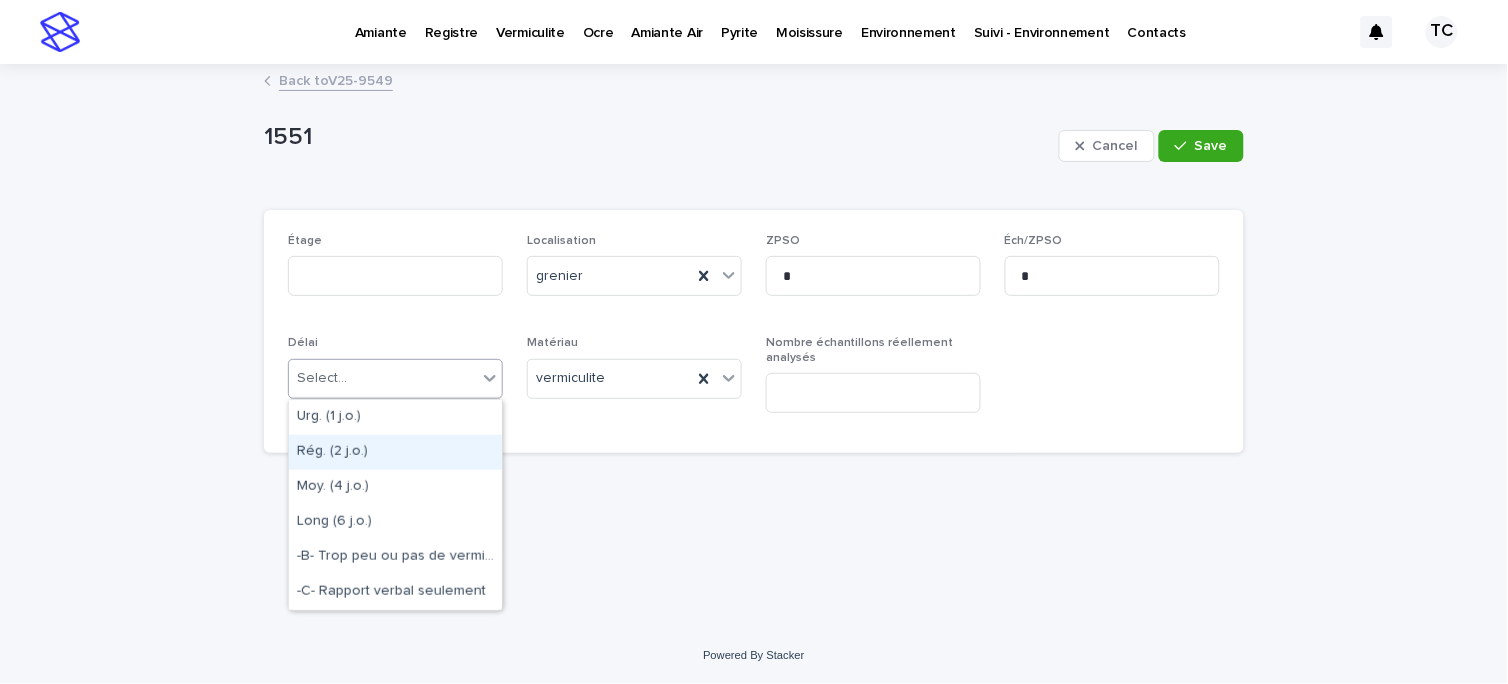 click on "Rég. (2 j.o.)" at bounding box center (395, 452) 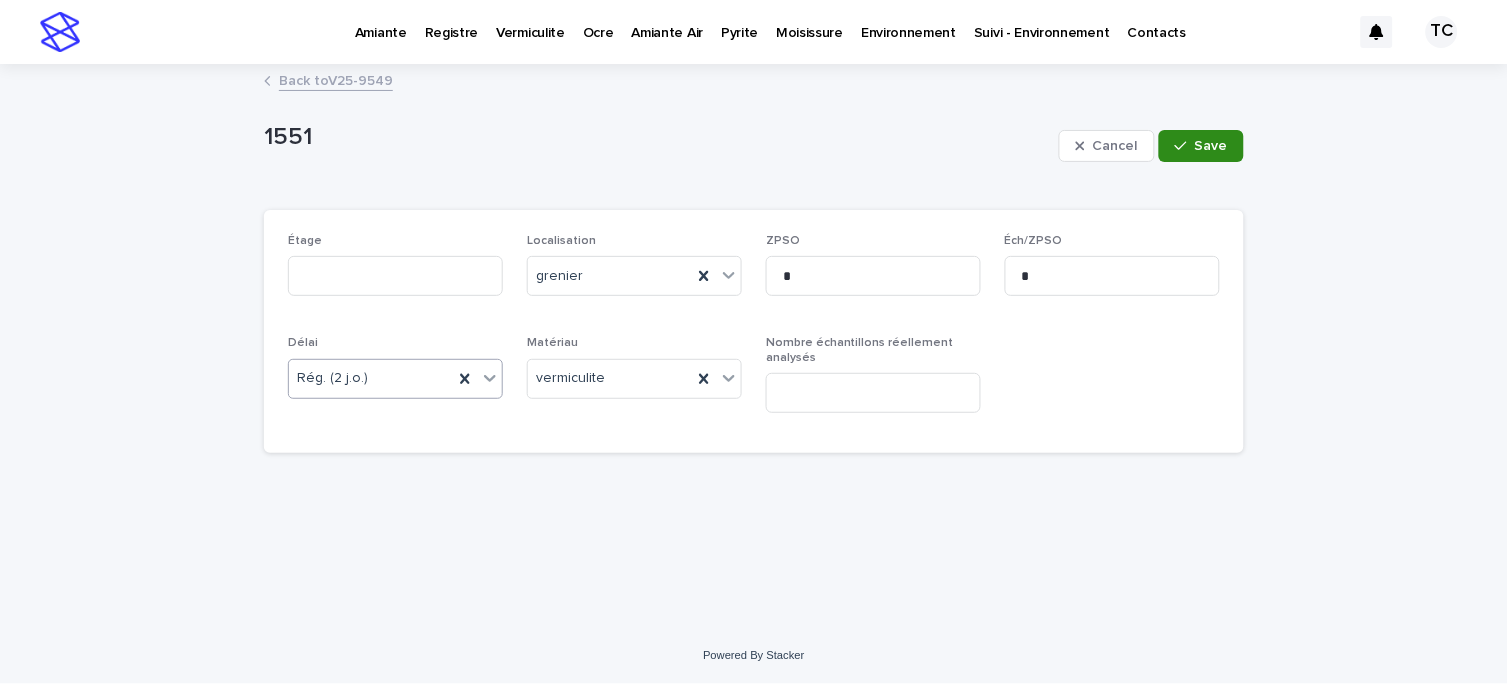click on "Save" at bounding box center [1211, 146] 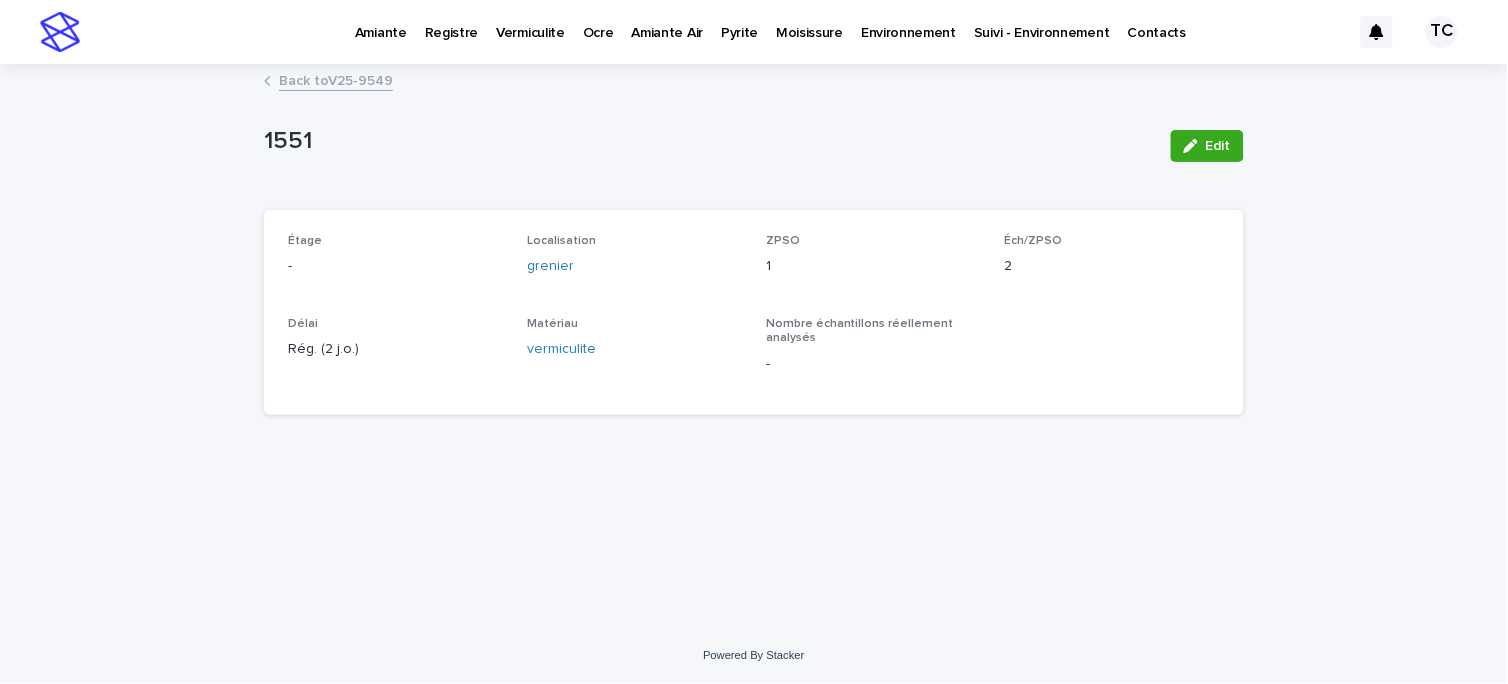 click on "Back to [LICENSE]" at bounding box center [336, 79] 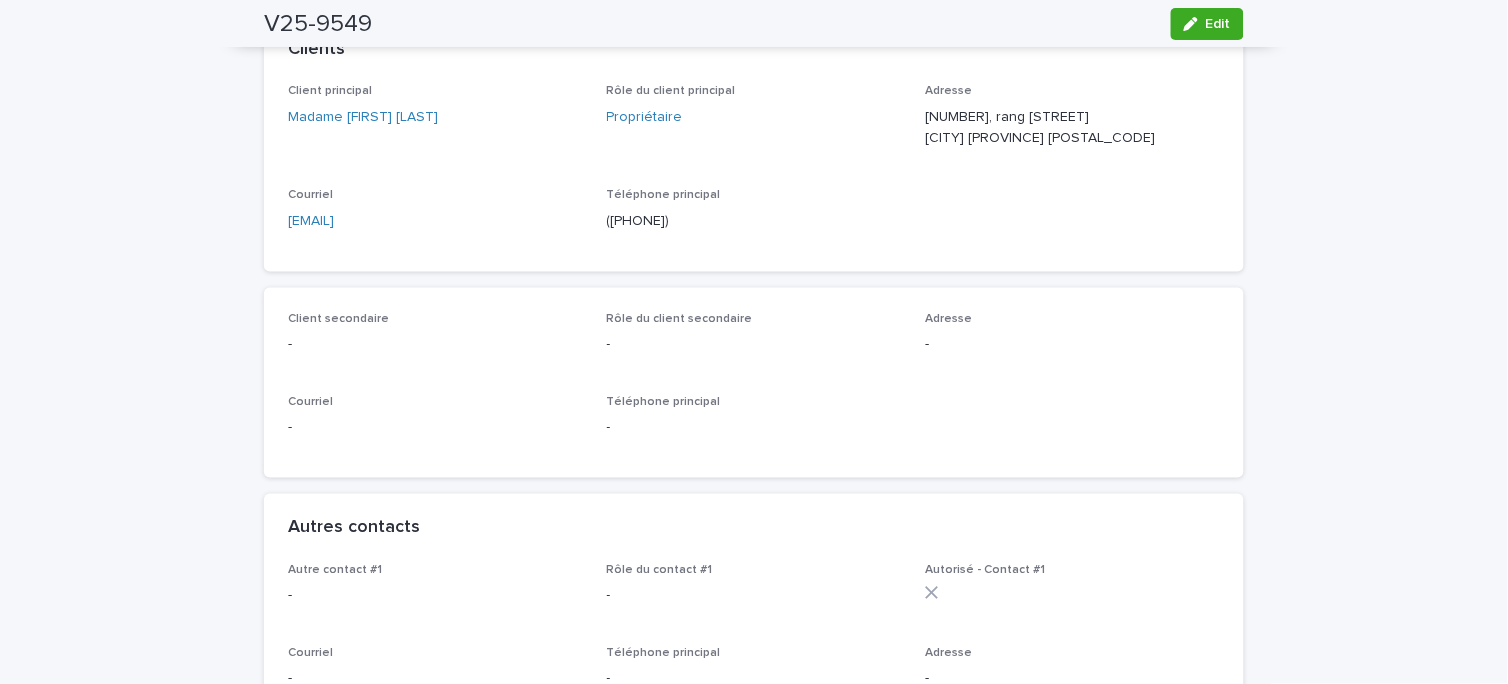 scroll, scrollTop: 0, scrollLeft: 0, axis: both 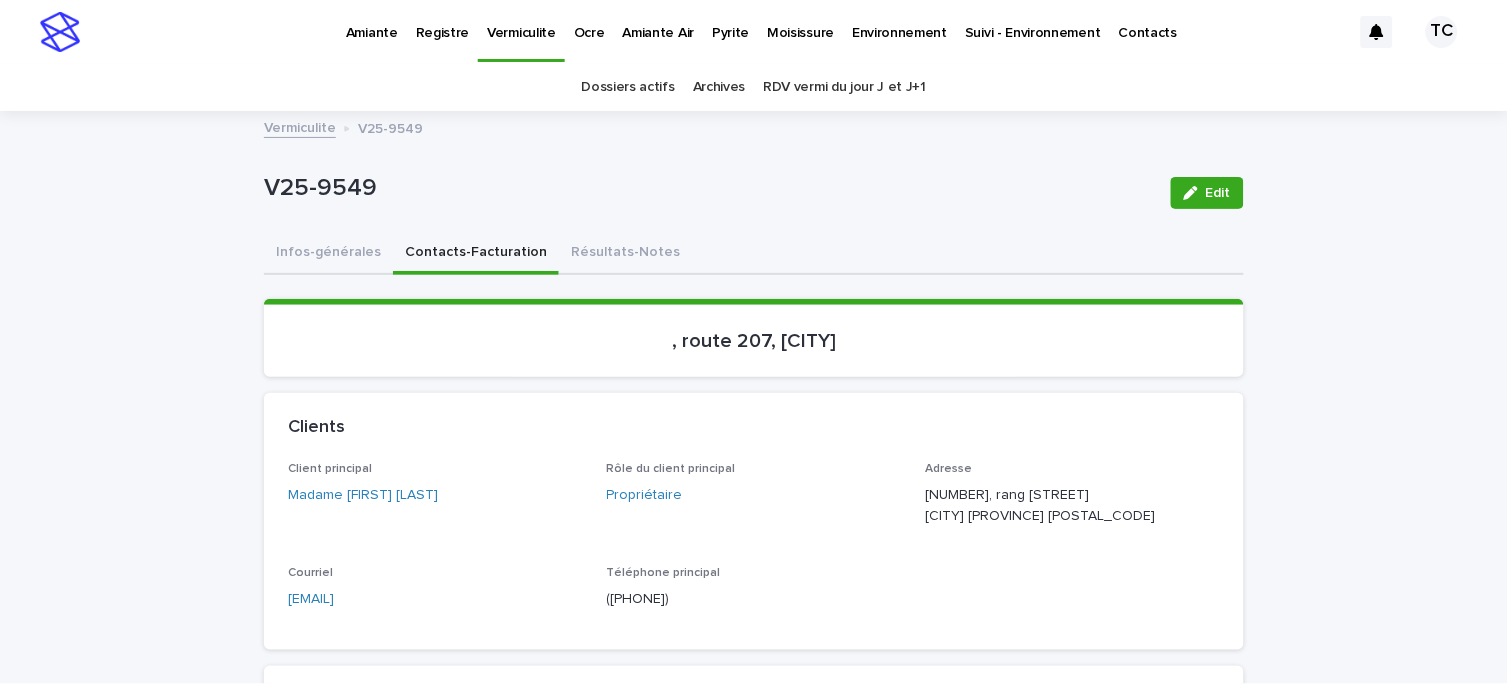 click on "Infos-générales" at bounding box center (328, 254) 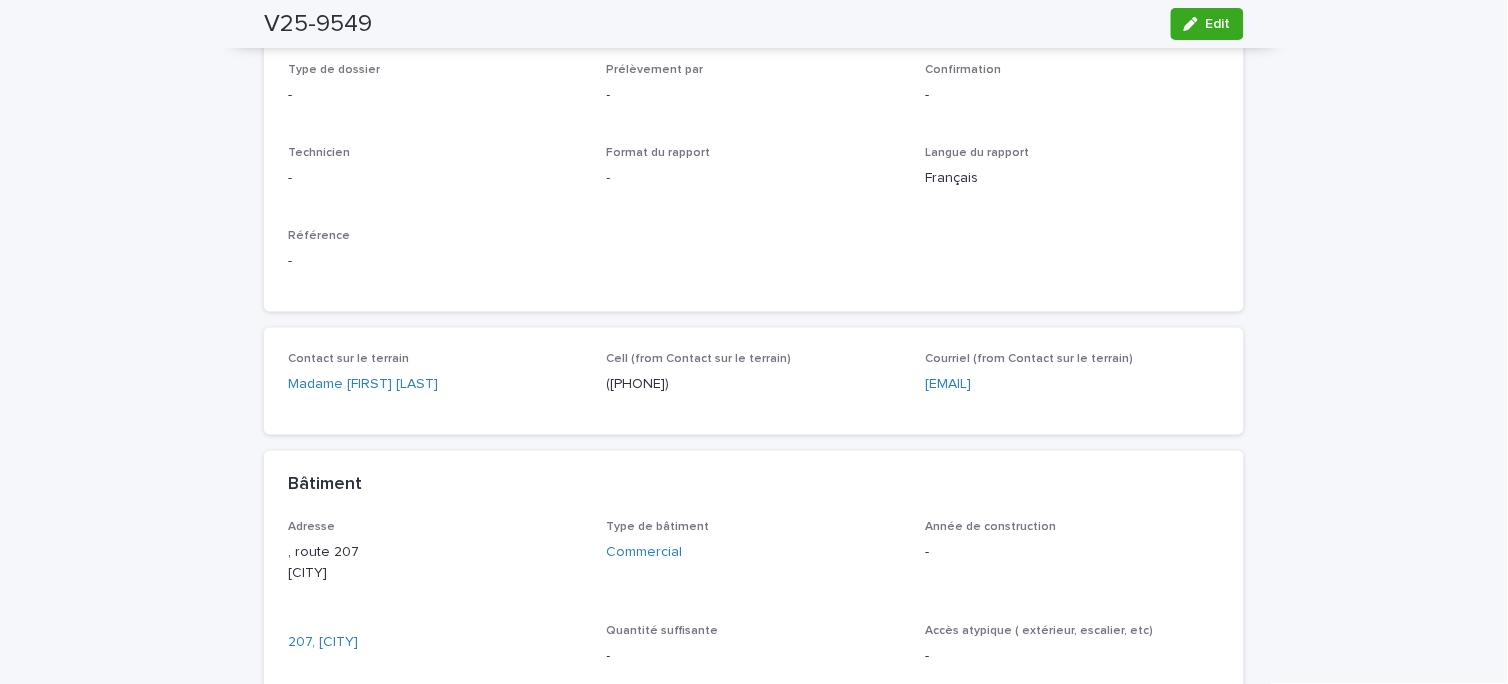 scroll, scrollTop: 444, scrollLeft: 0, axis: vertical 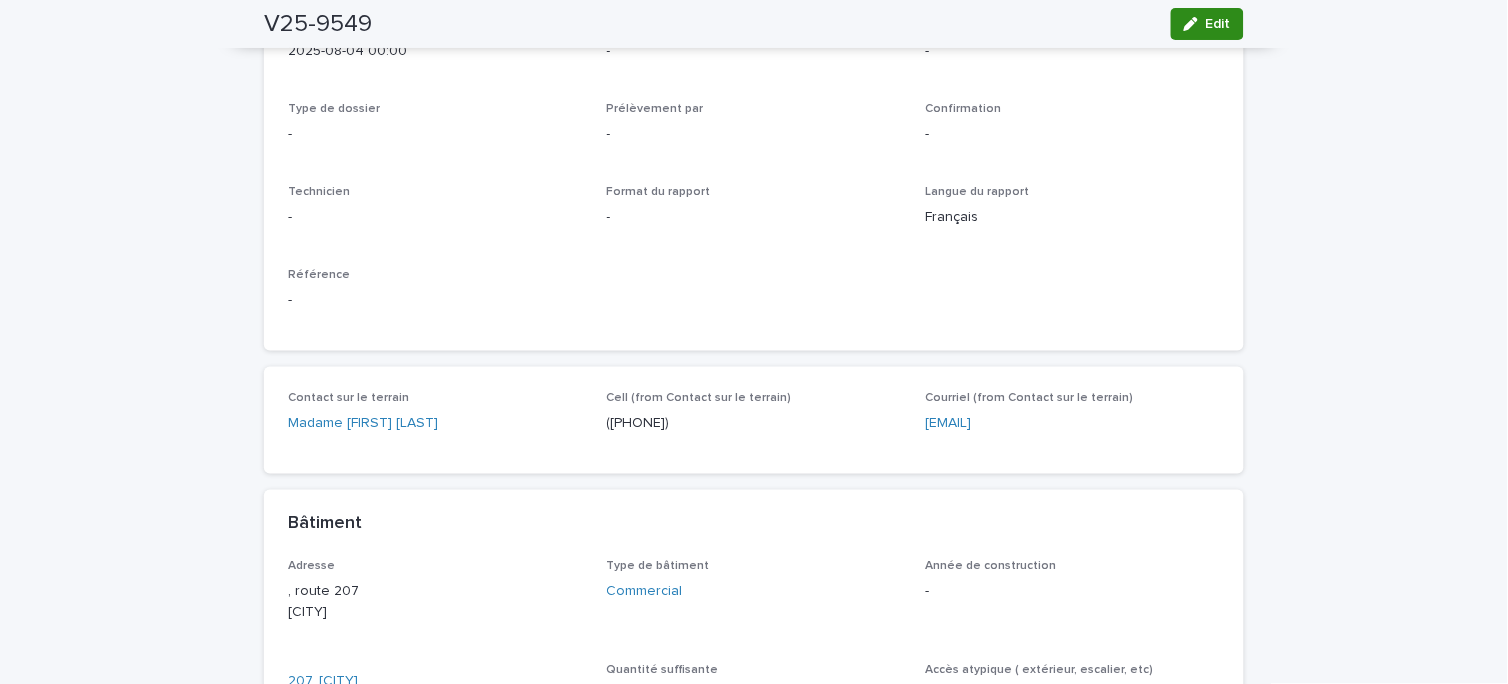 click on "Edit" at bounding box center [1207, 24] 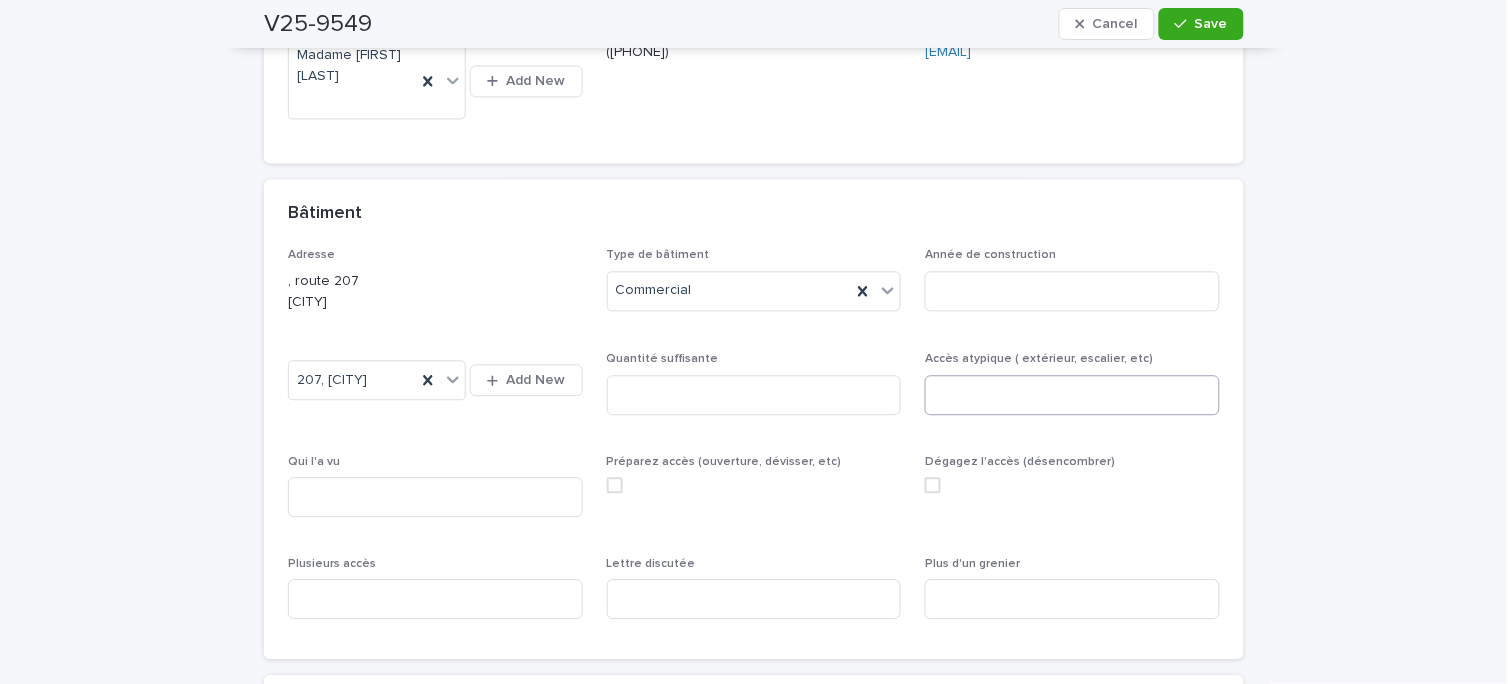 scroll, scrollTop: 898, scrollLeft: 0, axis: vertical 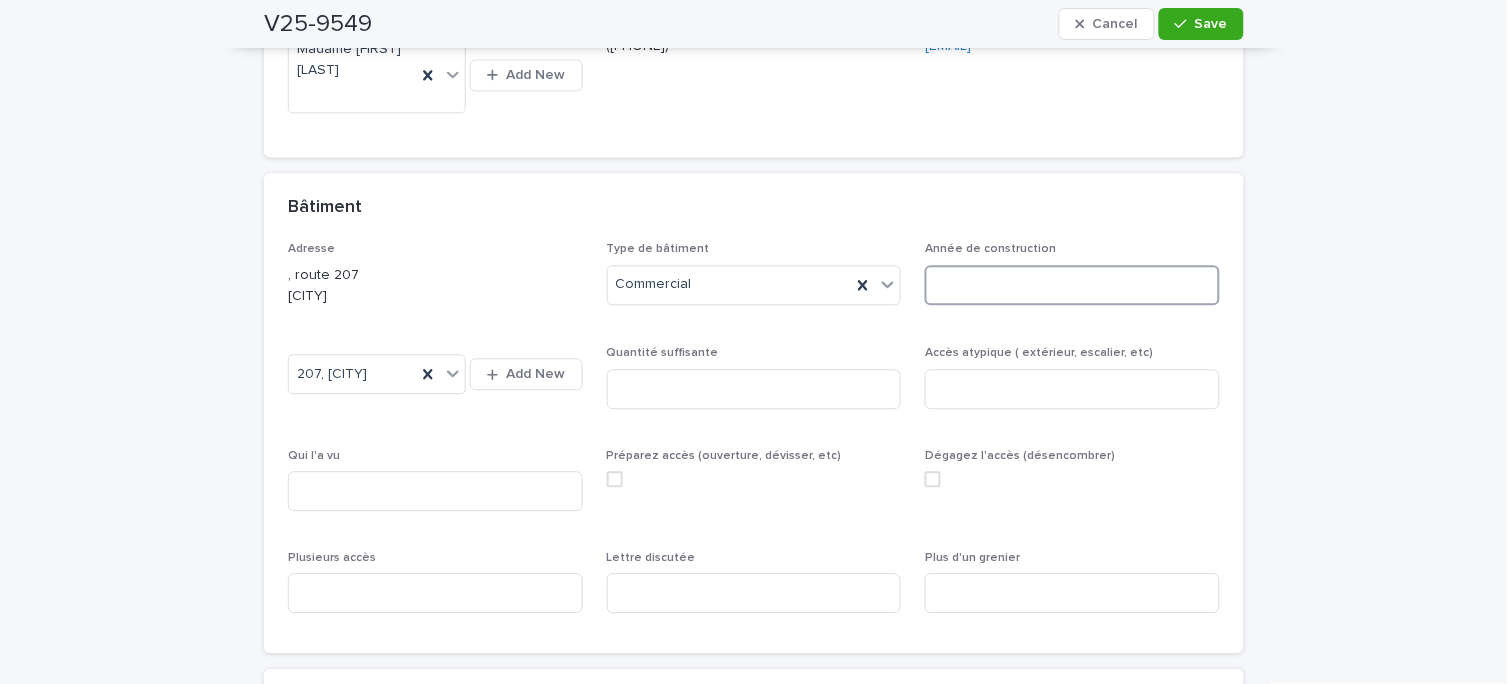click at bounding box center [1072, 285] 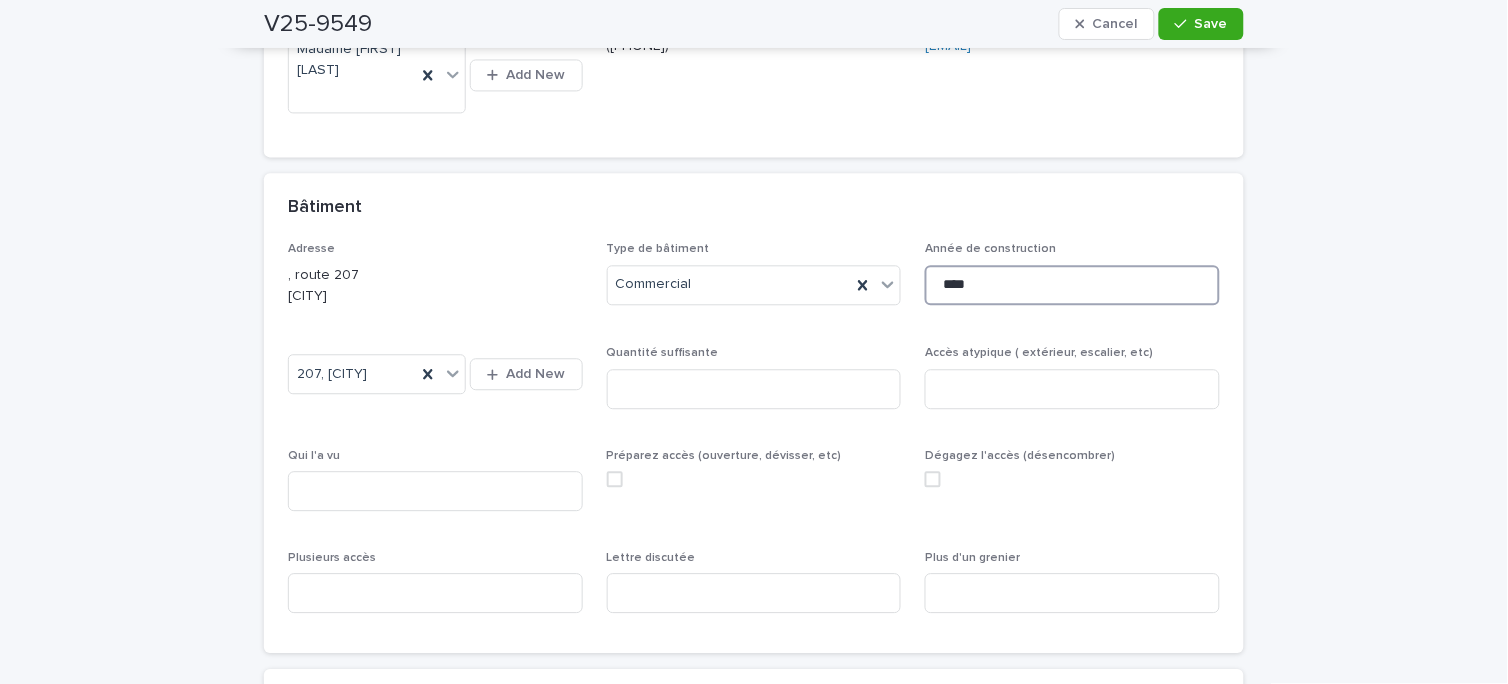 drag, startPoint x: 982, startPoint y: 271, endPoint x: 951, endPoint y: 270, distance: 31.016125 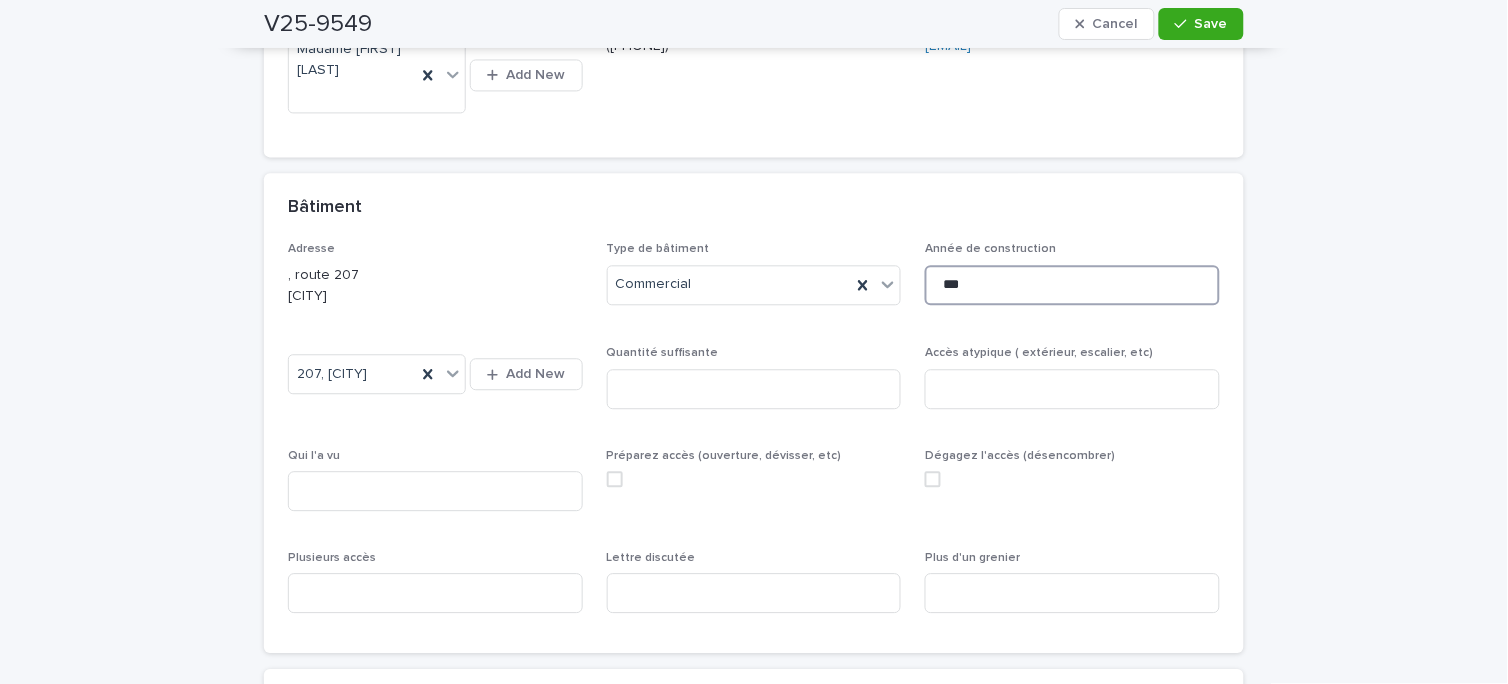 type on "****" 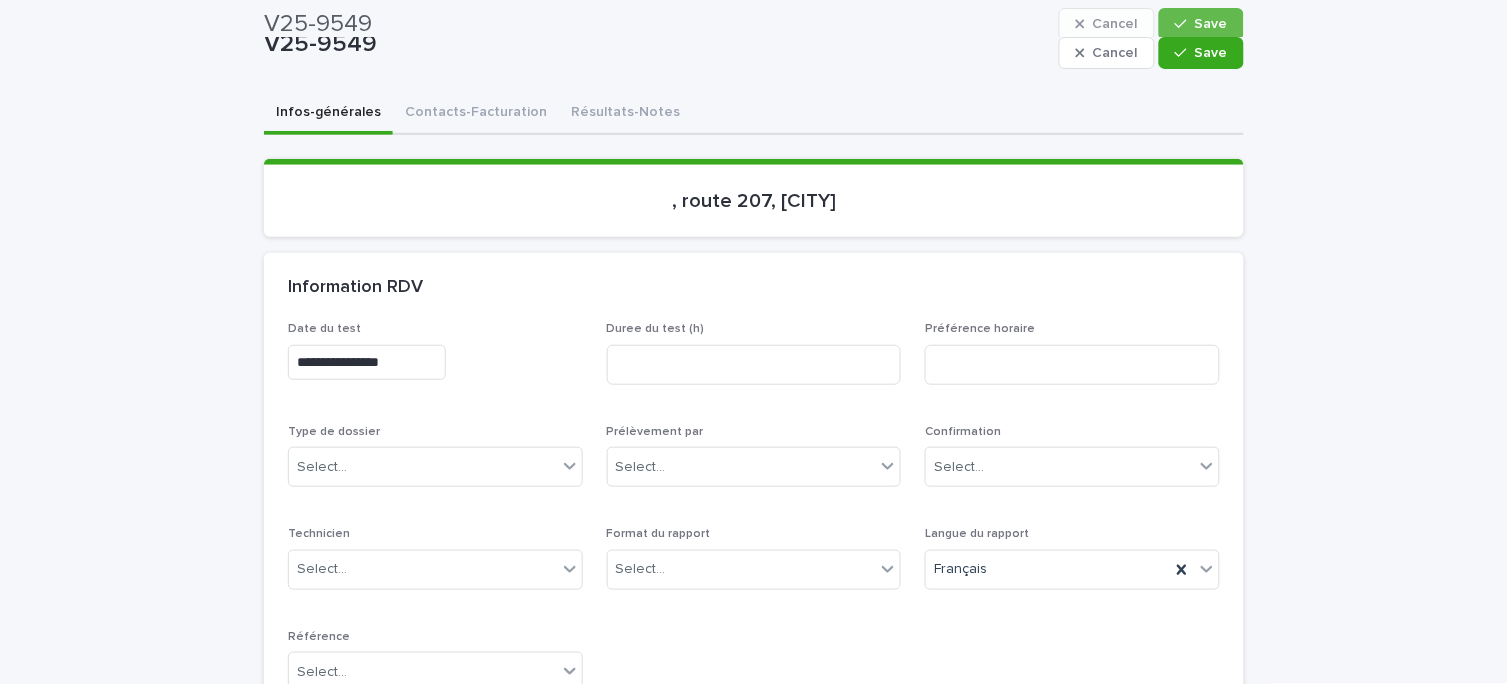 scroll, scrollTop: 0, scrollLeft: 0, axis: both 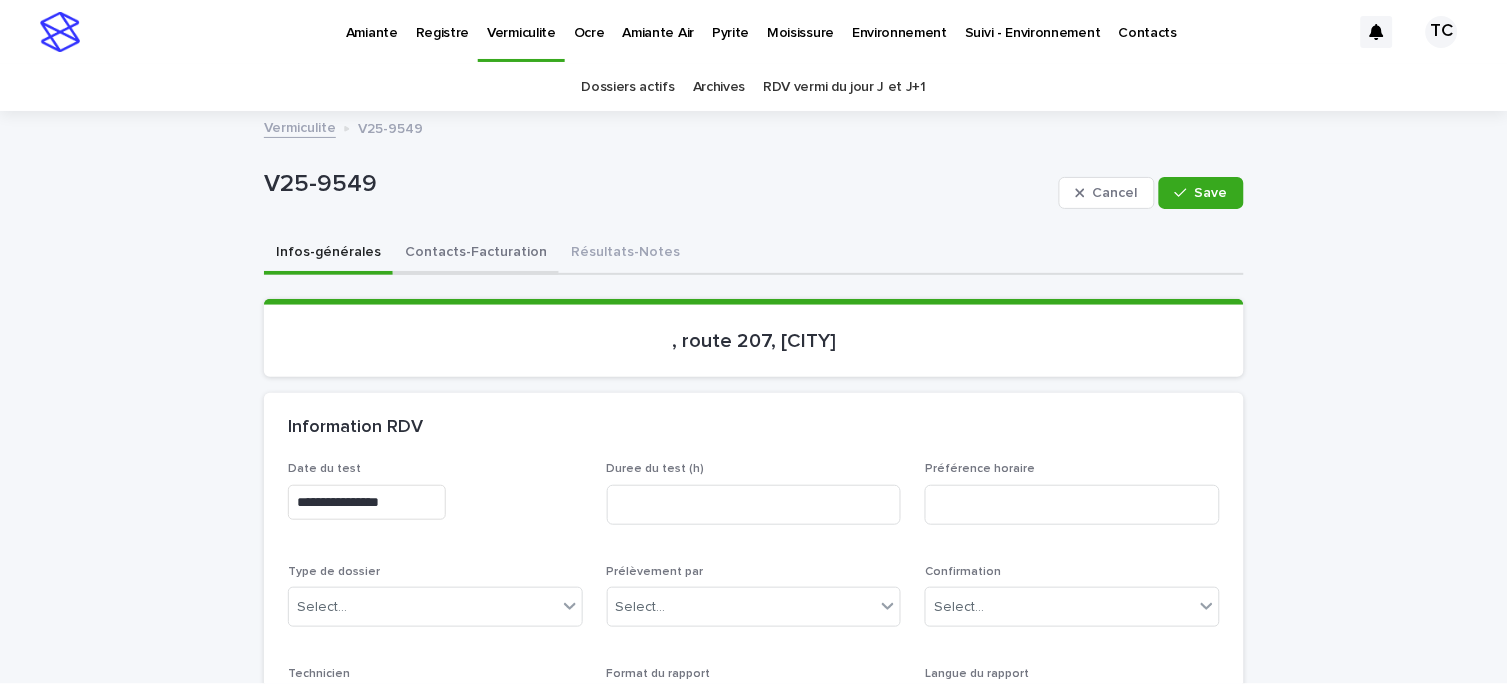click on "Contacts-Facturation" at bounding box center (476, 254) 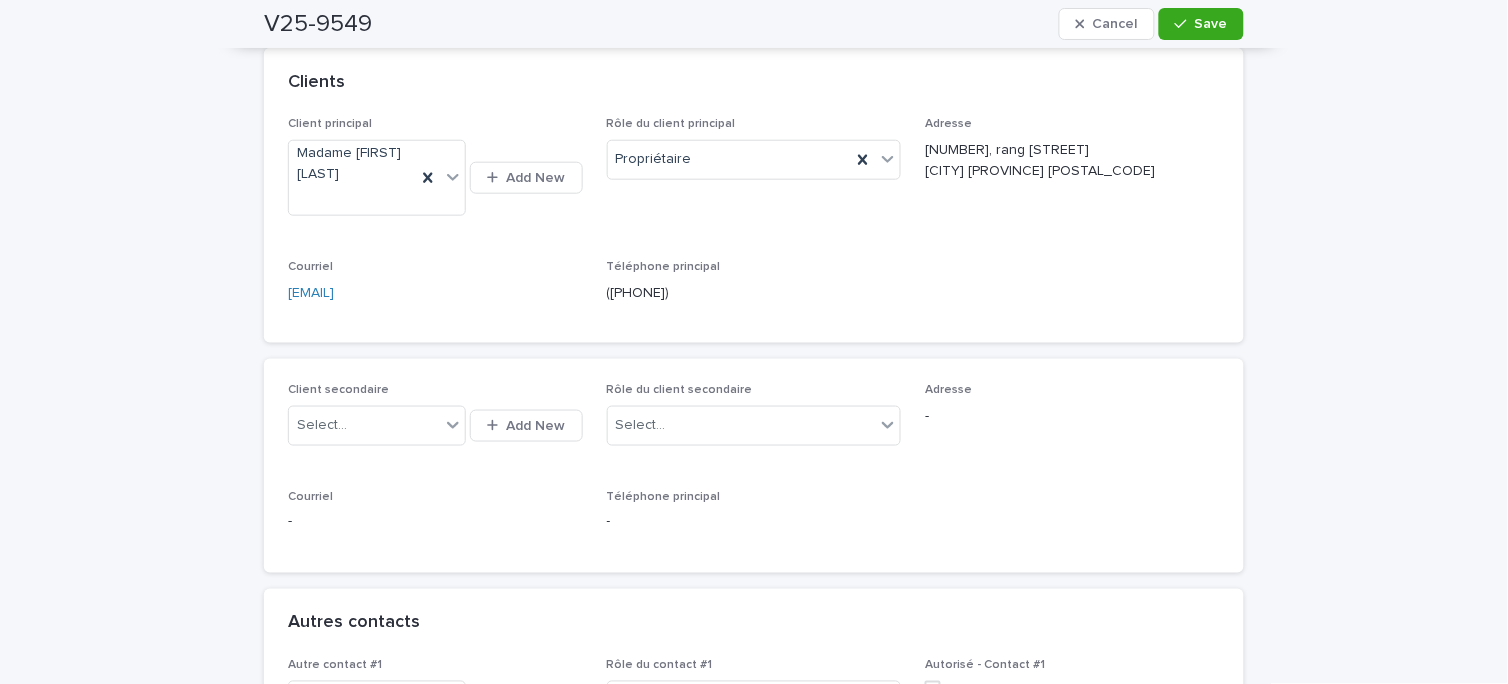 scroll, scrollTop: 0, scrollLeft: 0, axis: both 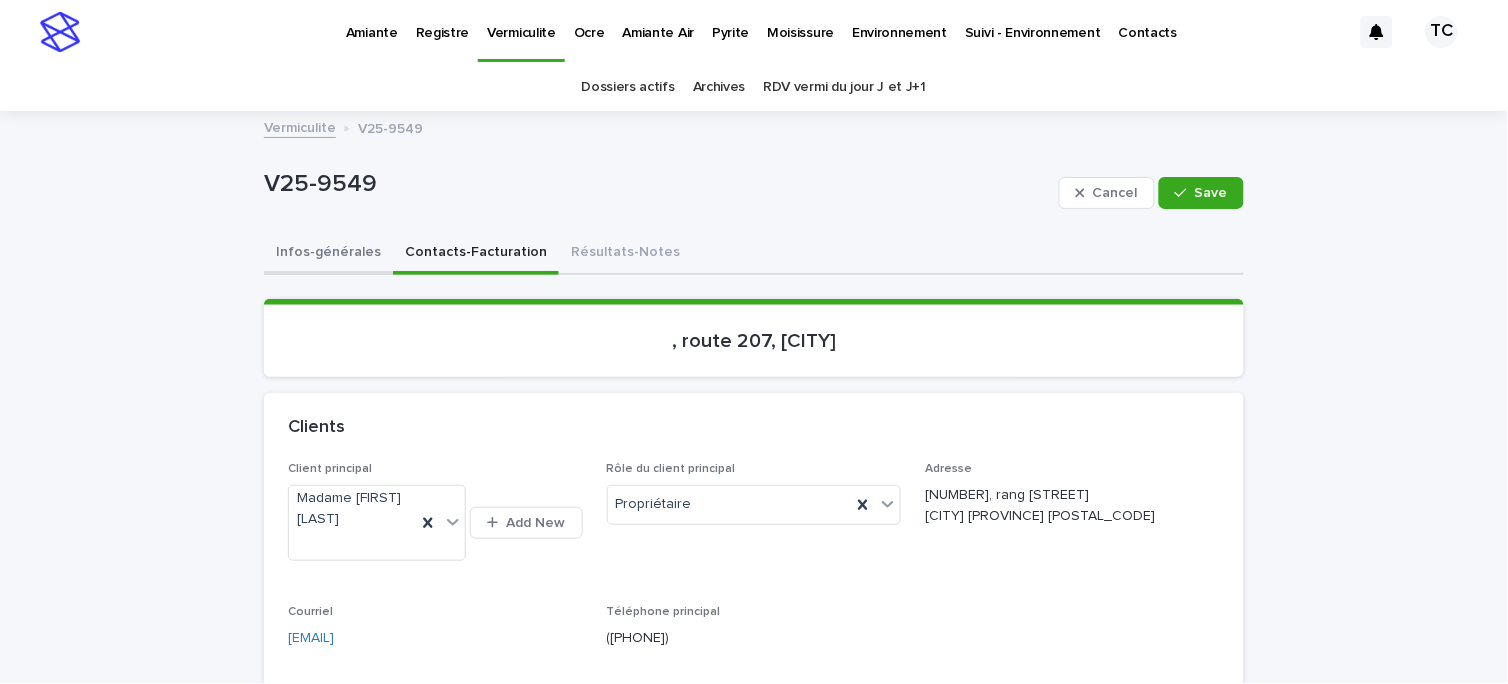click on "Infos-générales" at bounding box center (328, 254) 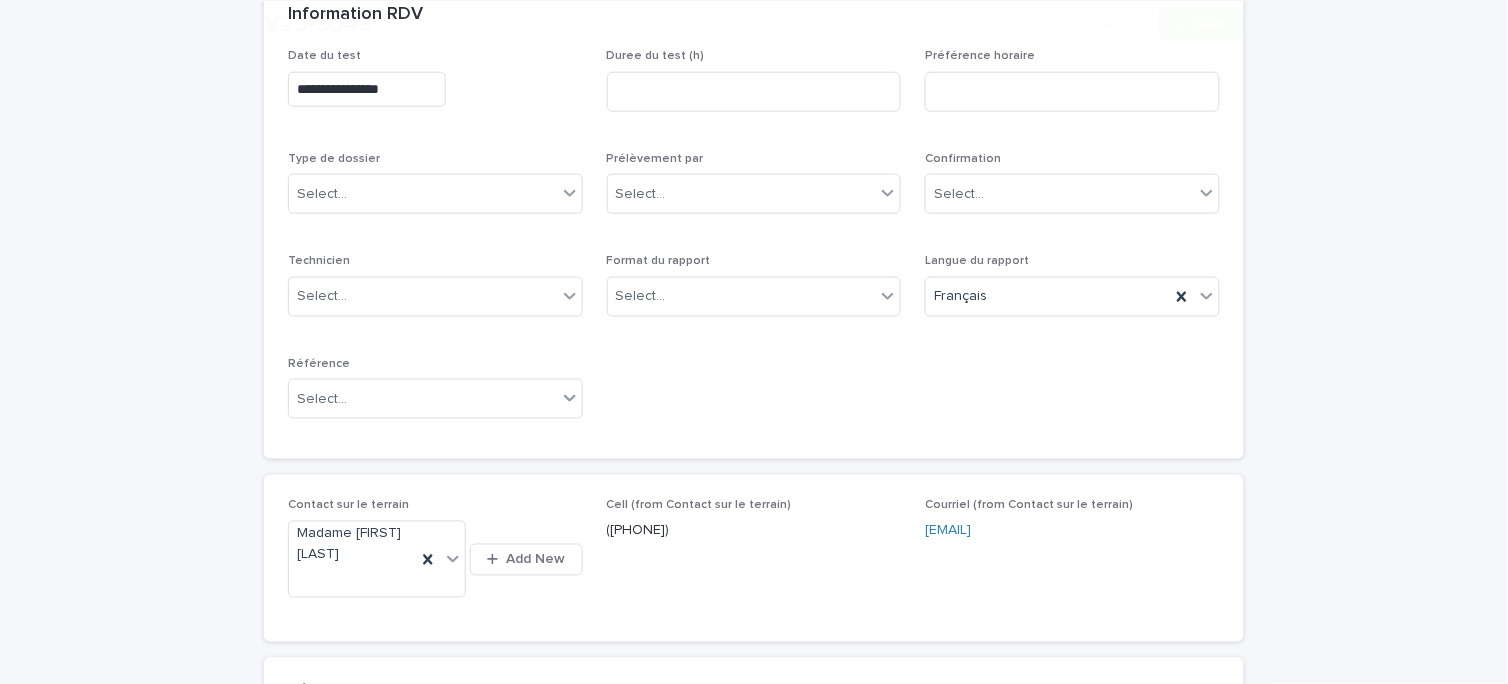 scroll, scrollTop: 444, scrollLeft: 0, axis: vertical 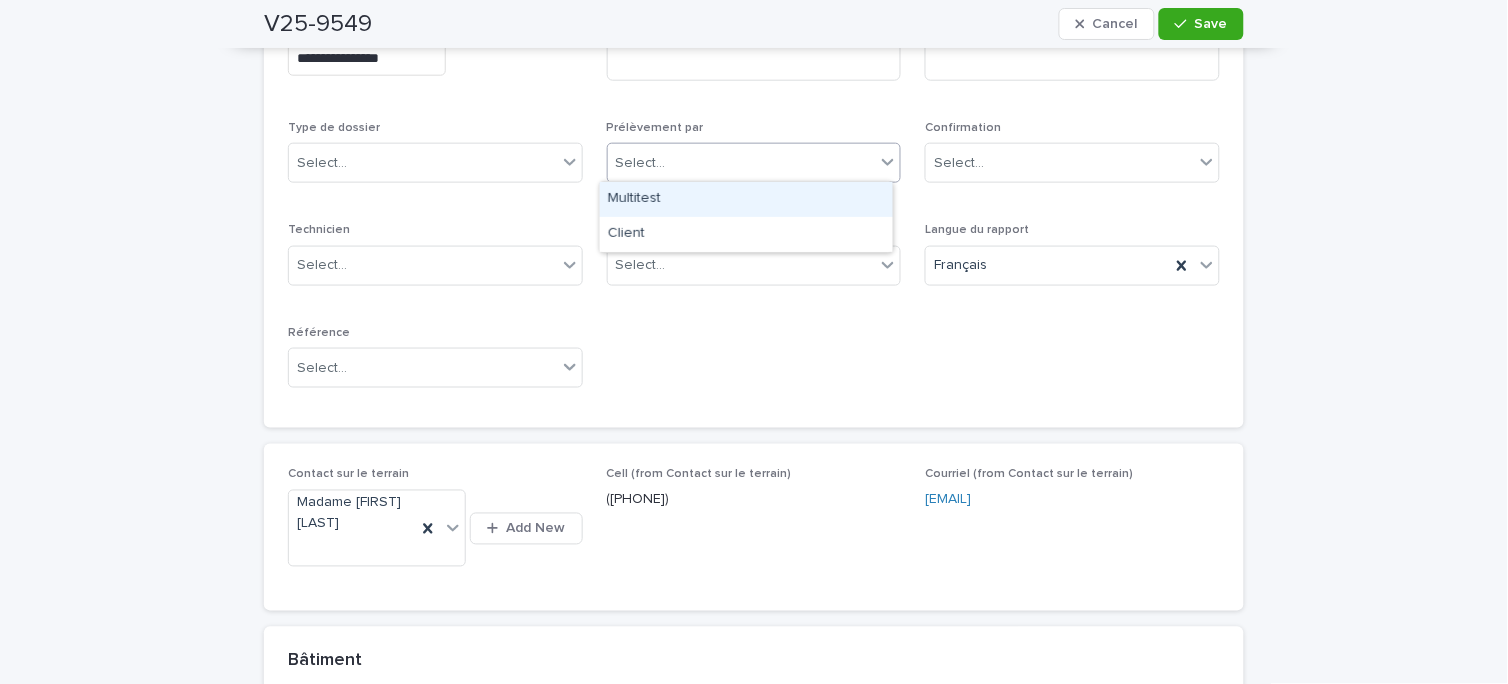 click on "Select..." at bounding box center [641, 163] 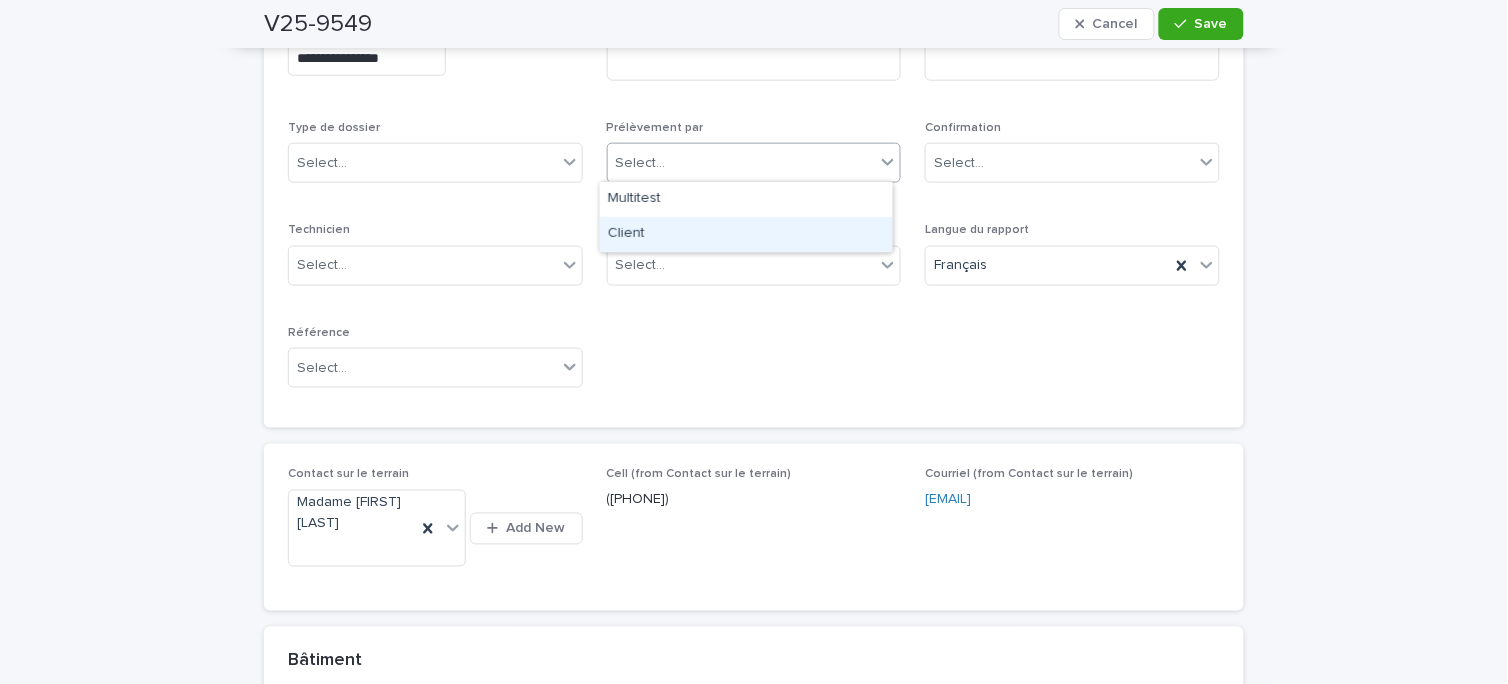 click on "Client" at bounding box center [746, 234] 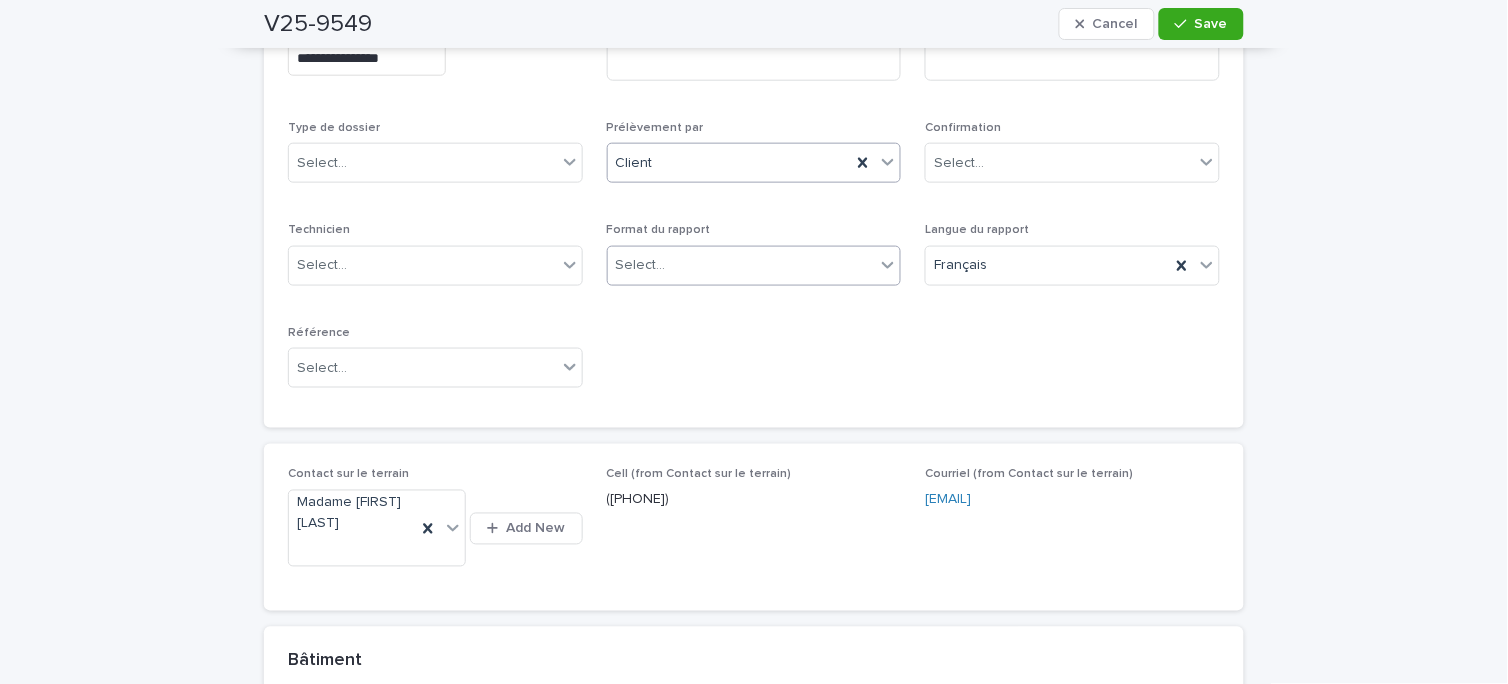 click on "Select..." at bounding box center (742, 265) 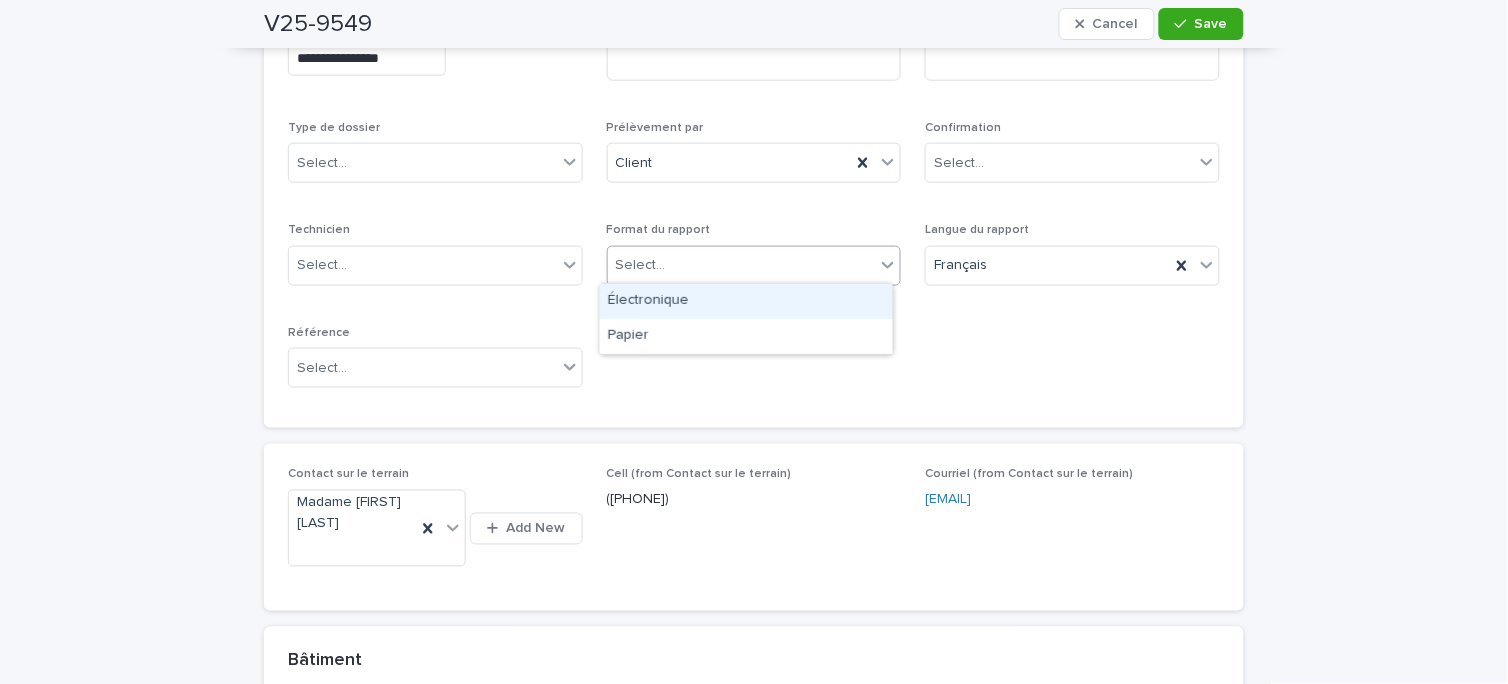 click on "Électronique" at bounding box center (746, 301) 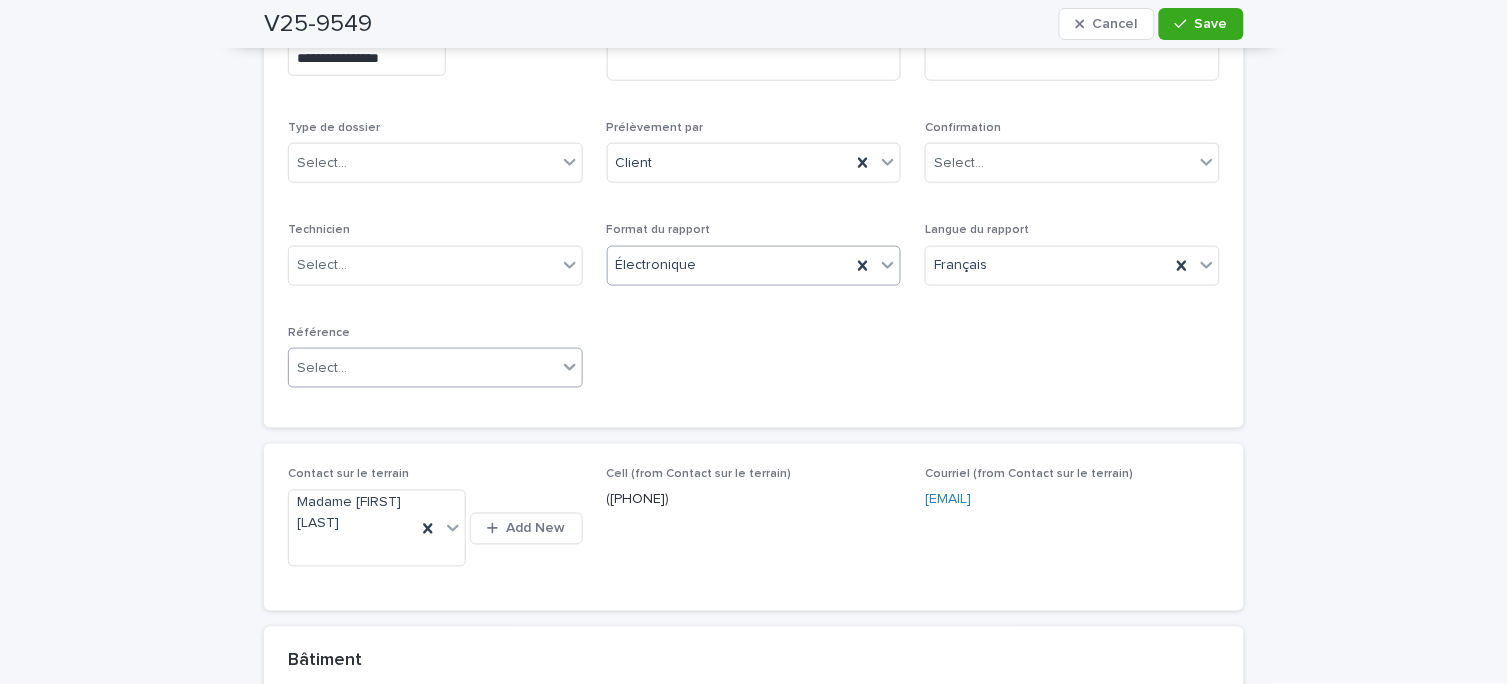 click on "Select..." at bounding box center [423, 368] 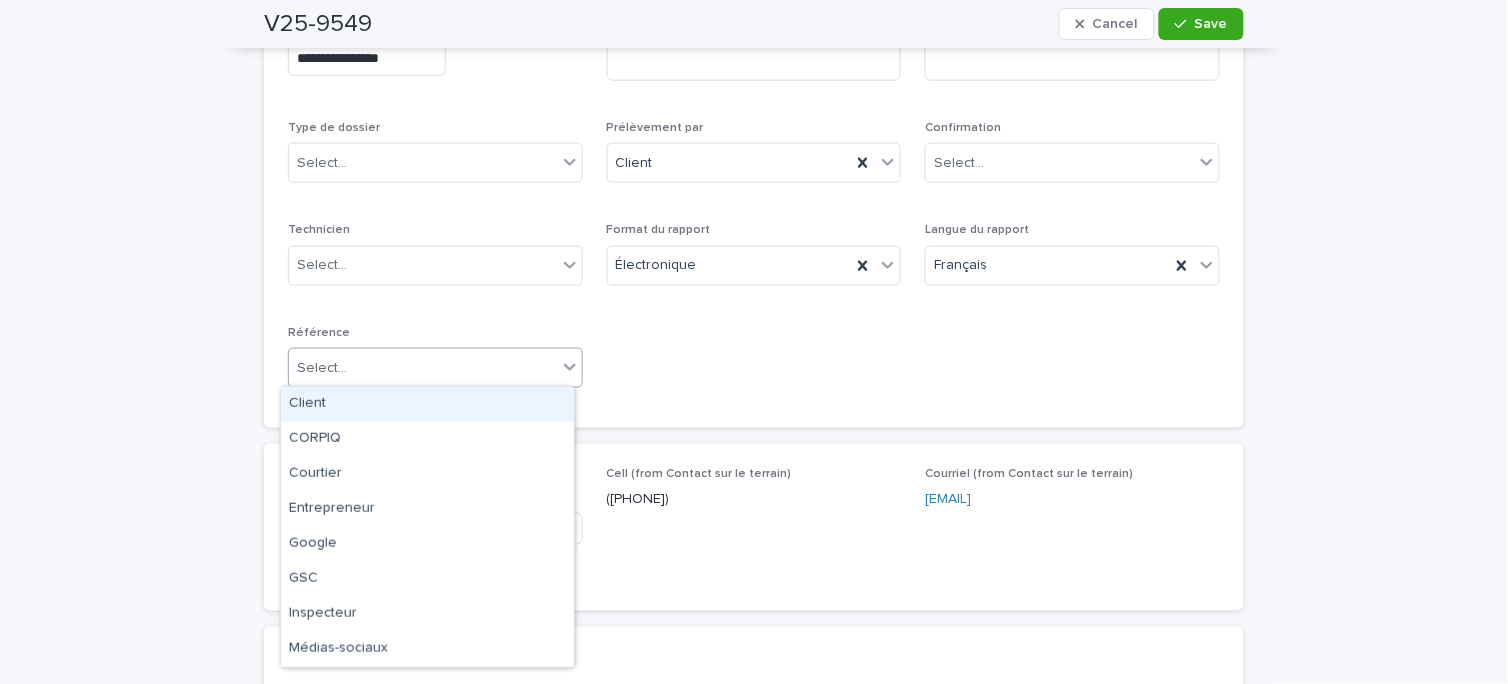 click on "Client" at bounding box center (427, 404) 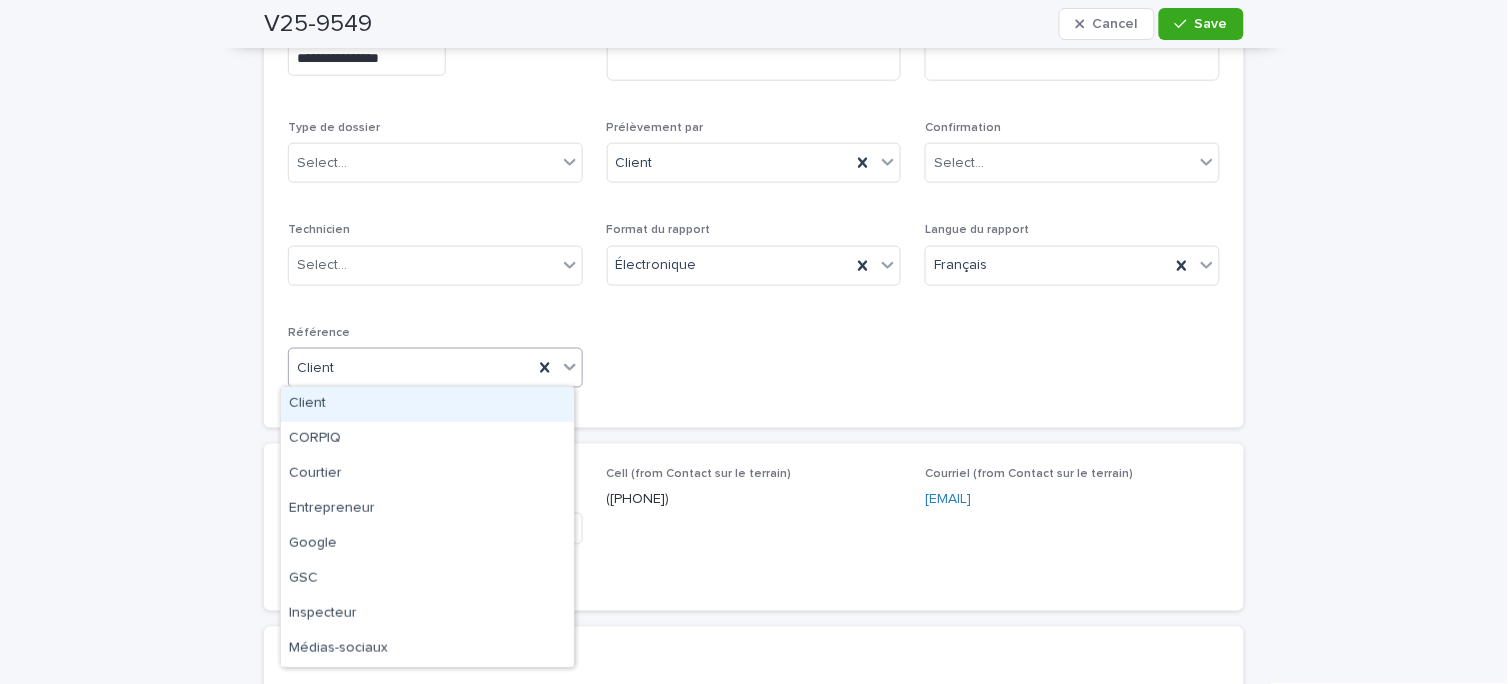 click on "Client" at bounding box center [411, 368] 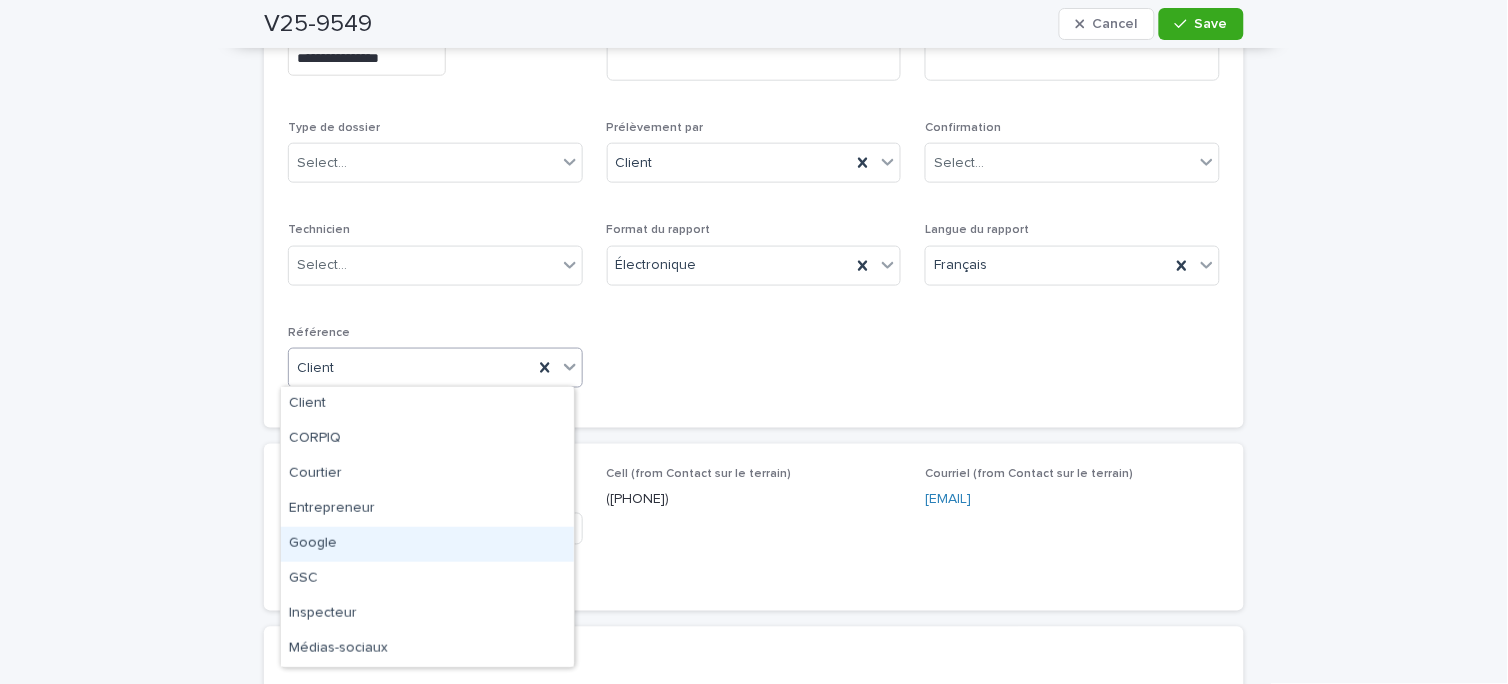 drag, startPoint x: 317, startPoint y: 545, endPoint x: 417, endPoint y: 493, distance: 112.71202 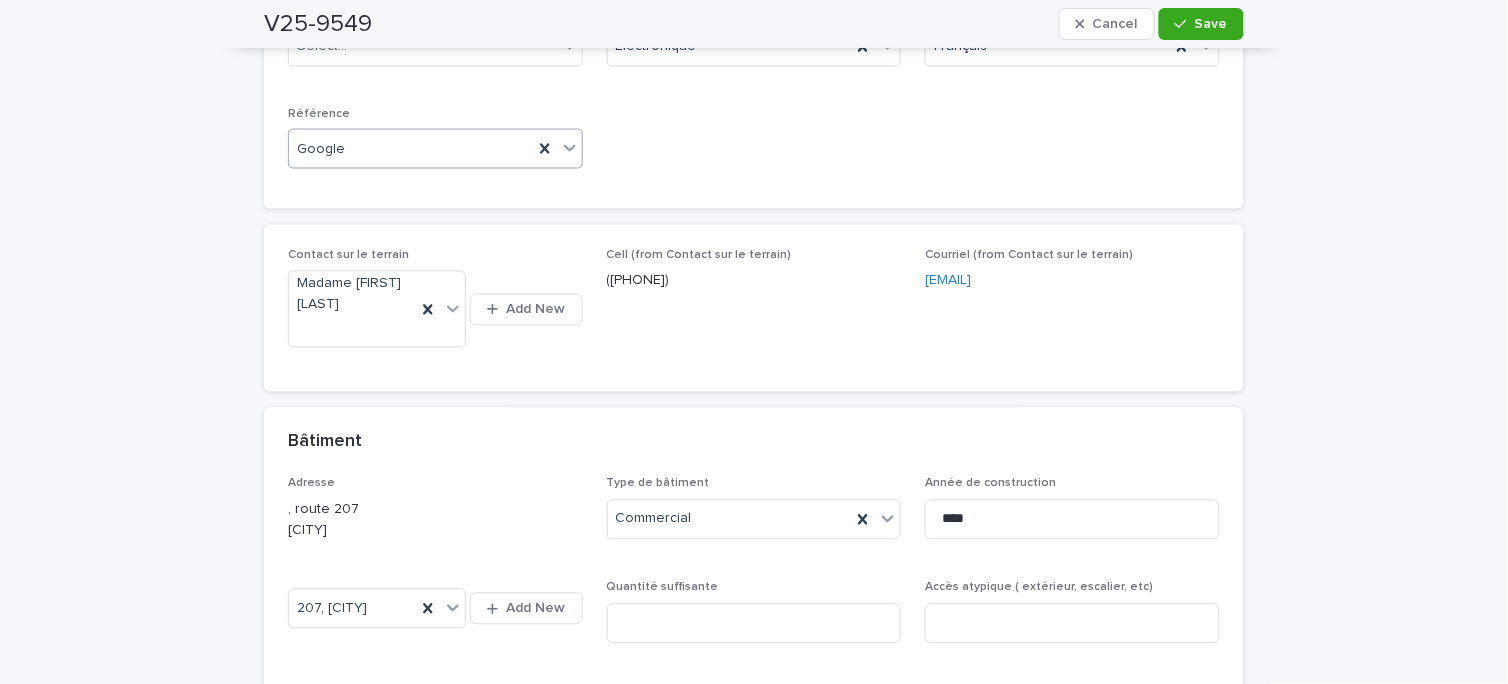 scroll, scrollTop: 555, scrollLeft: 0, axis: vertical 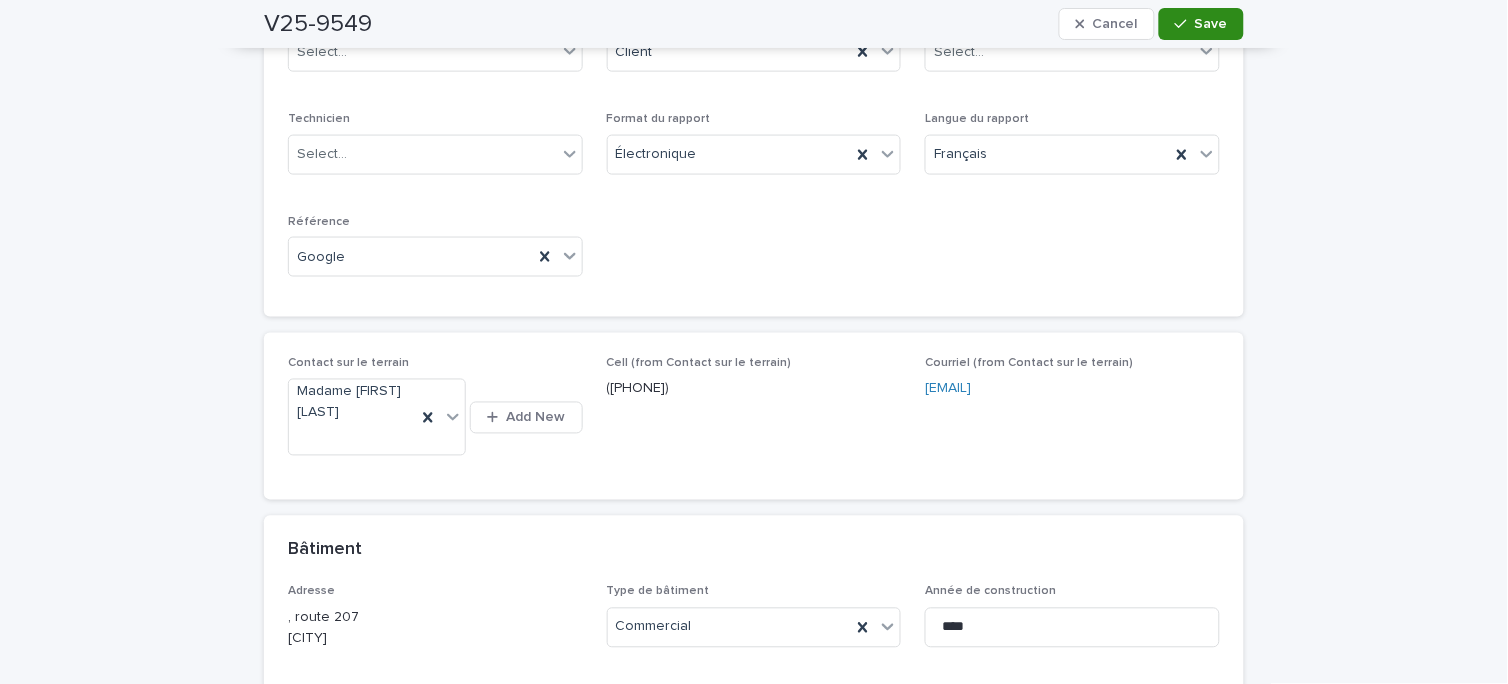 click at bounding box center (1185, 24) 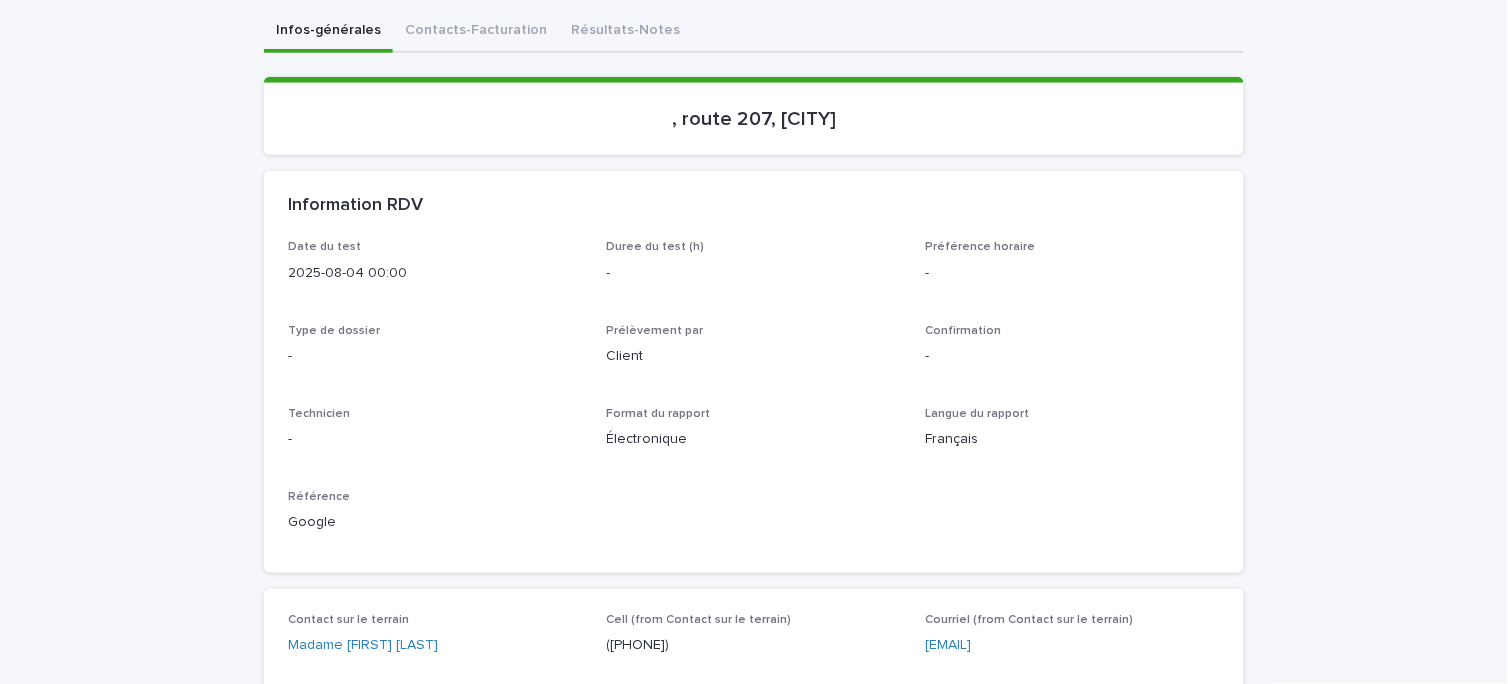 scroll, scrollTop: 0, scrollLeft: 0, axis: both 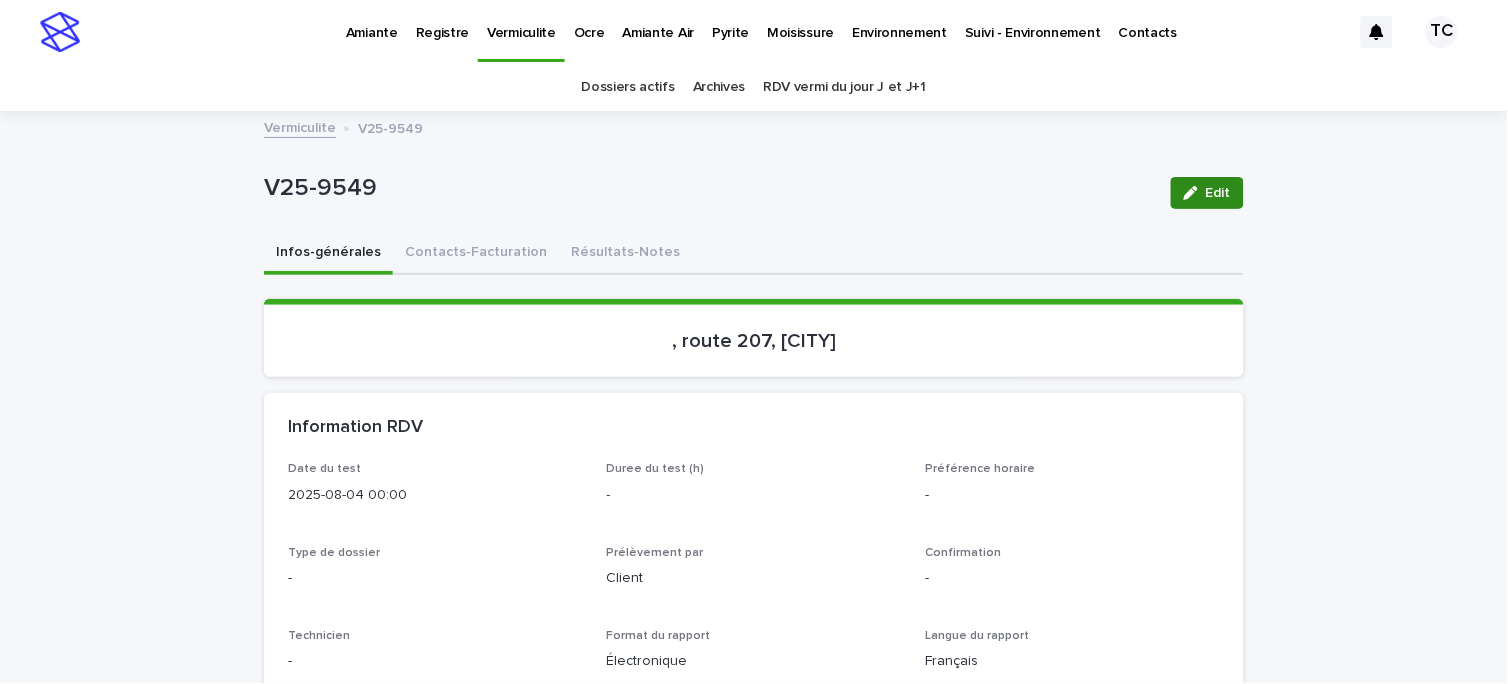 click on "Edit" at bounding box center (1218, 193) 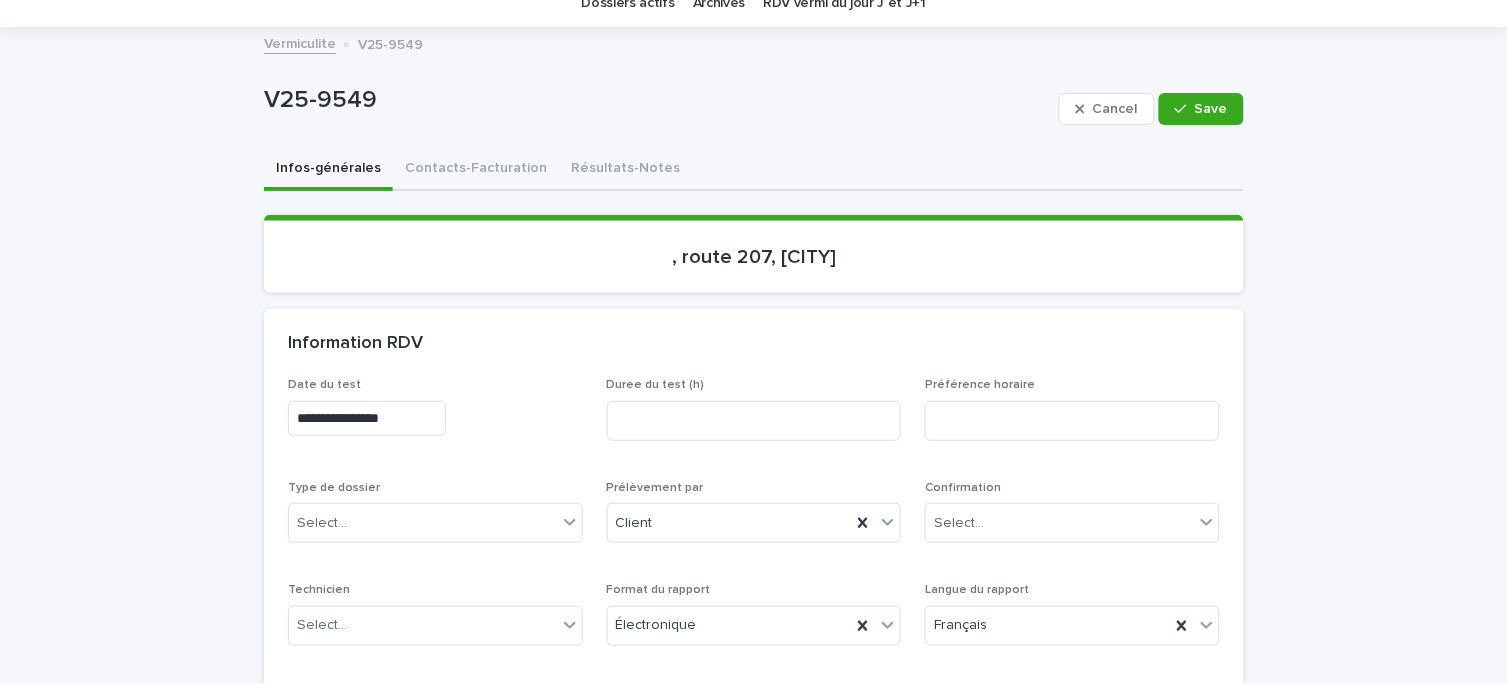 scroll, scrollTop: 222, scrollLeft: 0, axis: vertical 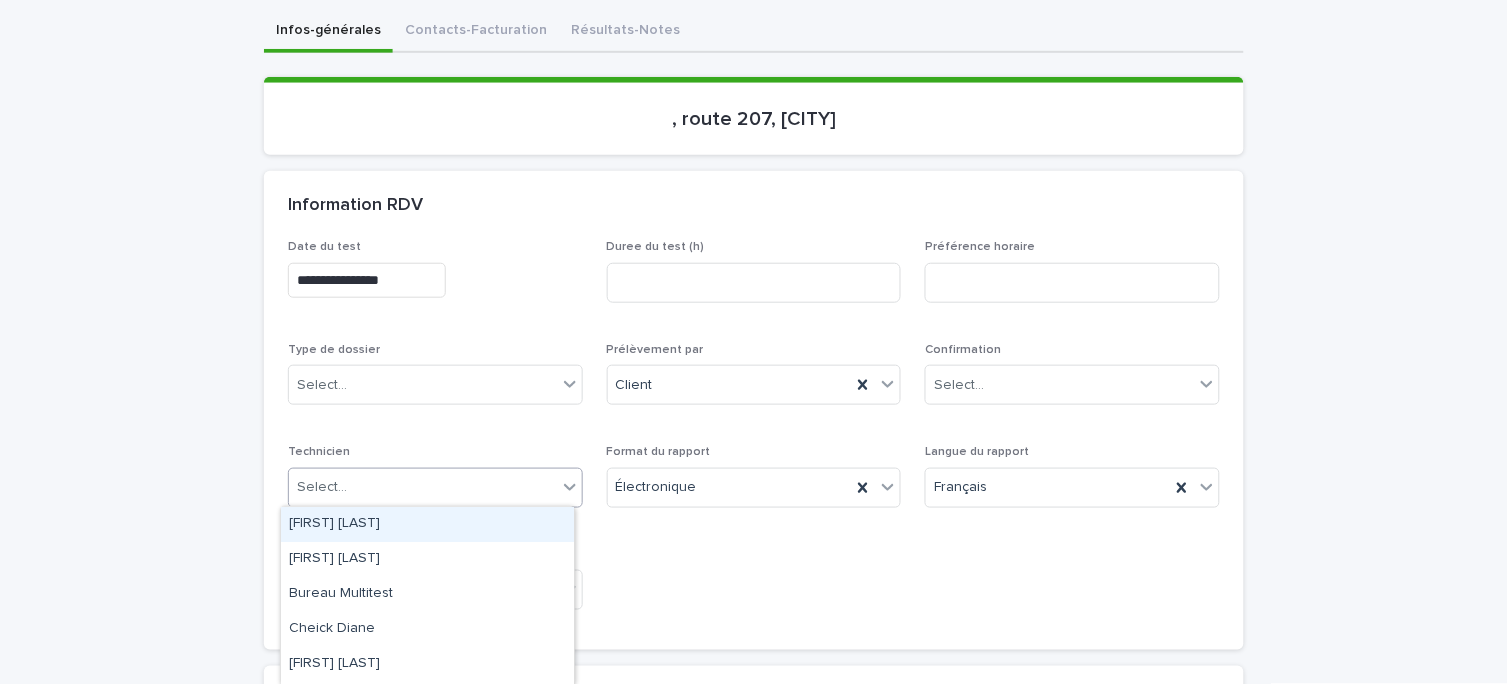 click on "Select..." at bounding box center [423, 487] 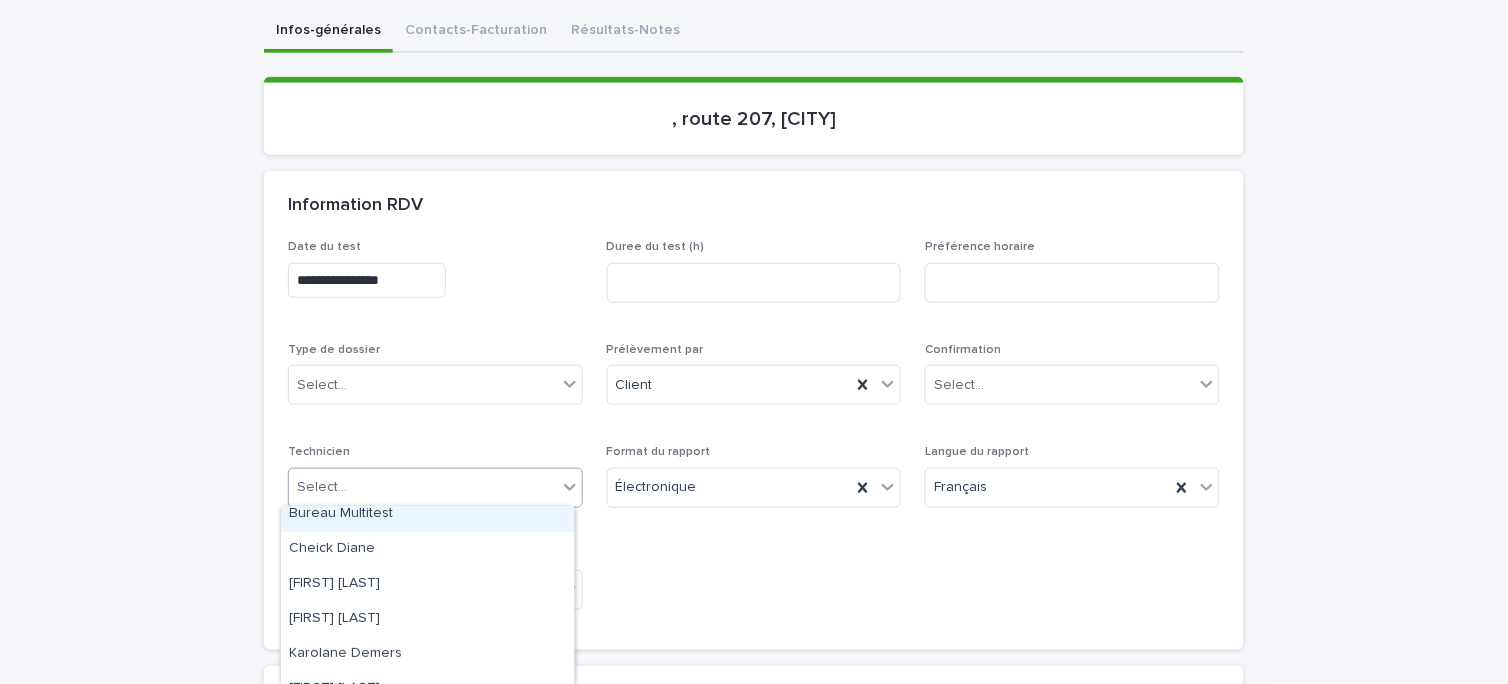 scroll, scrollTop: 111, scrollLeft: 0, axis: vertical 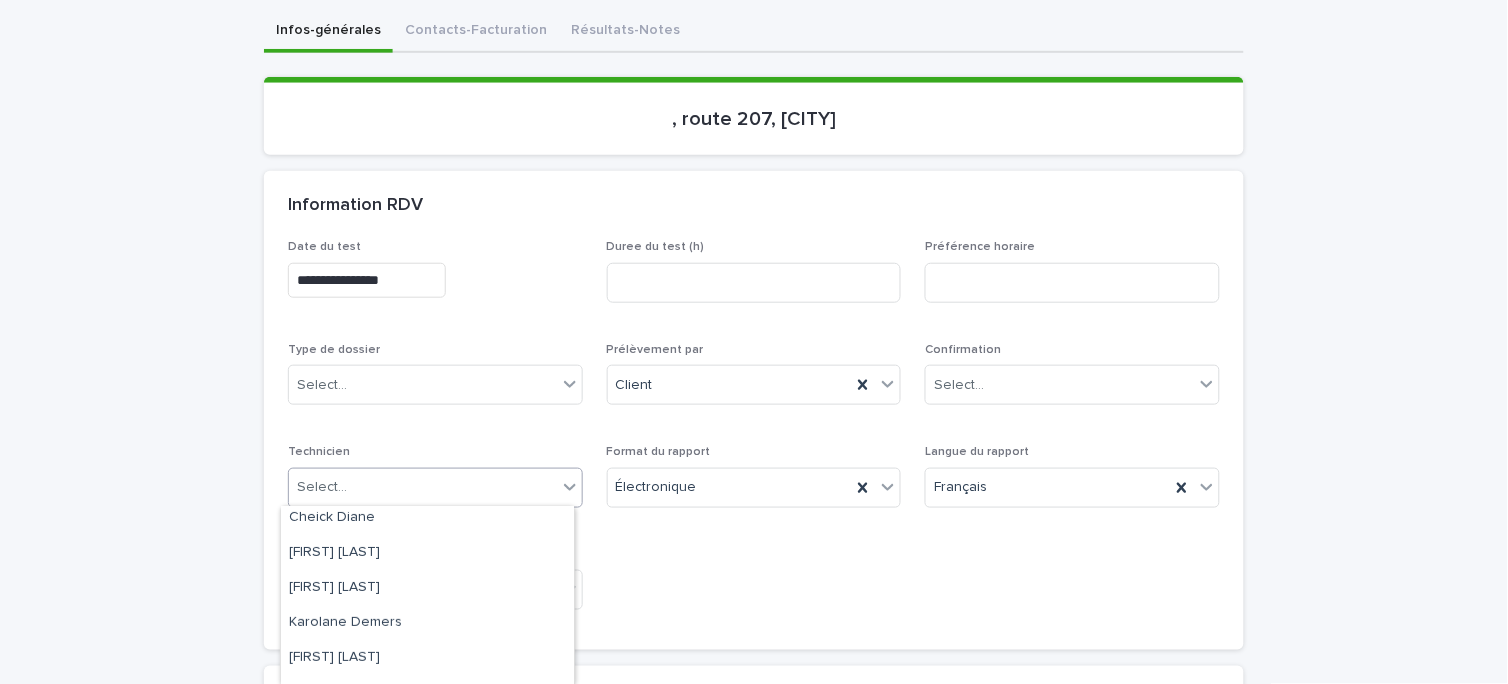 click on "Type de dossier Select..." at bounding box center (435, 382) 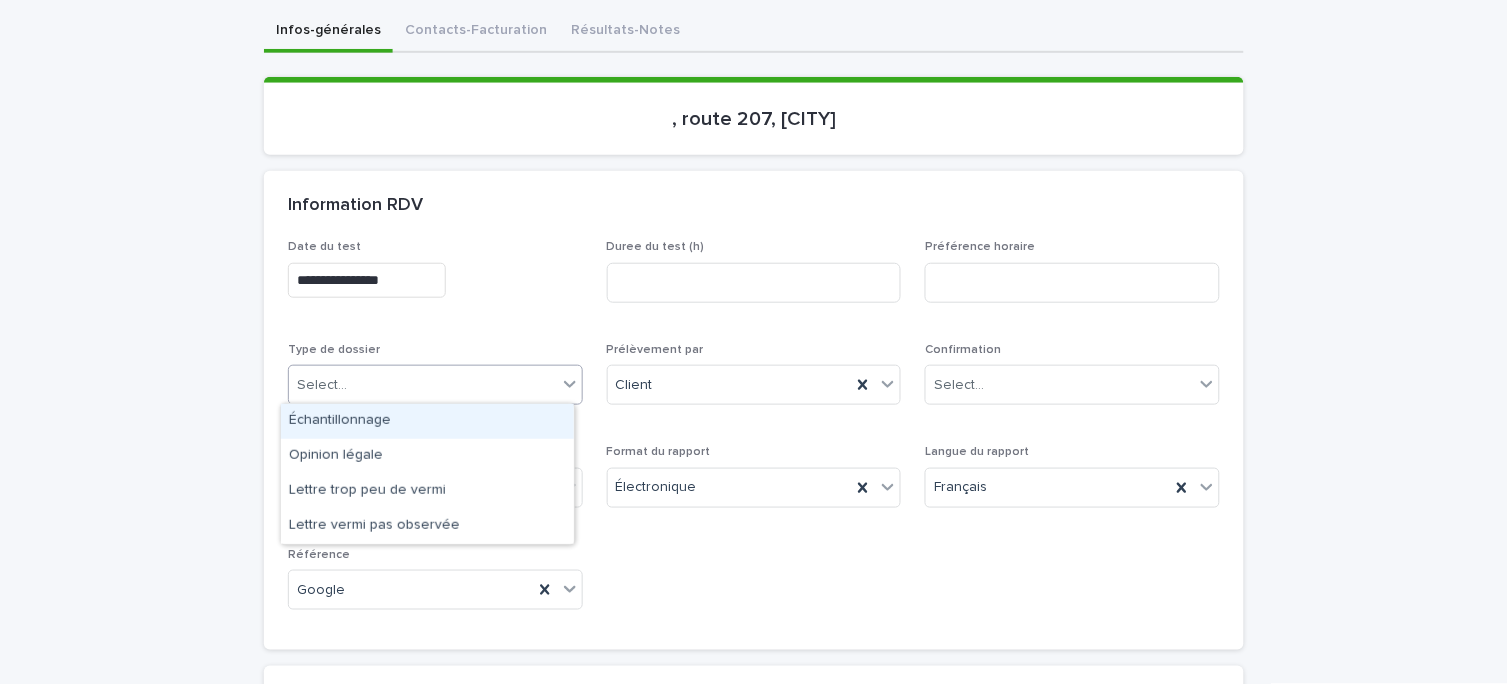 click on "Select..." at bounding box center (423, 385) 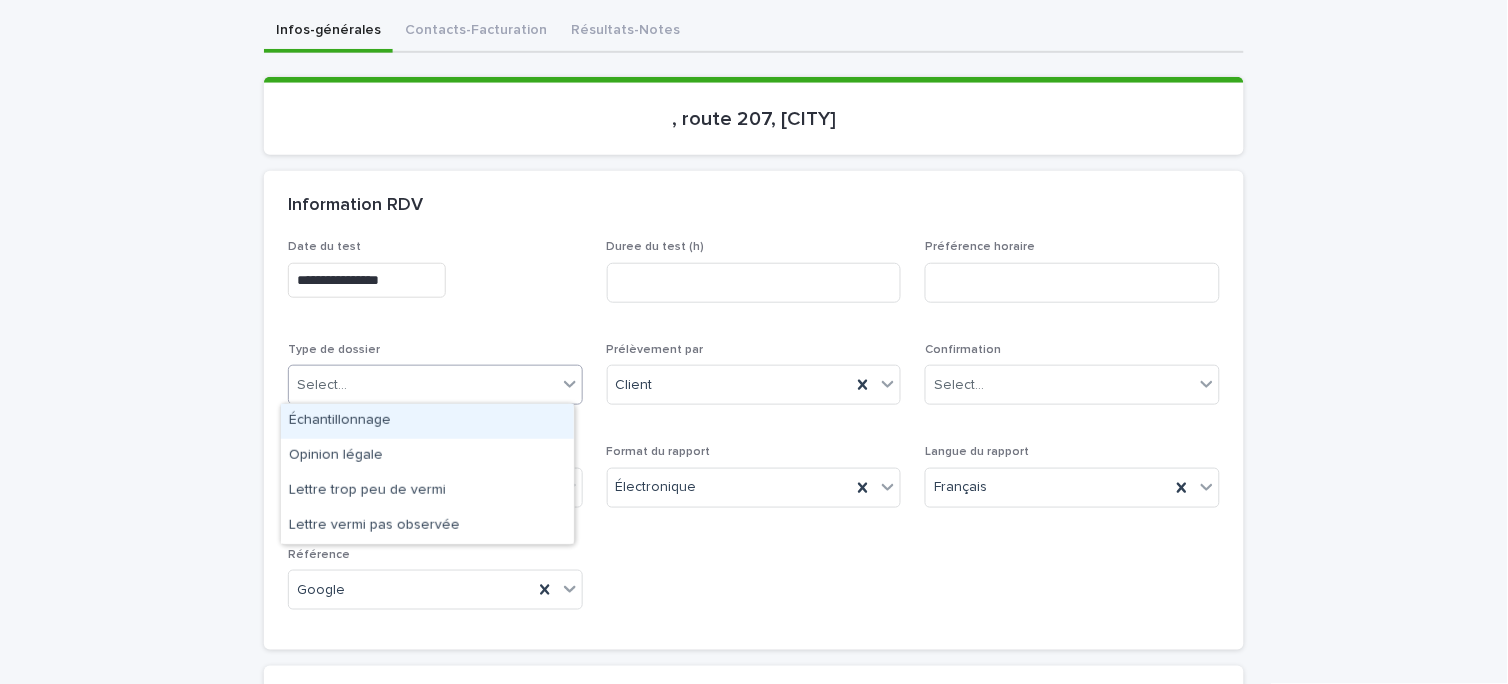 click on "Échantillonnage" at bounding box center [427, 421] 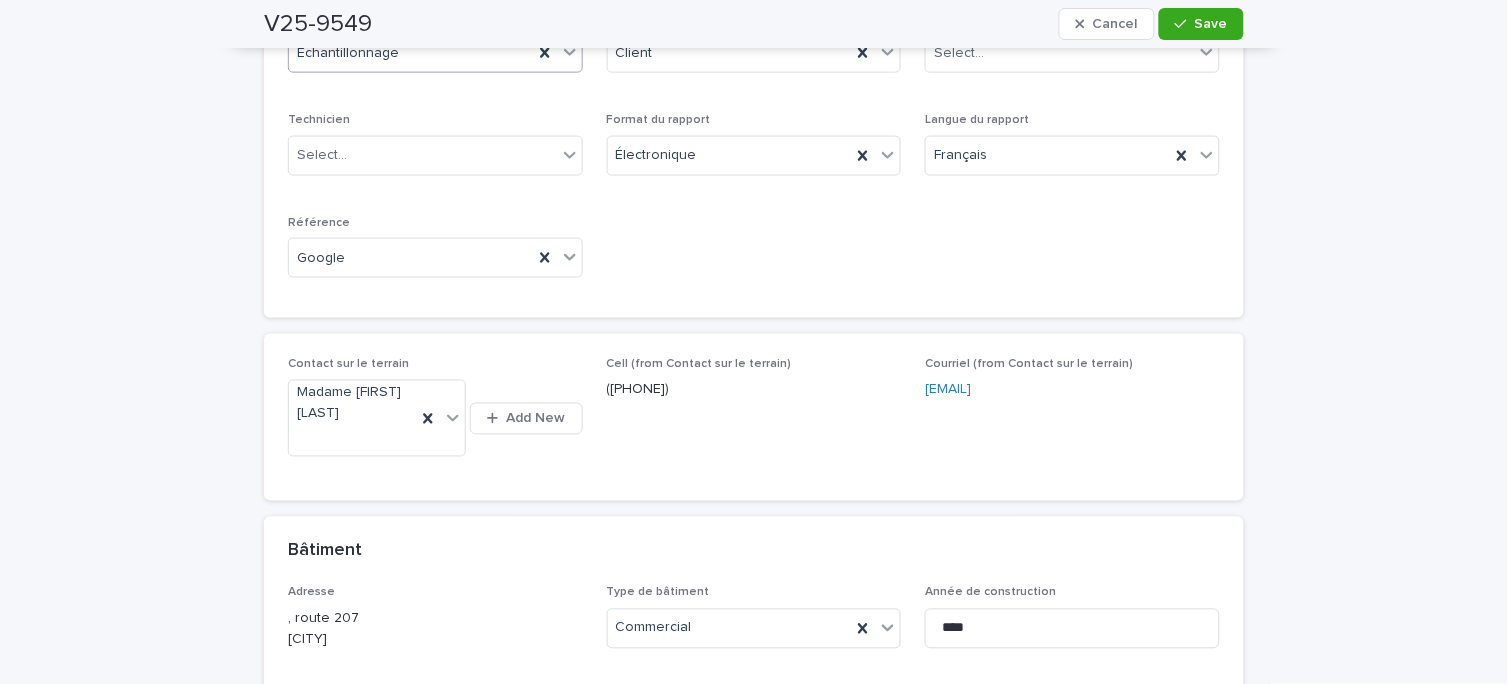 scroll, scrollTop: 0, scrollLeft: 0, axis: both 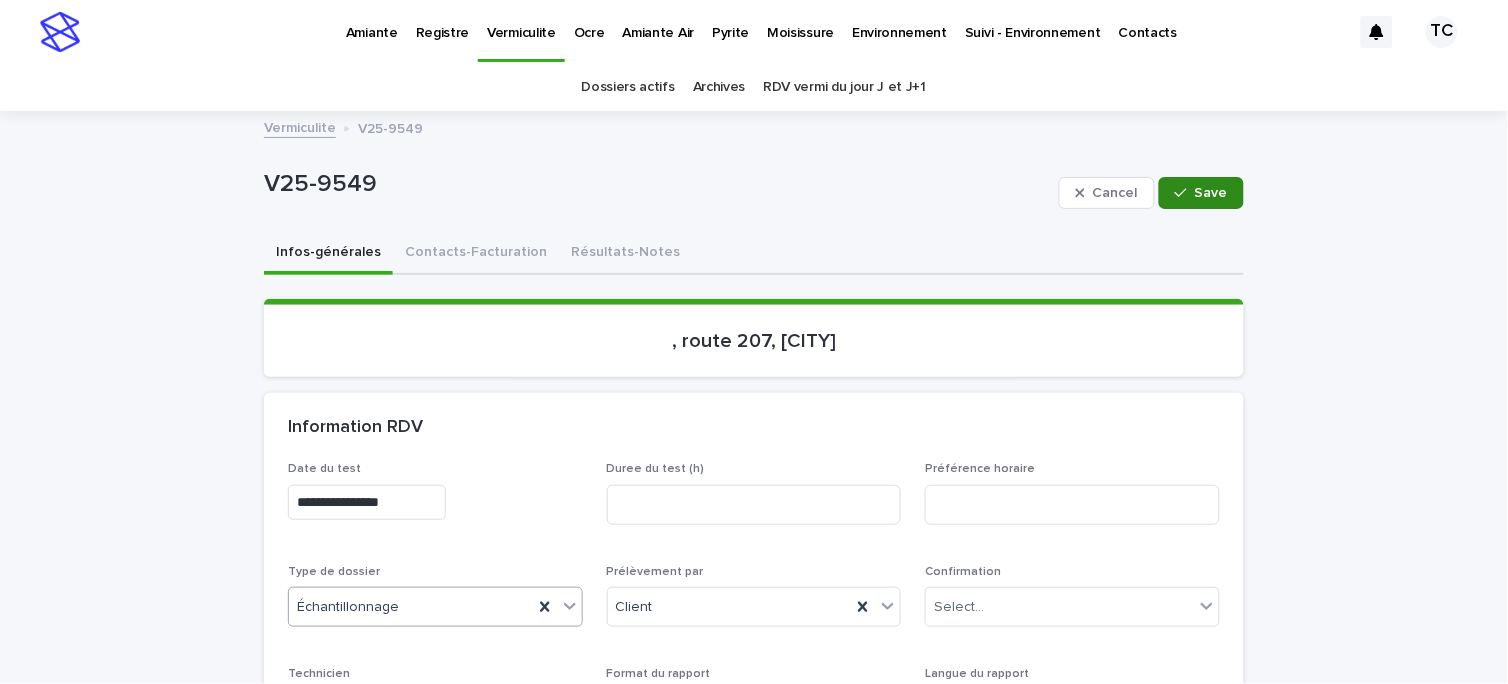 click on "Save" at bounding box center [1201, 193] 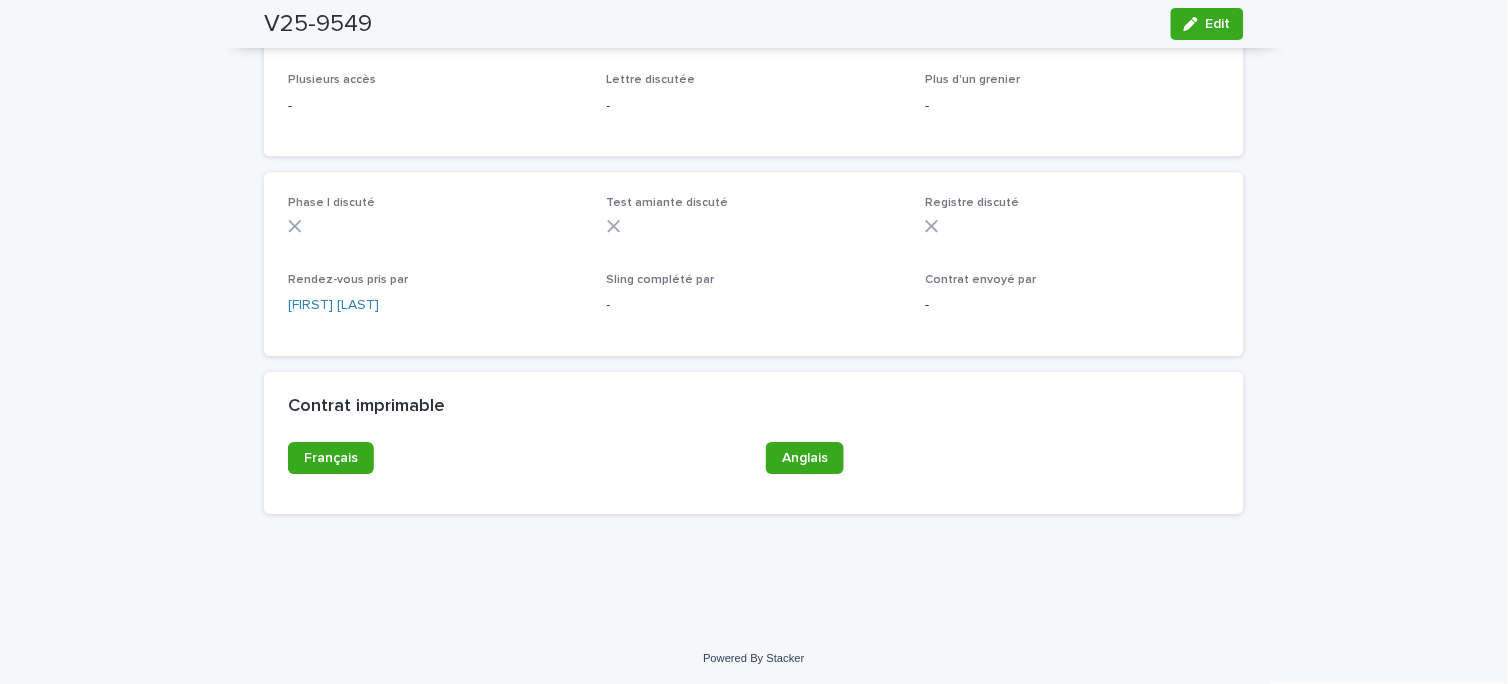 scroll, scrollTop: 1090, scrollLeft: 0, axis: vertical 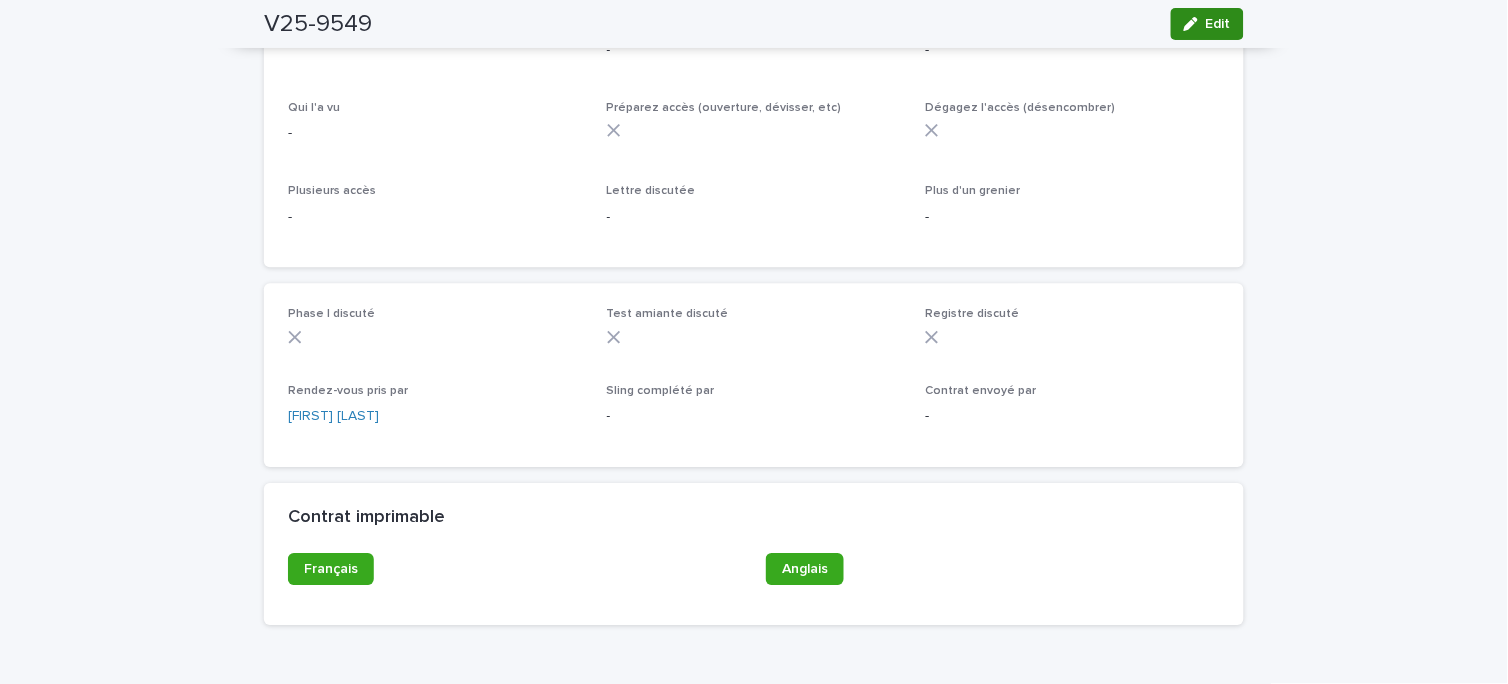 click on "Edit" at bounding box center [1218, 24] 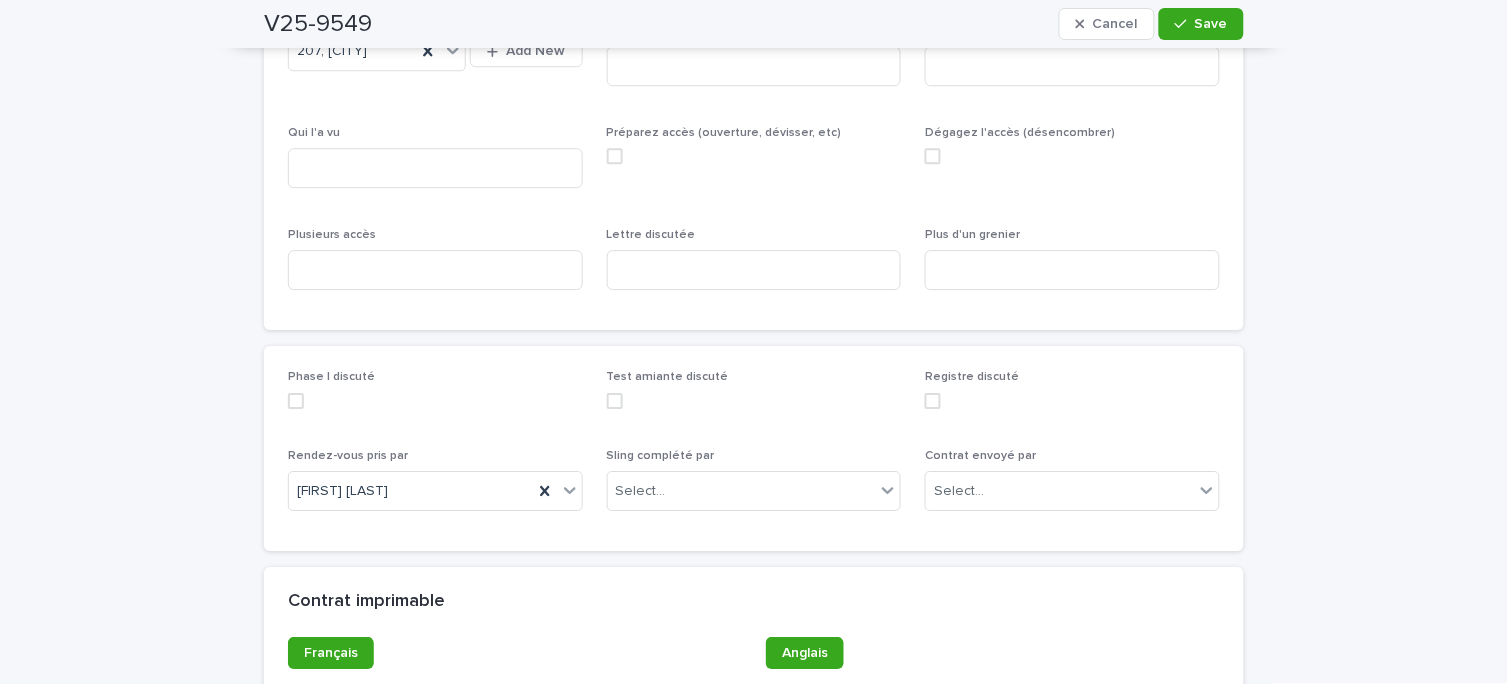 scroll, scrollTop: 1443, scrollLeft: 0, axis: vertical 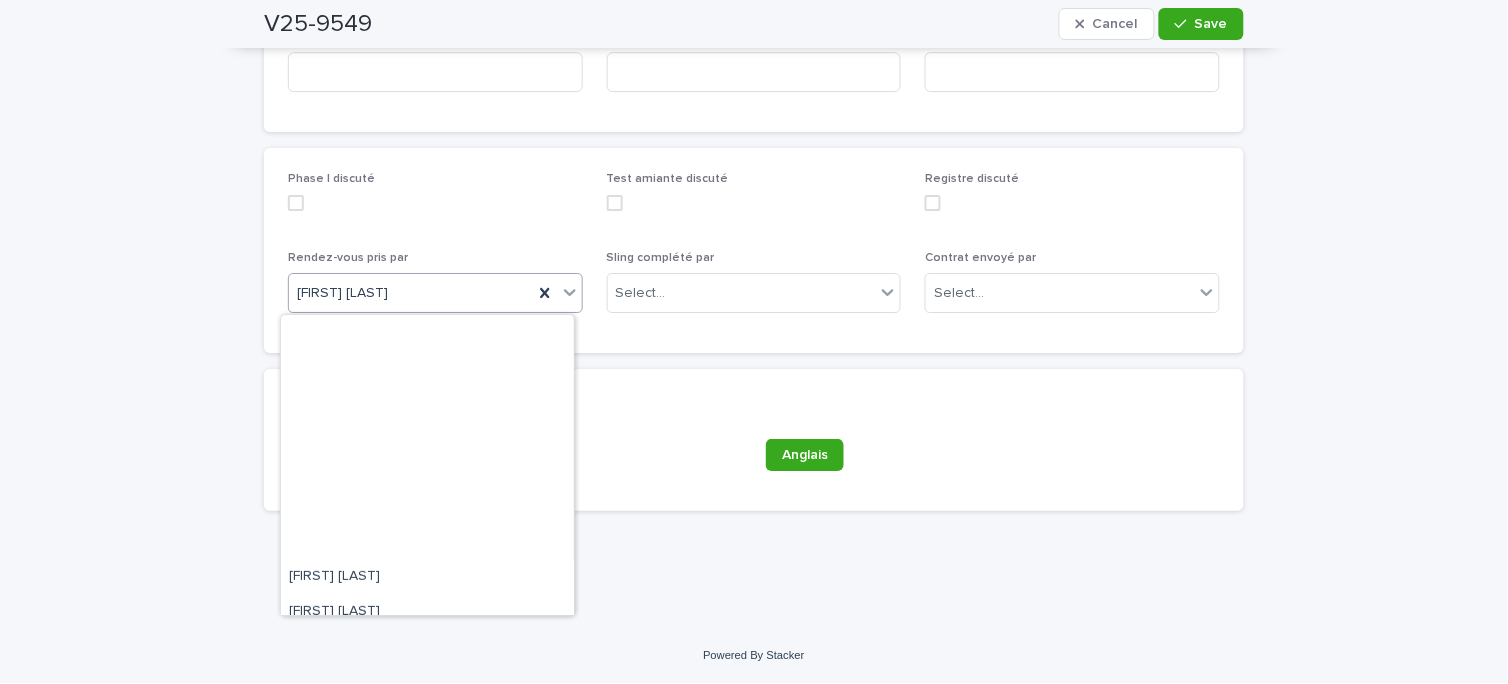 drag, startPoint x: 396, startPoint y: 296, endPoint x: 382, endPoint y: 290, distance: 15.231546 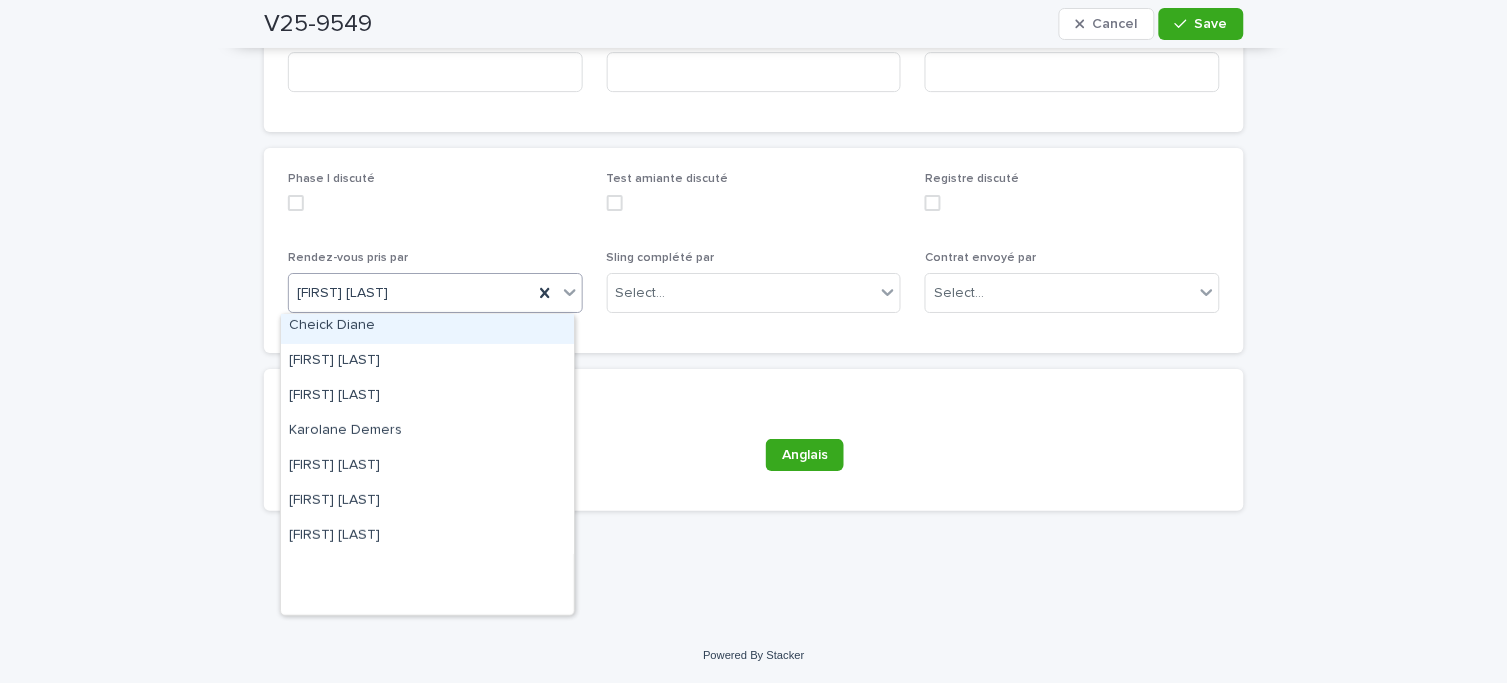 scroll, scrollTop: 0, scrollLeft: 0, axis: both 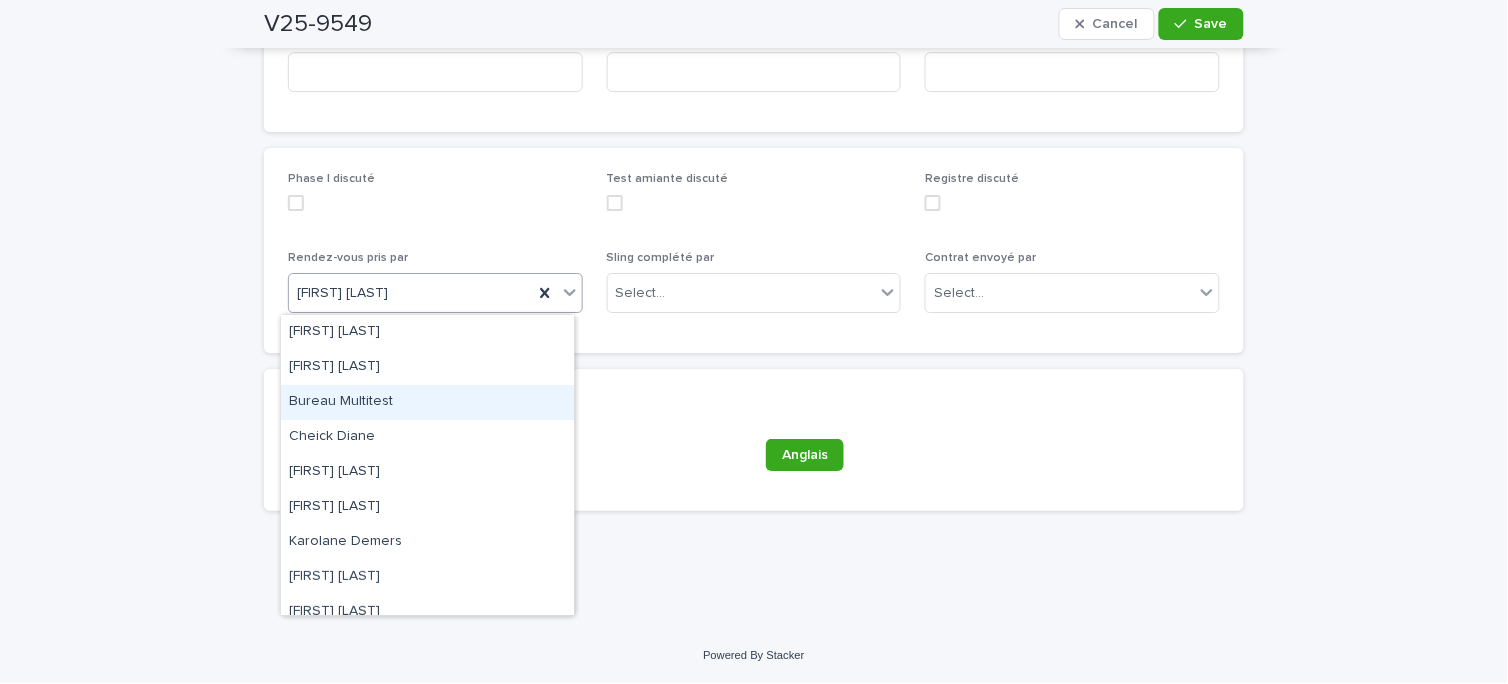 click on "Bureau Multitest" at bounding box center [427, 402] 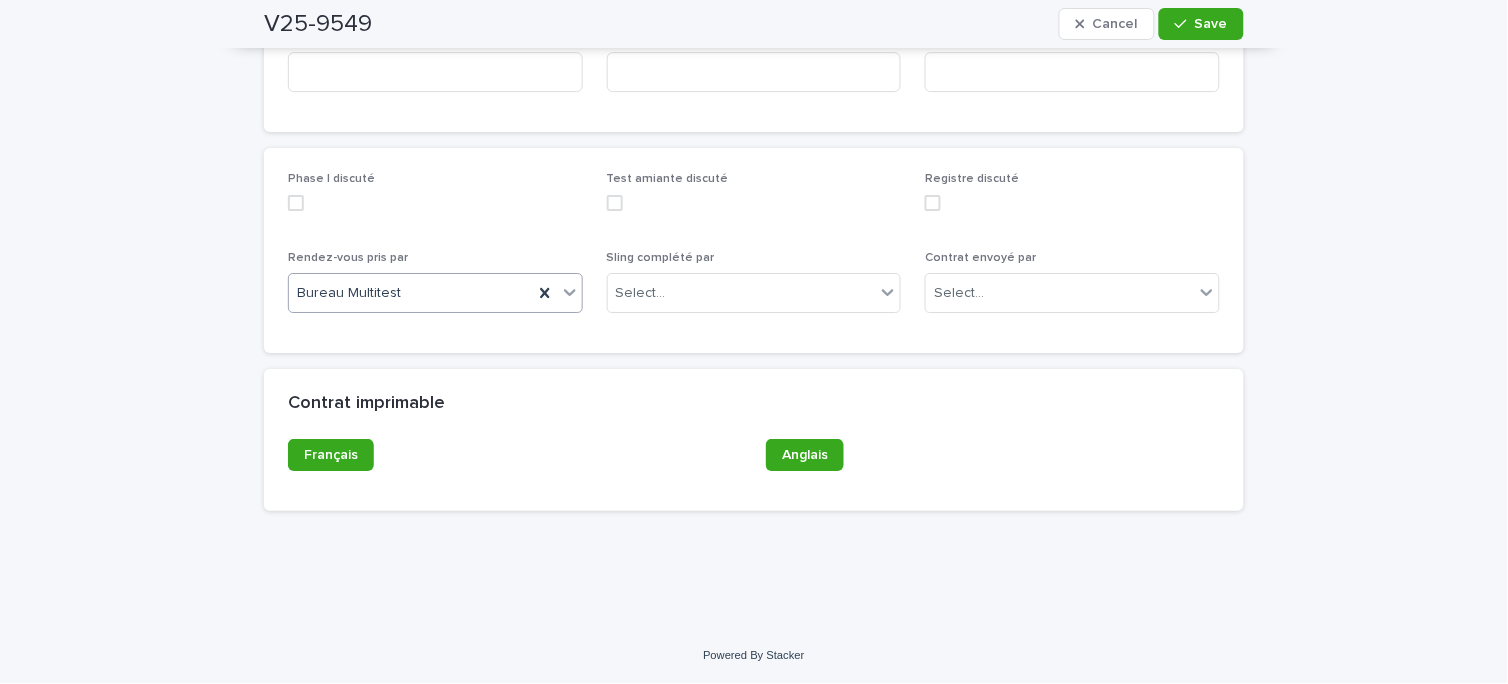 click at bounding box center (404, 293) 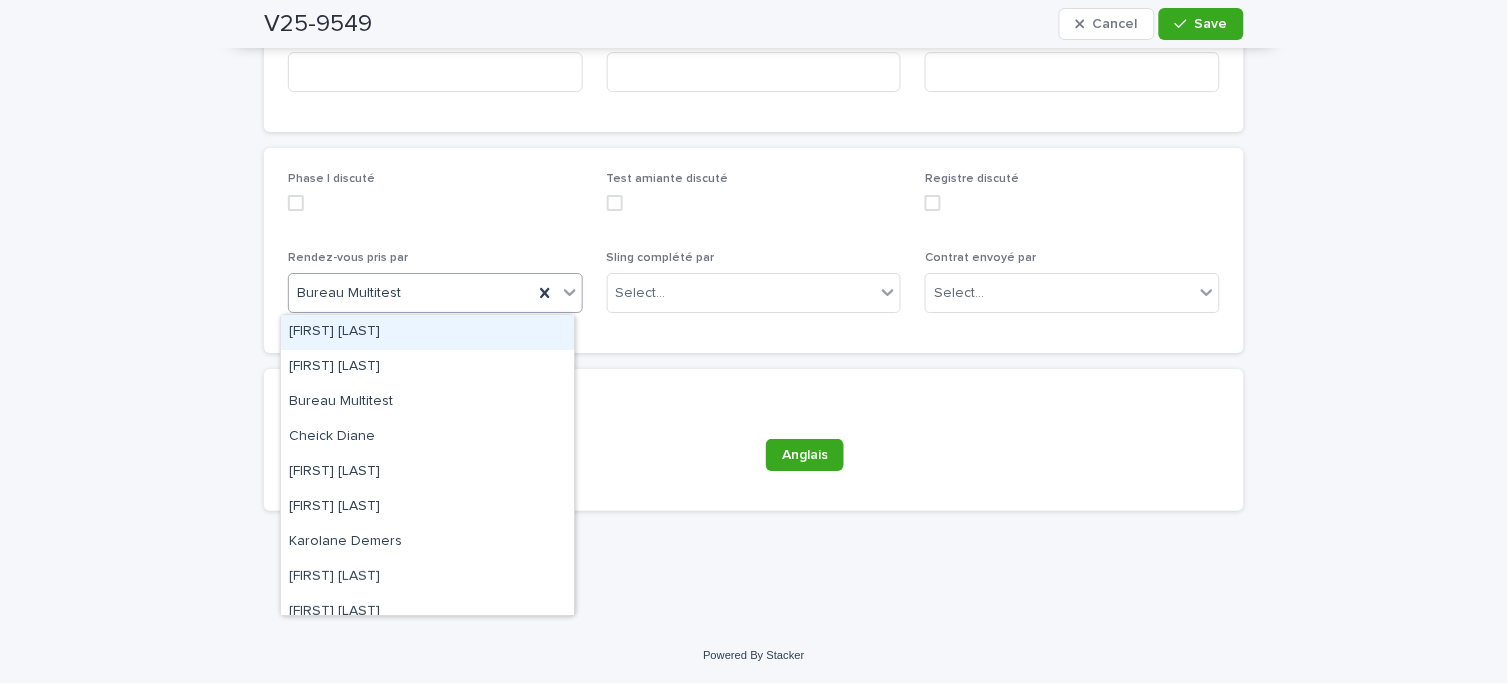 click on "[FIRST] [LAST]" at bounding box center [427, 332] 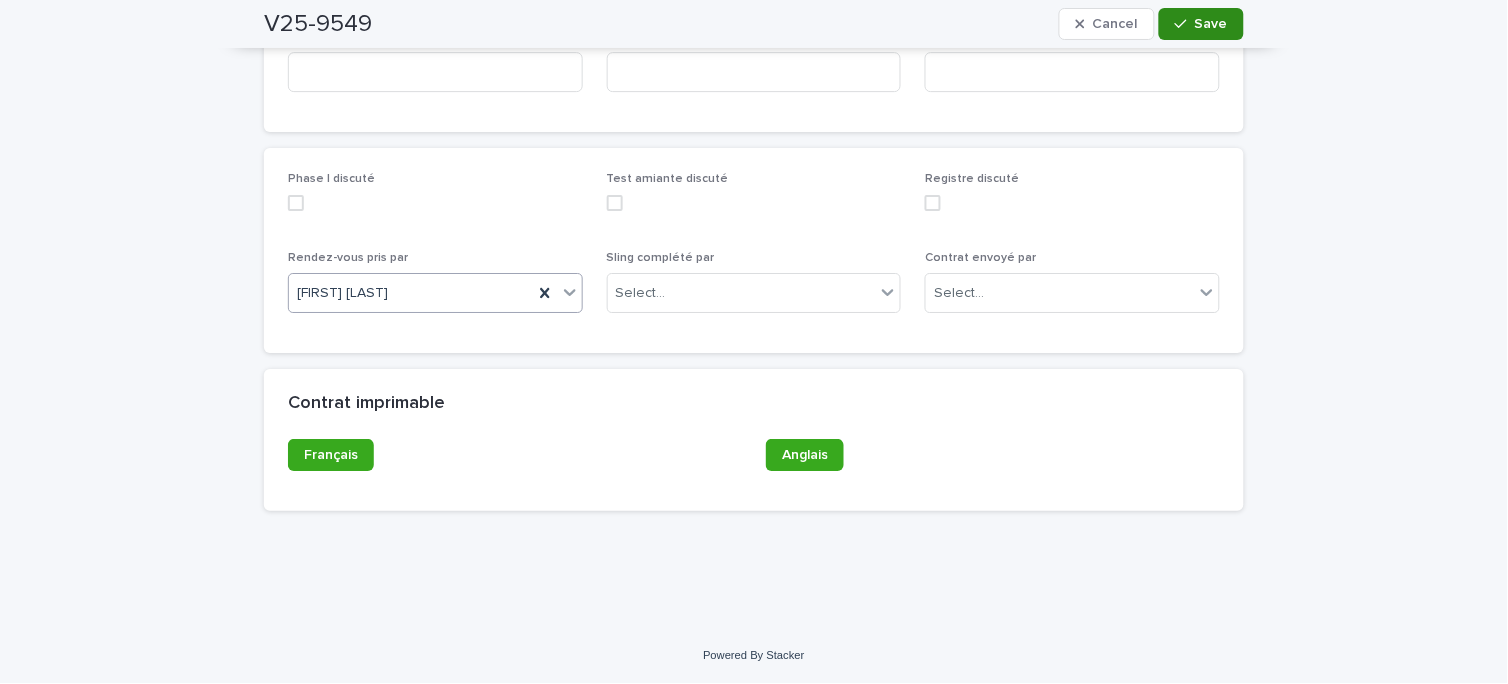 drag, startPoint x: 1180, startPoint y: 26, endPoint x: 1371, endPoint y: 83, distance: 199.32385 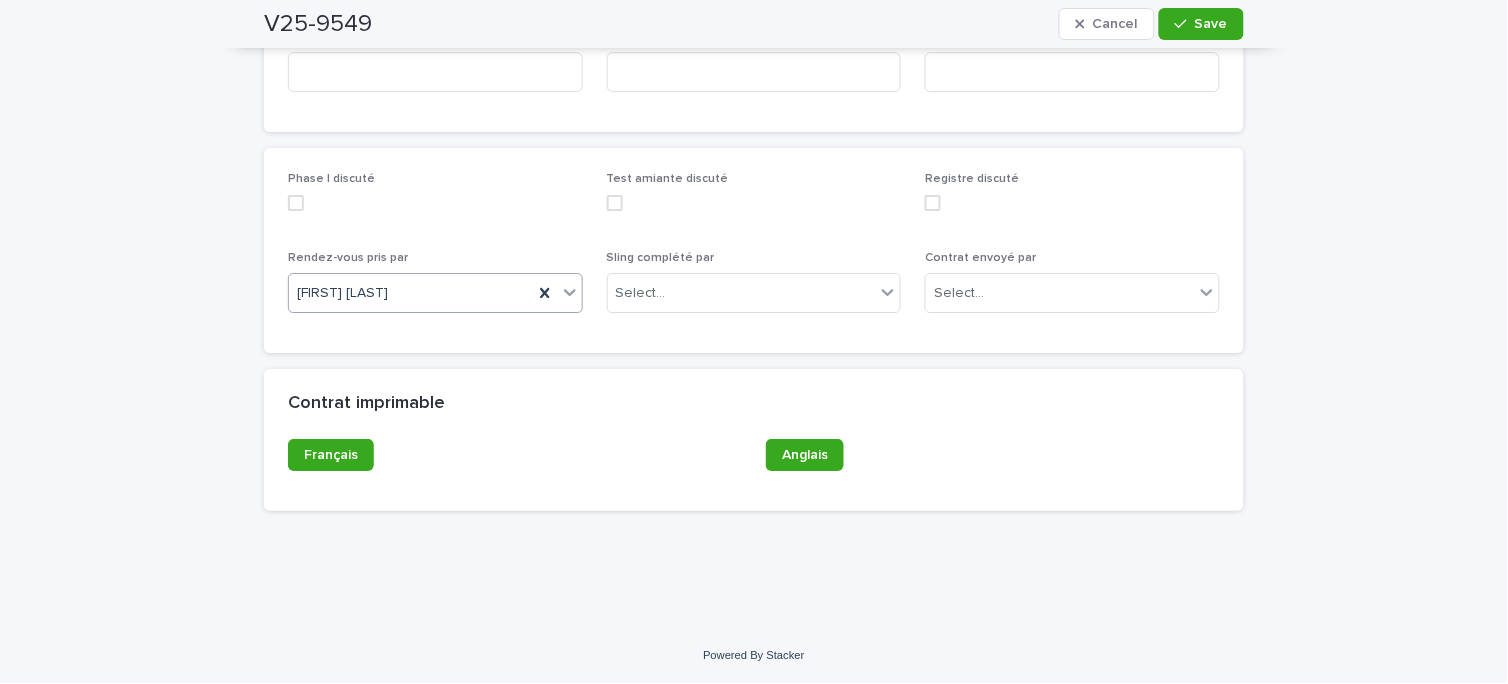click at bounding box center (1185, 24) 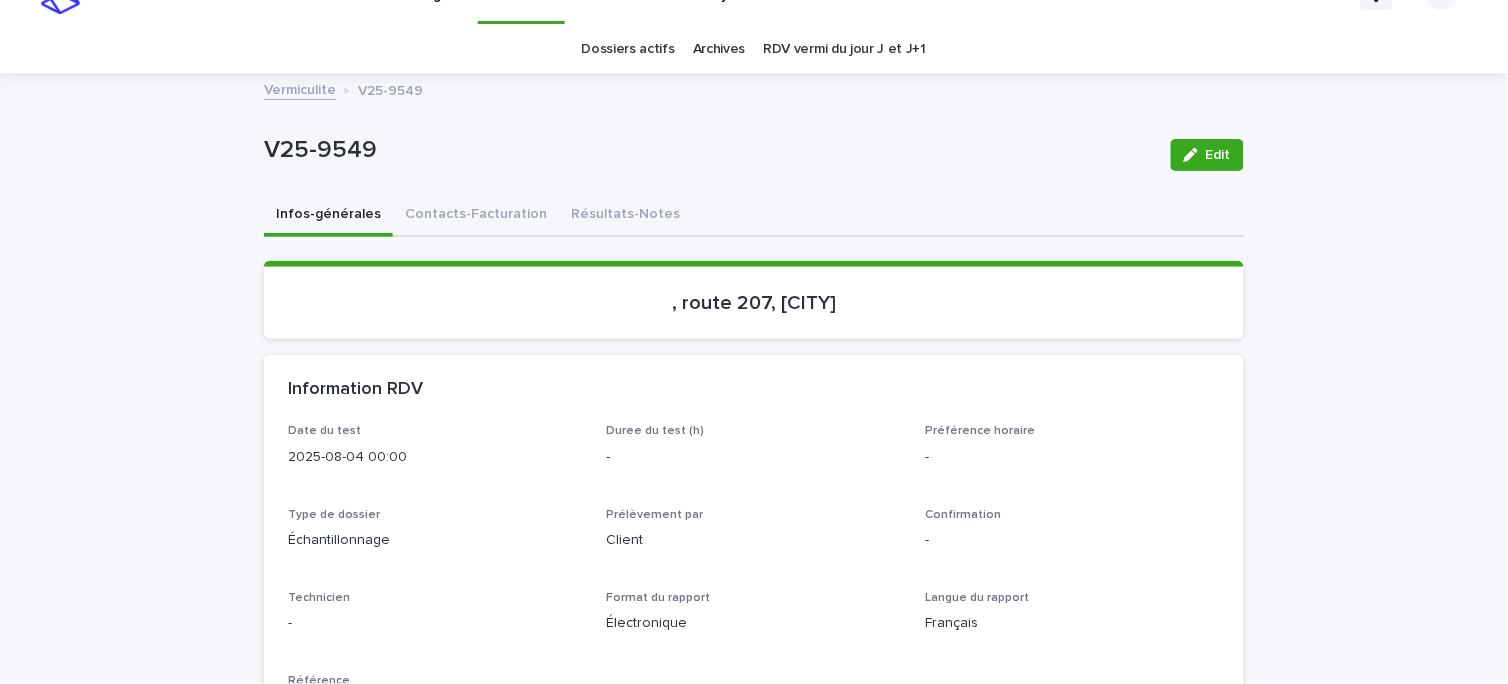 scroll, scrollTop: 0, scrollLeft: 0, axis: both 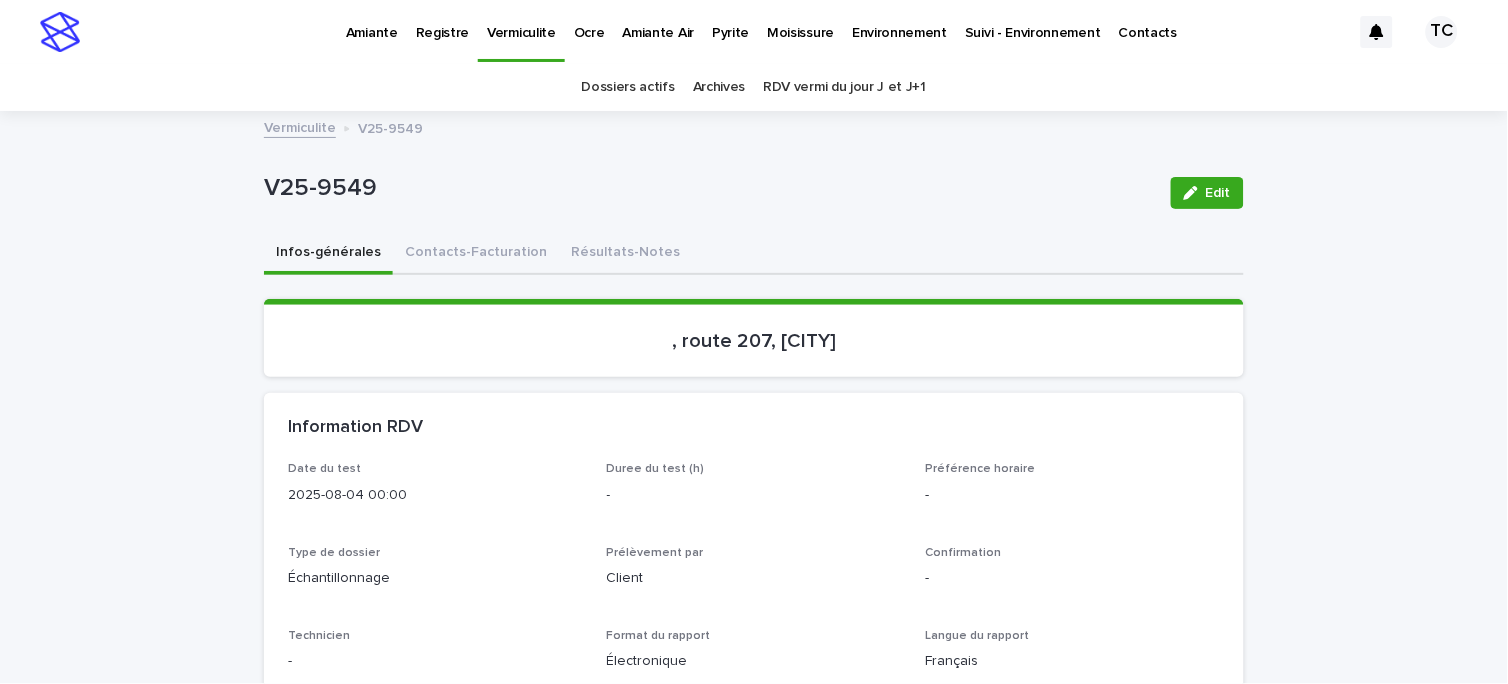 click on "Vermiculite" at bounding box center (300, 126) 